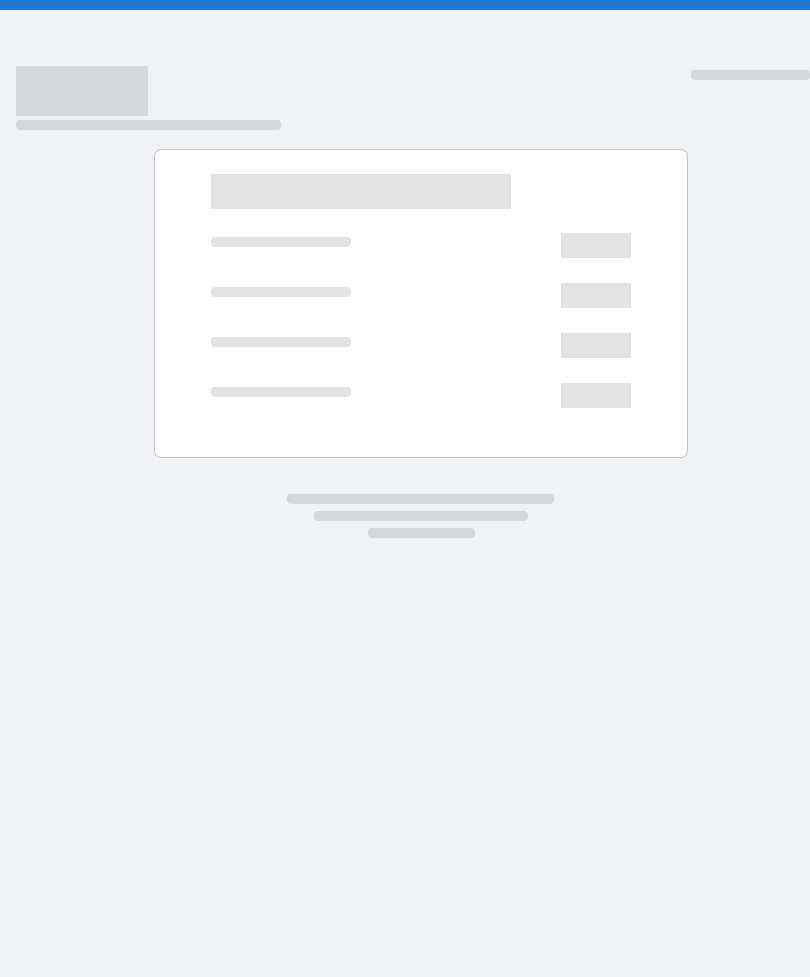 scroll, scrollTop: 0, scrollLeft: 0, axis: both 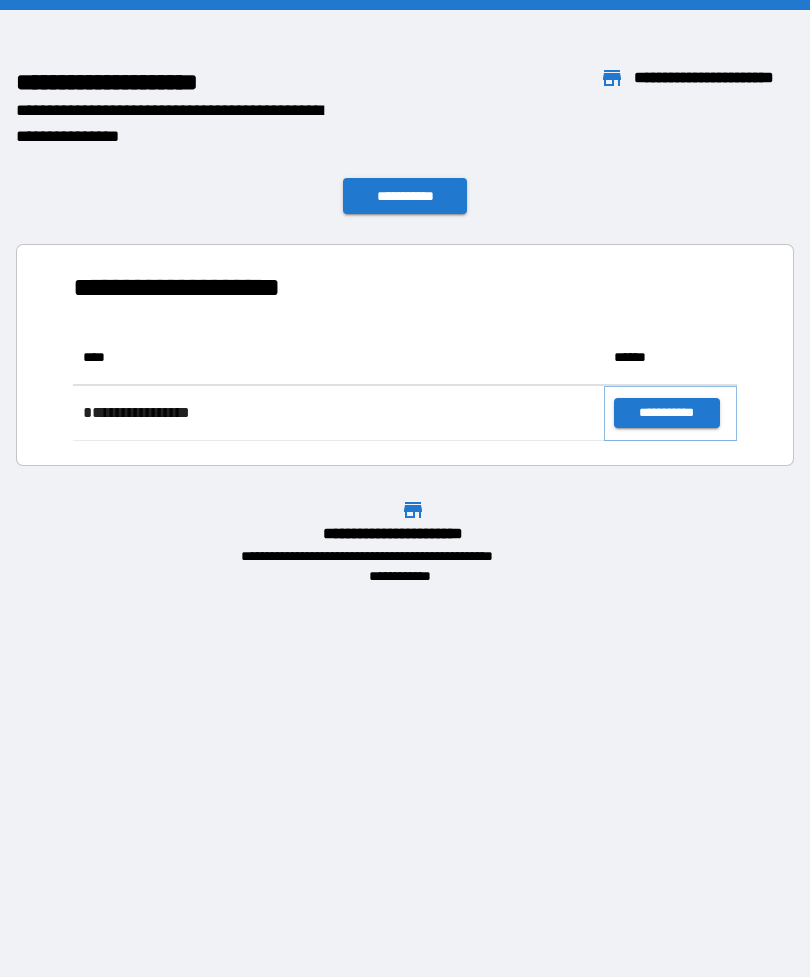 click on "**********" at bounding box center [666, 413] 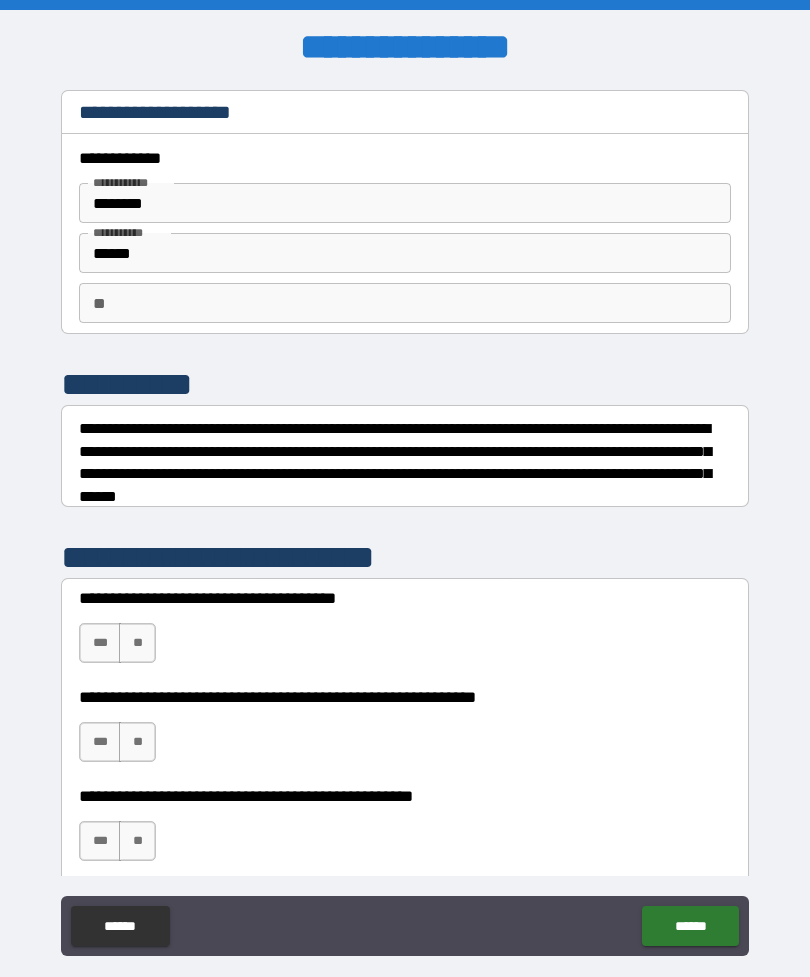 click on "**" at bounding box center (137, 643) 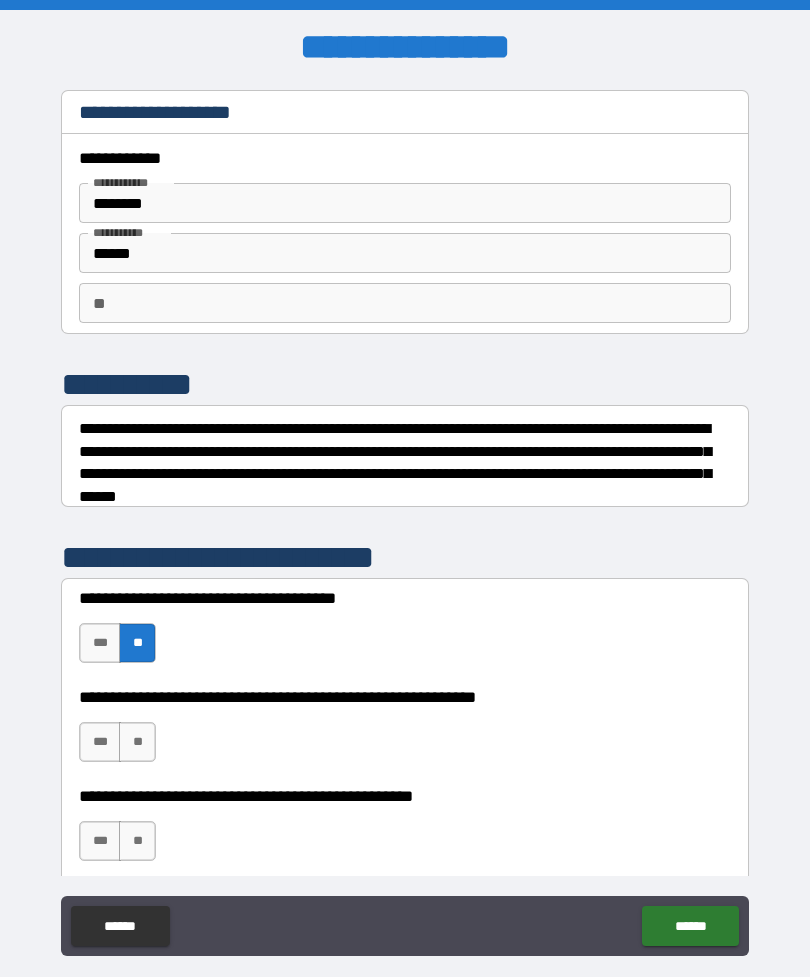 click on "**" at bounding box center [137, 742] 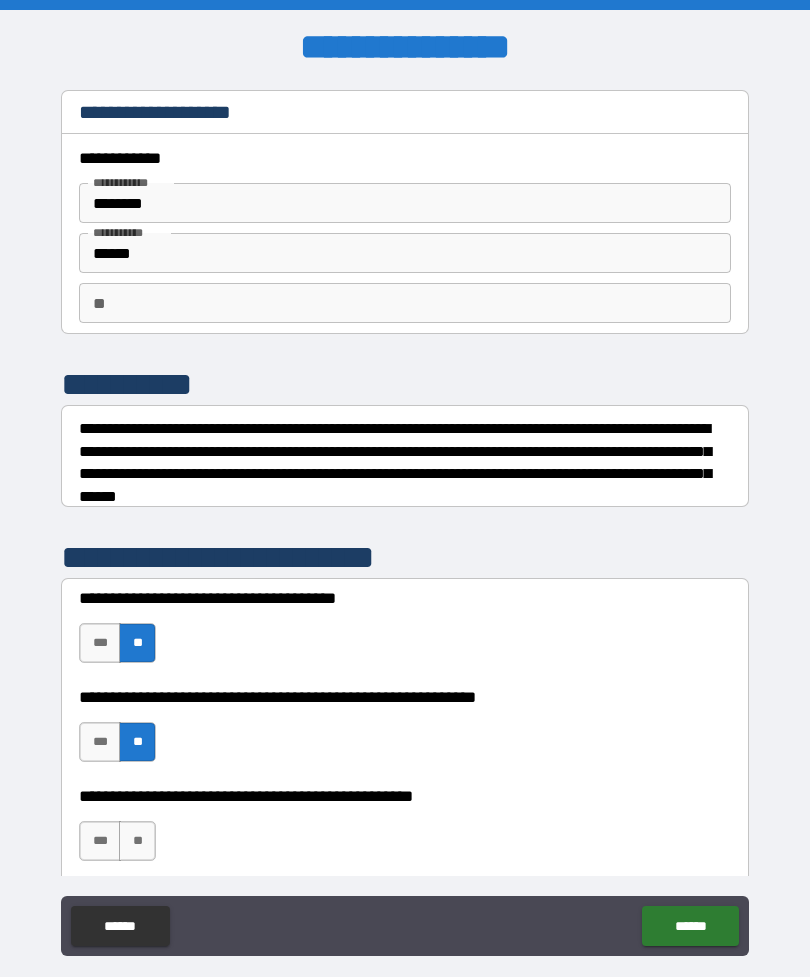 click on "**" at bounding box center (137, 841) 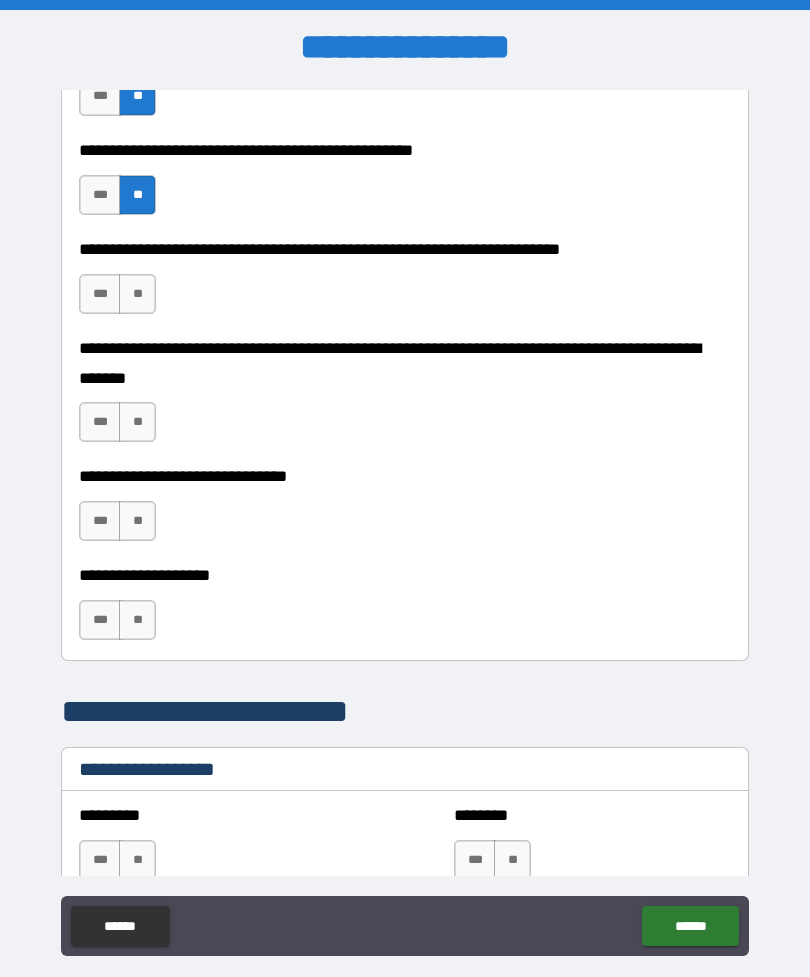 scroll, scrollTop: 652, scrollLeft: 0, axis: vertical 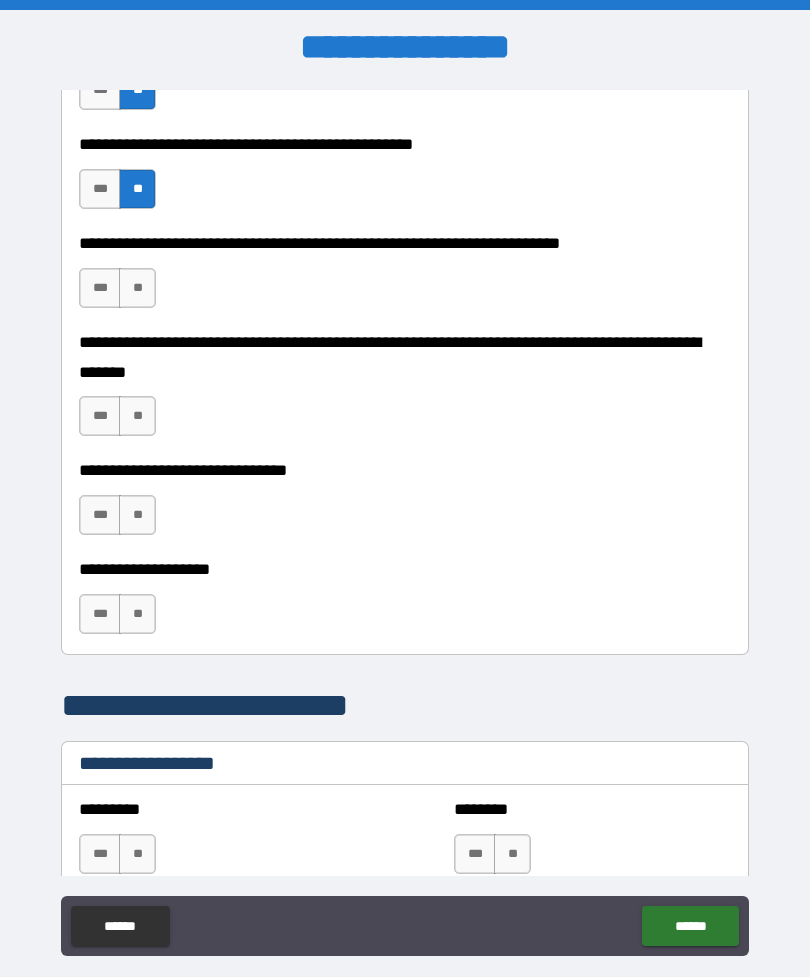 click on "**" at bounding box center [137, 288] 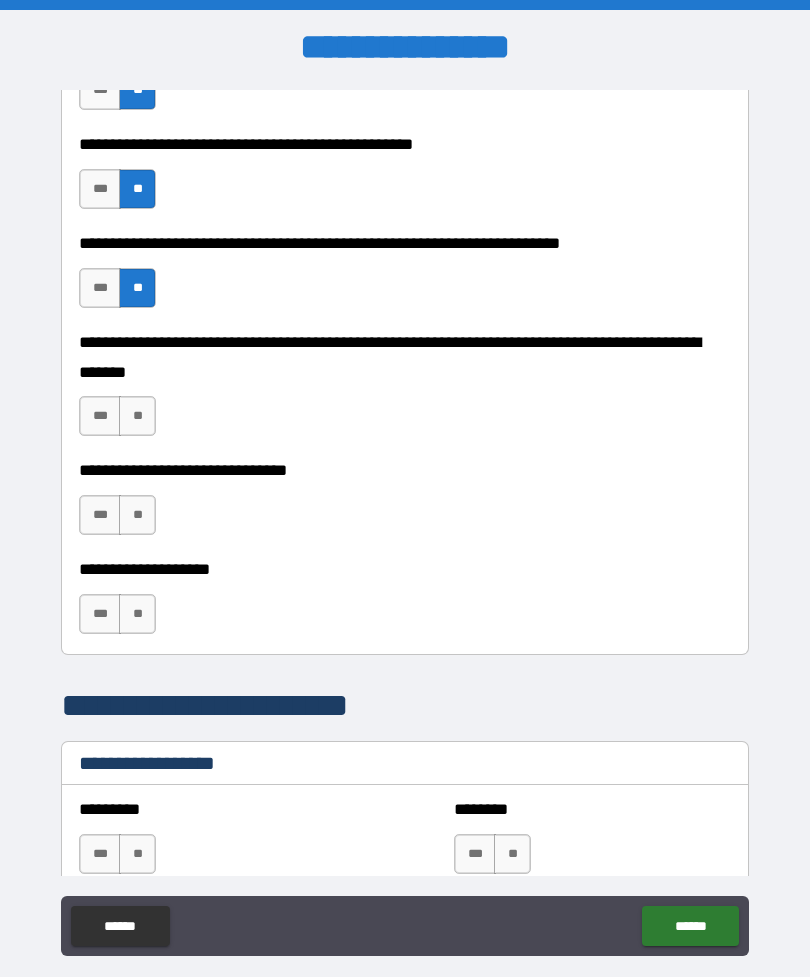 click on "**" at bounding box center (137, 416) 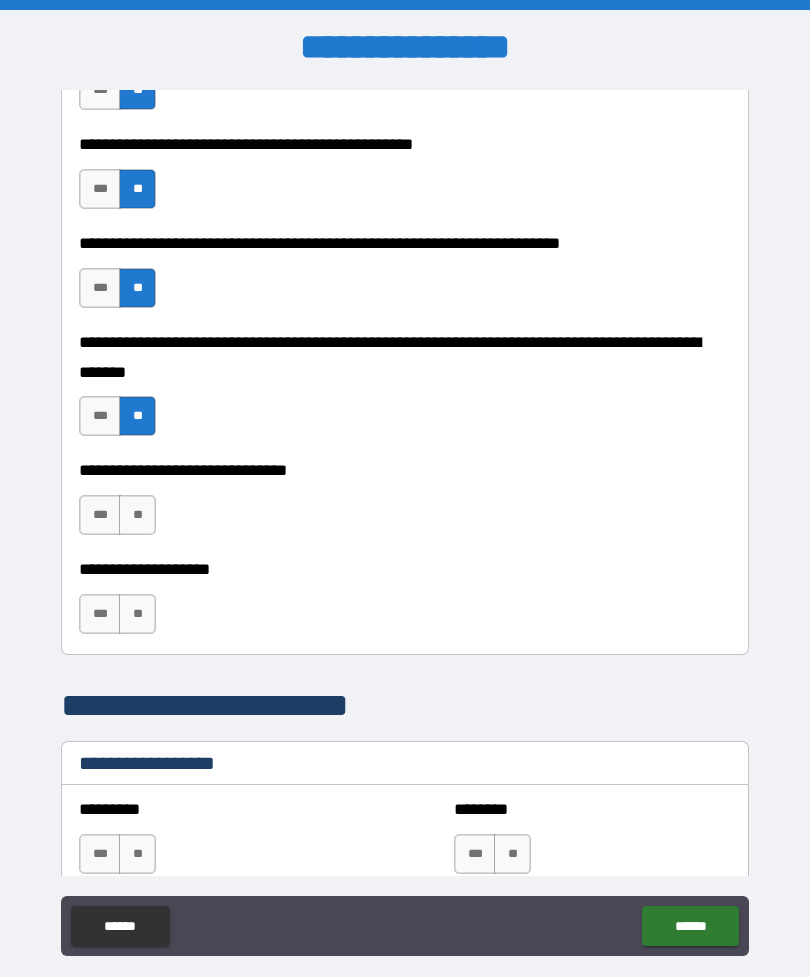 click on "**" at bounding box center [137, 515] 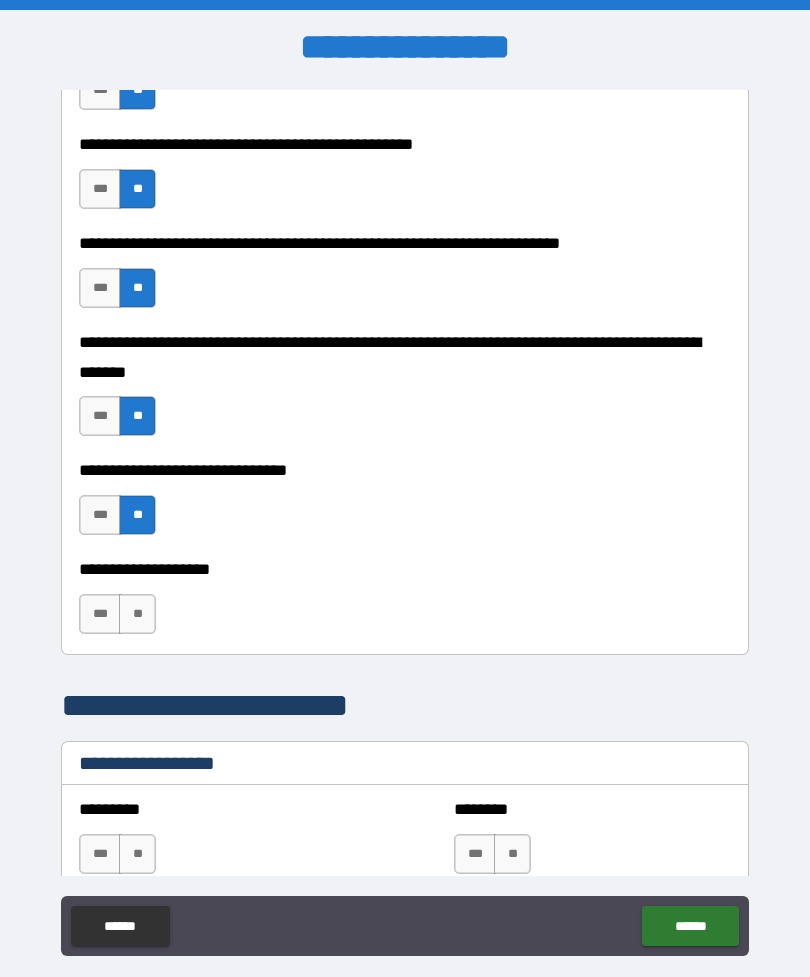 click on "**" at bounding box center (137, 614) 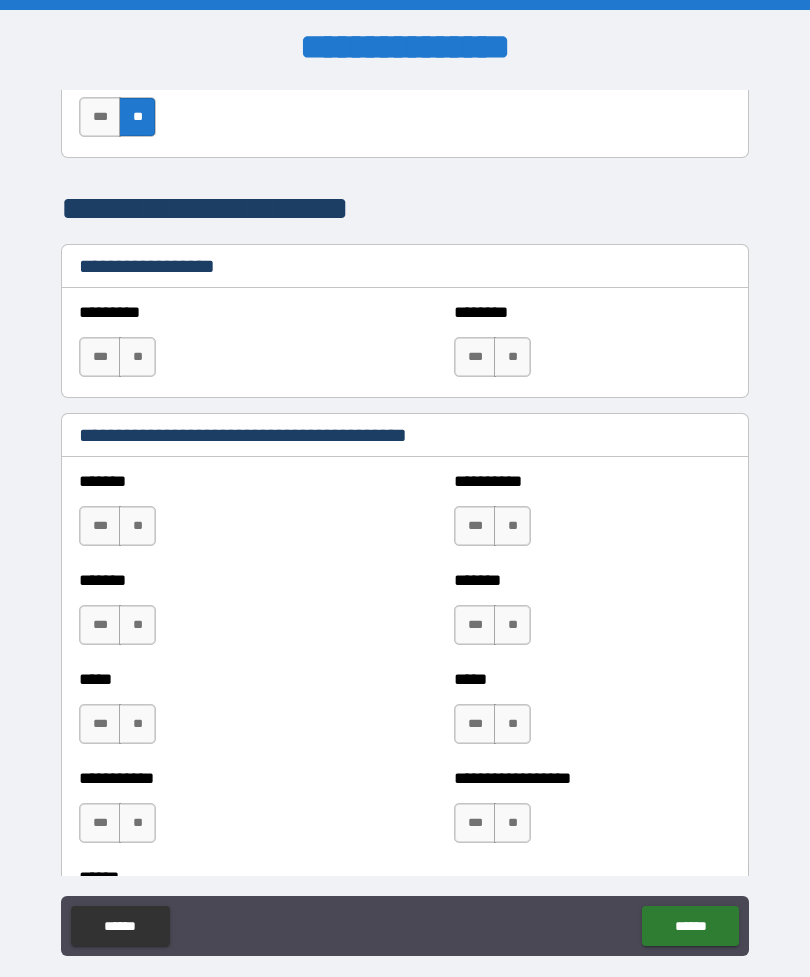 scroll, scrollTop: 1153, scrollLeft: 0, axis: vertical 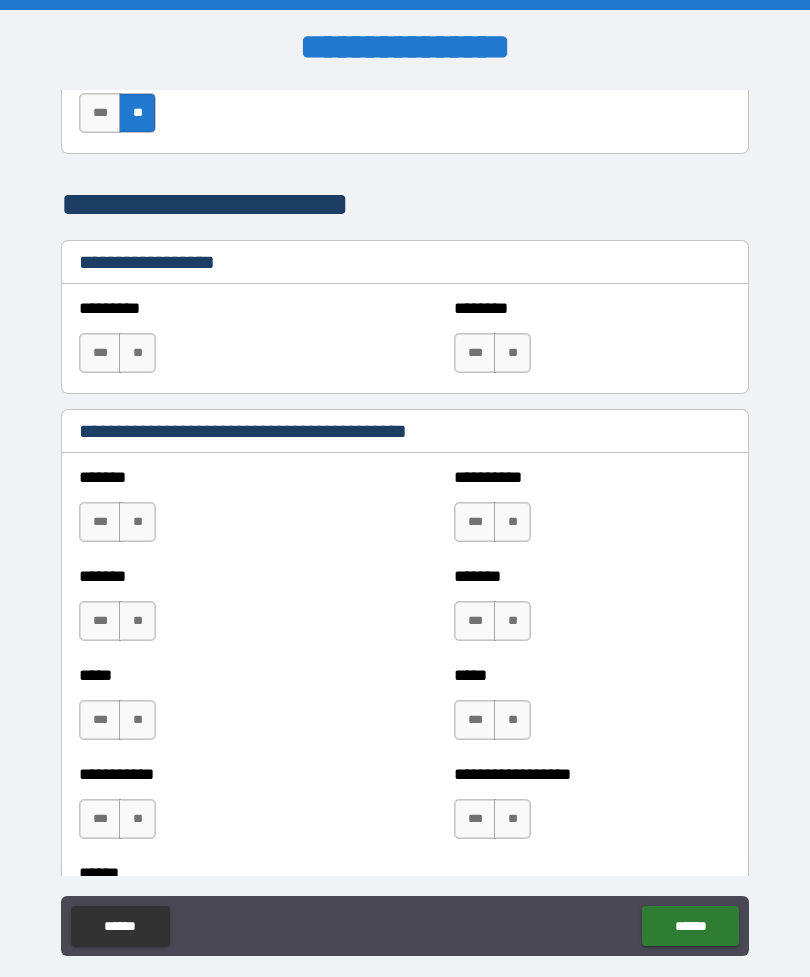 click on "**" at bounding box center (137, 353) 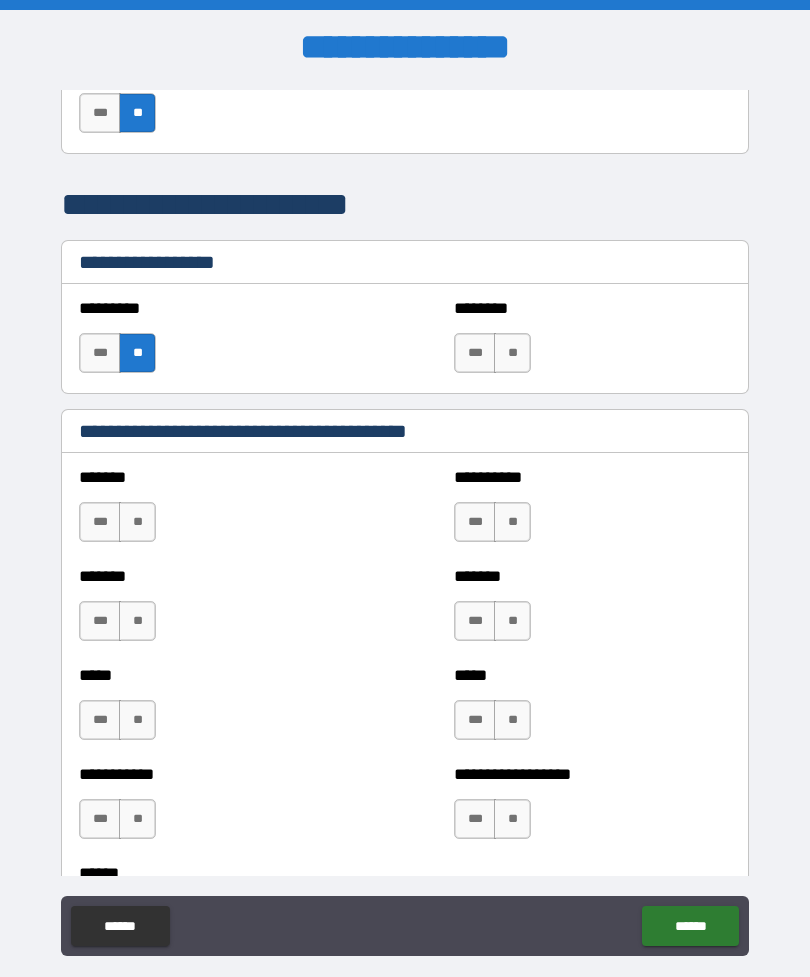 click on "**" at bounding box center (512, 353) 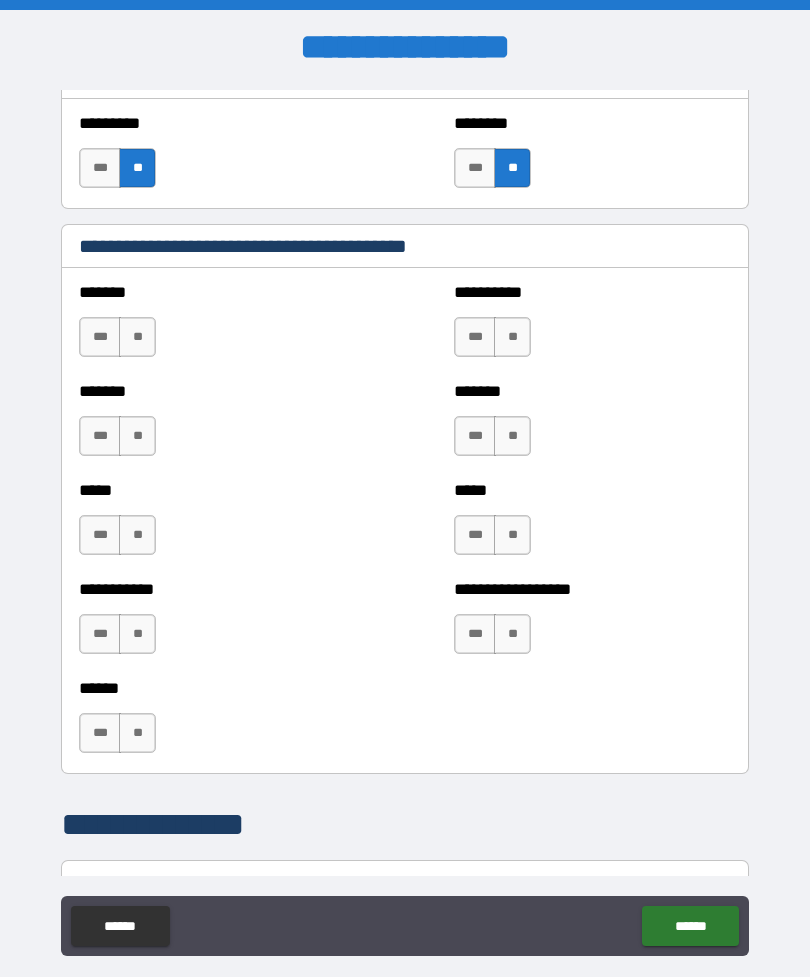 scroll, scrollTop: 1343, scrollLeft: 0, axis: vertical 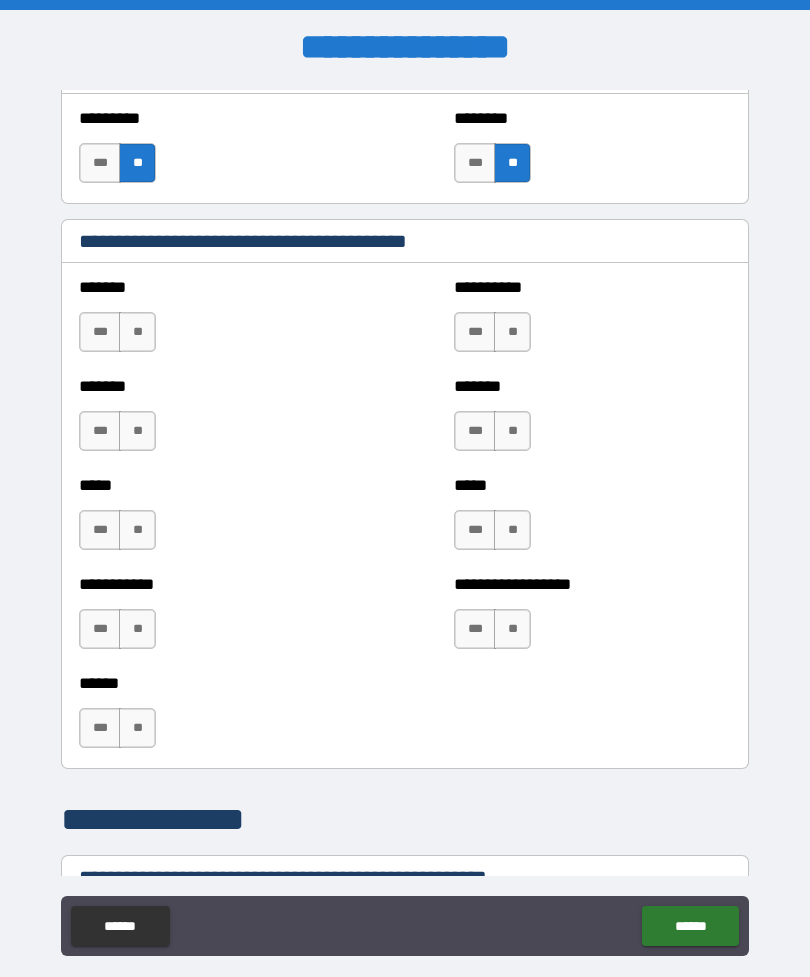 click on "**" at bounding box center (137, 332) 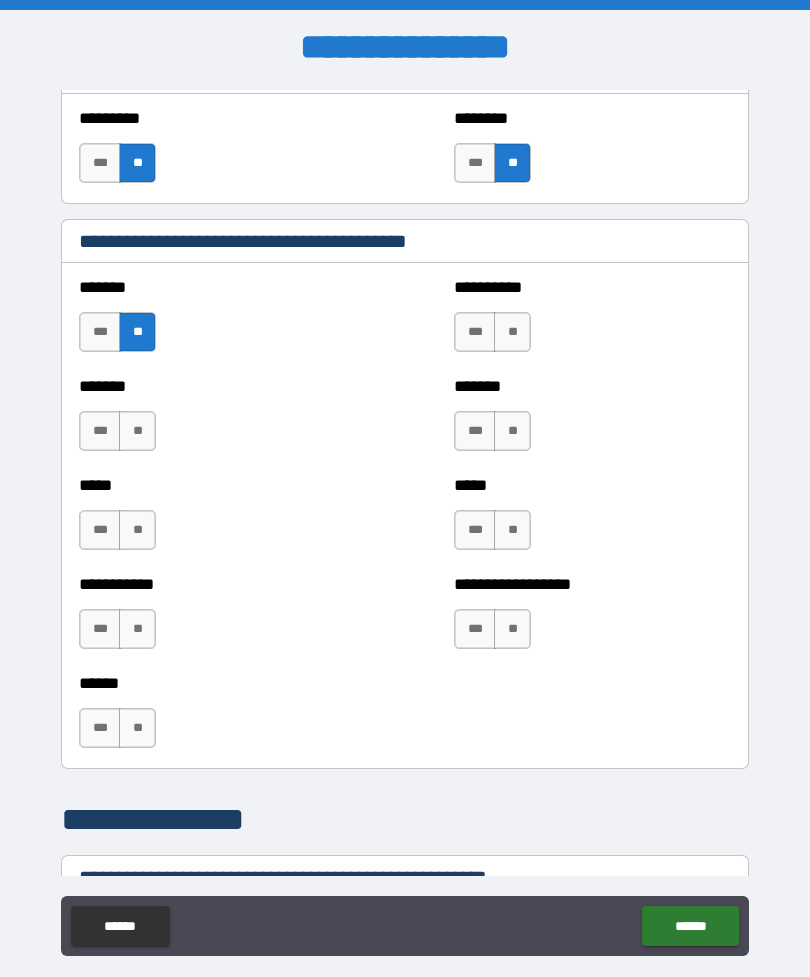 click on "**" at bounding box center [137, 431] 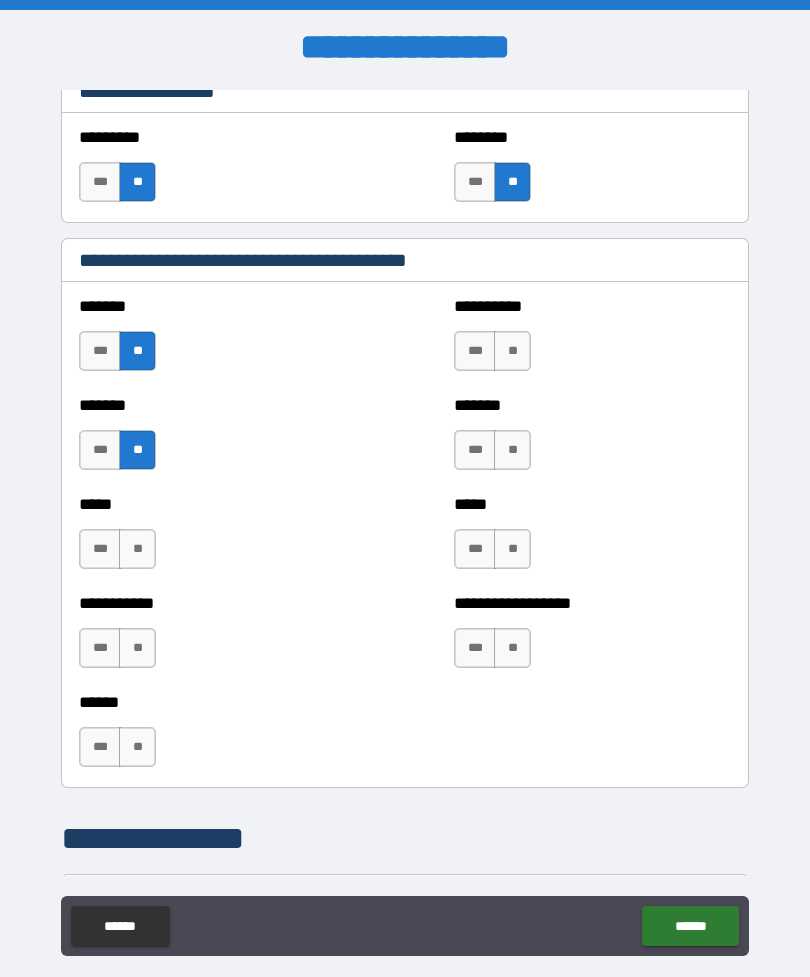 scroll, scrollTop: 1347, scrollLeft: 0, axis: vertical 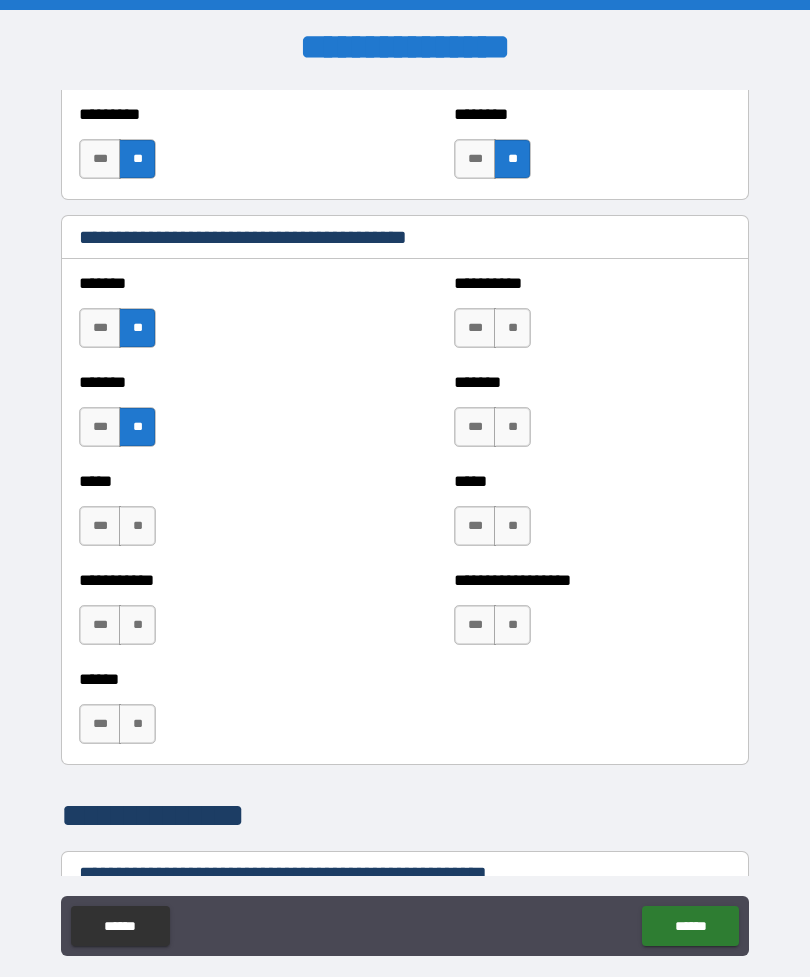 click on "**" at bounding box center (512, 328) 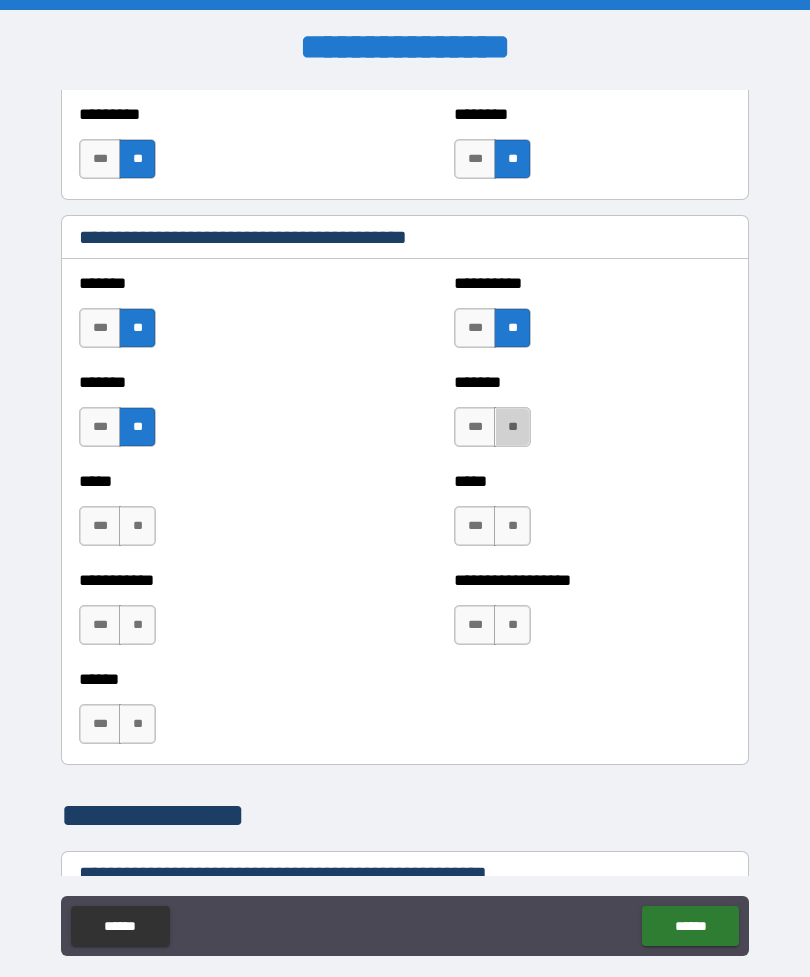 click on "**" at bounding box center (512, 427) 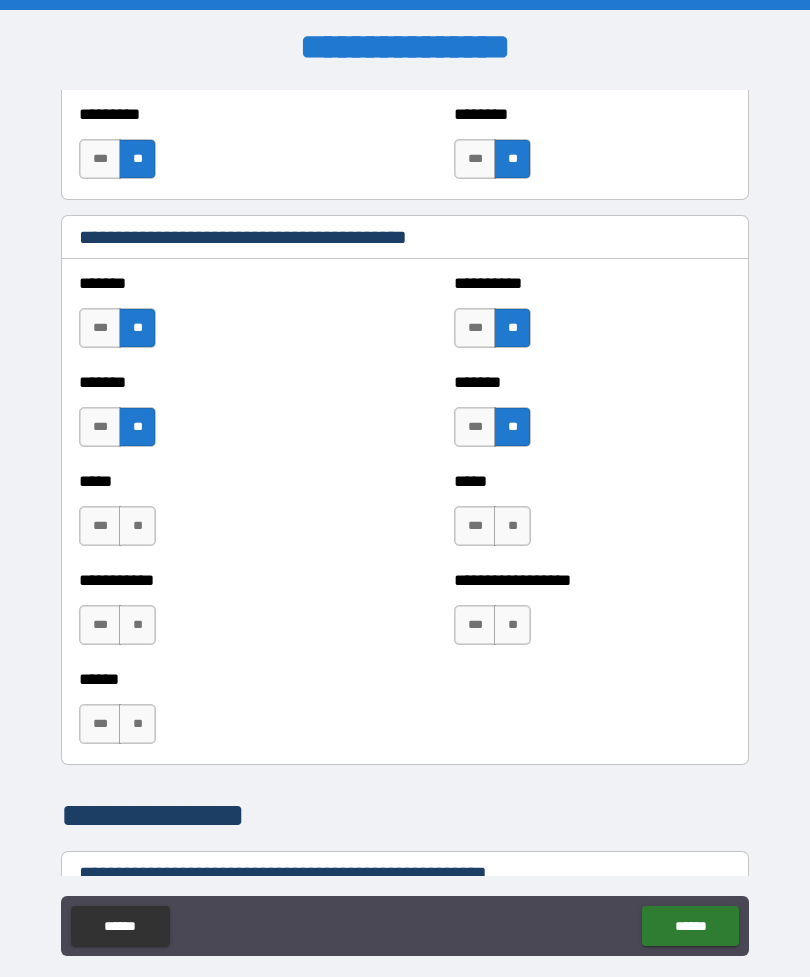 click on "**" at bounding box center [137, 526] 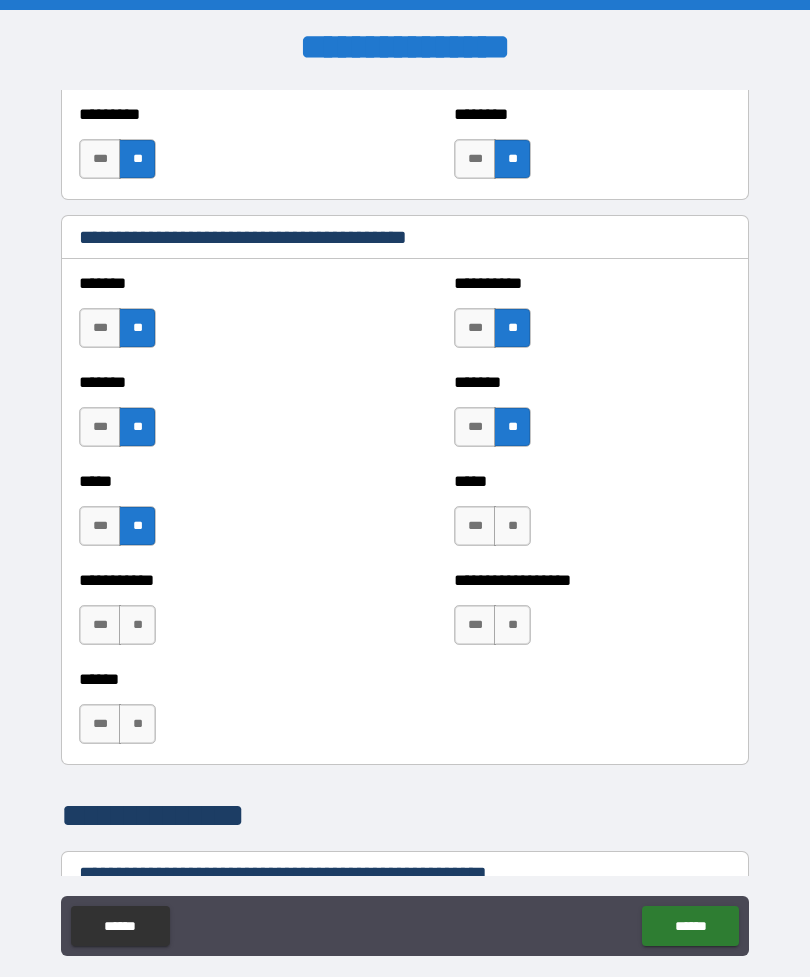 click on "**" at bounding box center [512, 526] 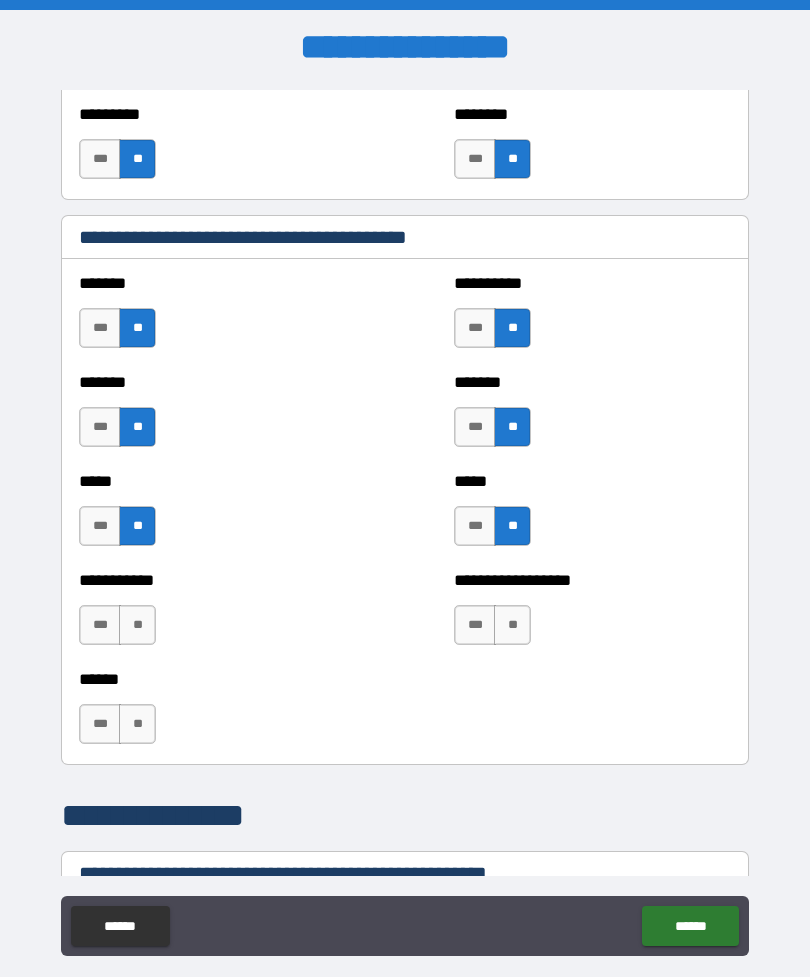 click on "**" at bounding box center (137, 625) 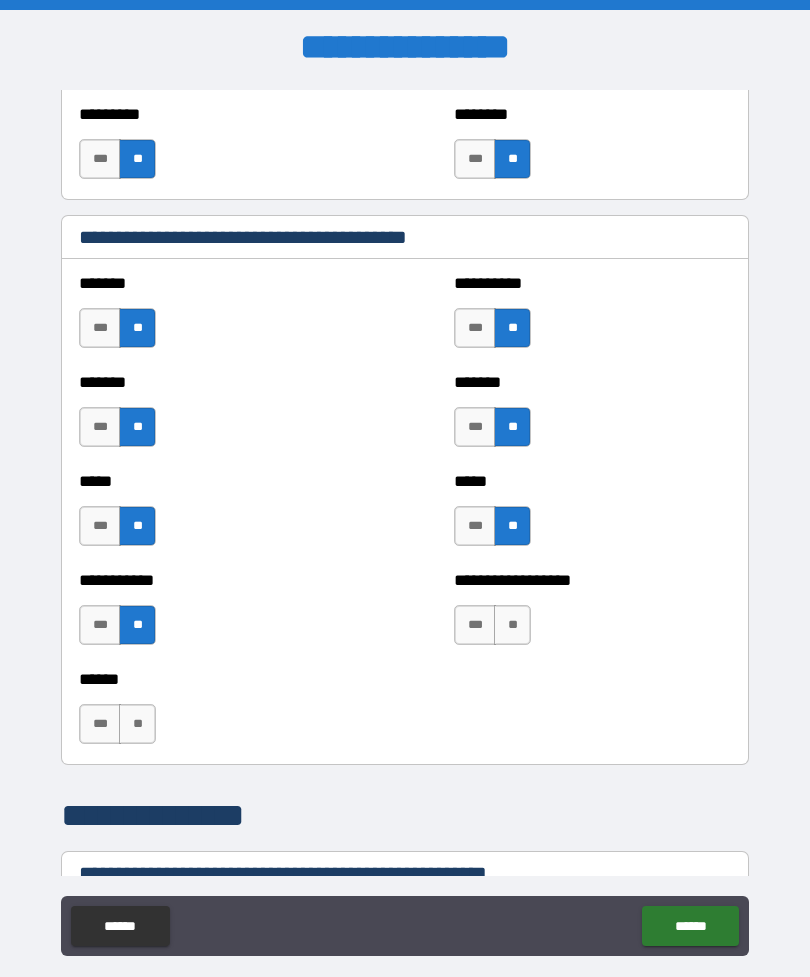 click on "**" at bounding box center [512, 625] 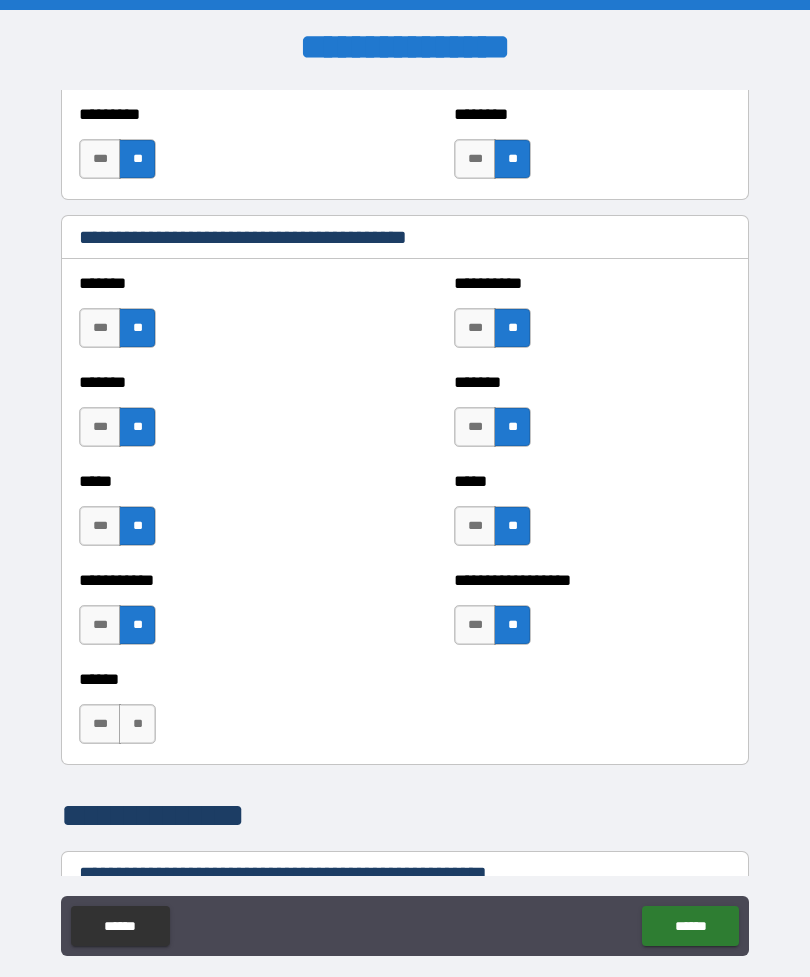 click on "**" at bounding box center (137, 724) 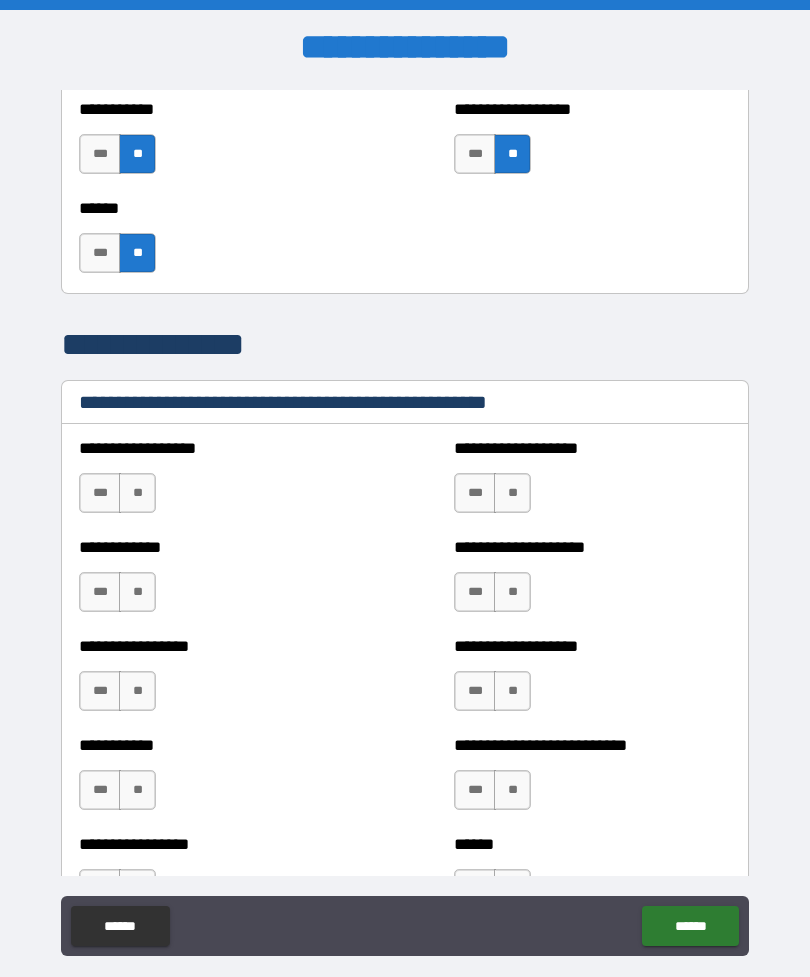 scroll, scrollTop: 1836, scrollLeft: 0, axis: vertical 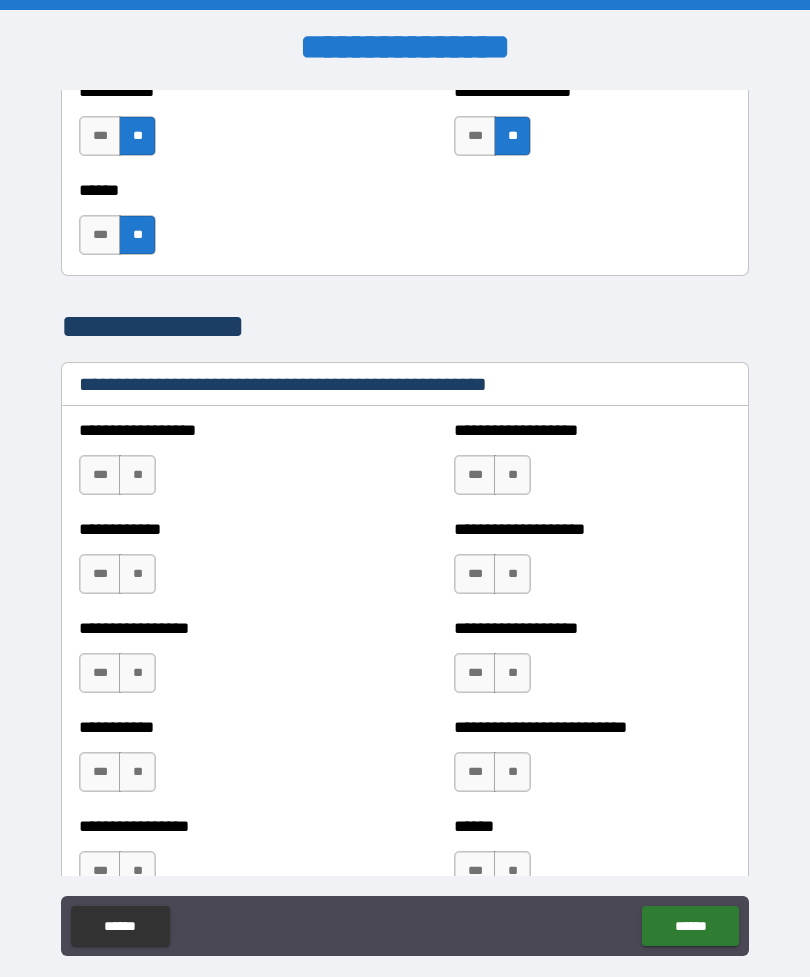 click on "**" at bounding box center [137, 475] 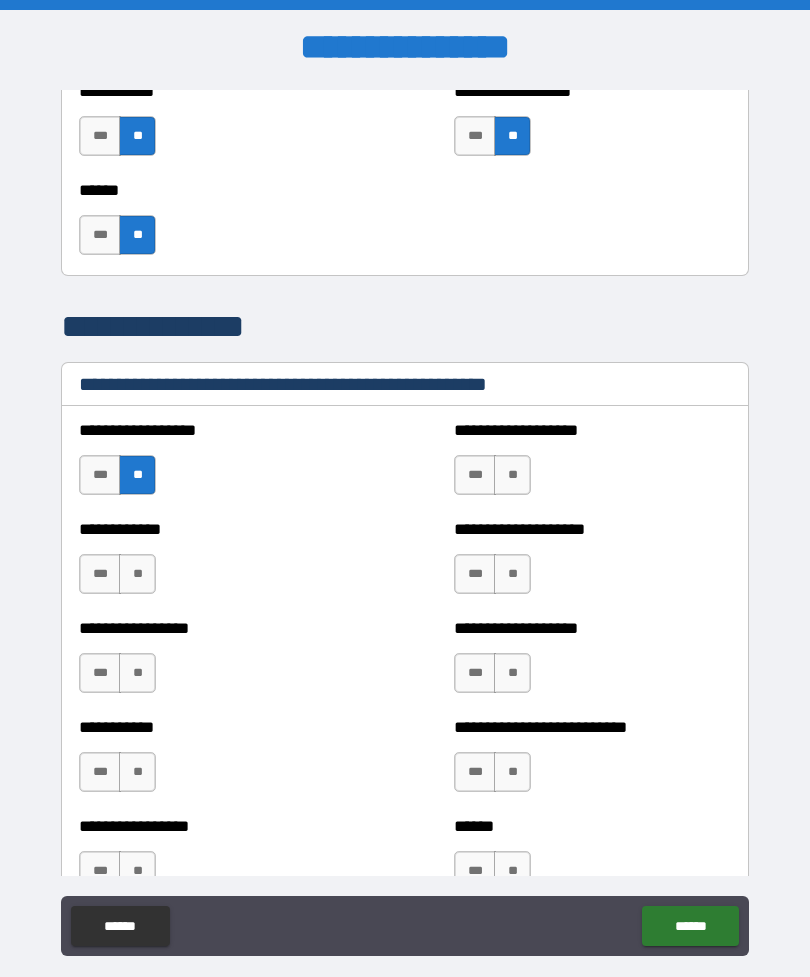 click on "**" at bounding box center (512, 475) 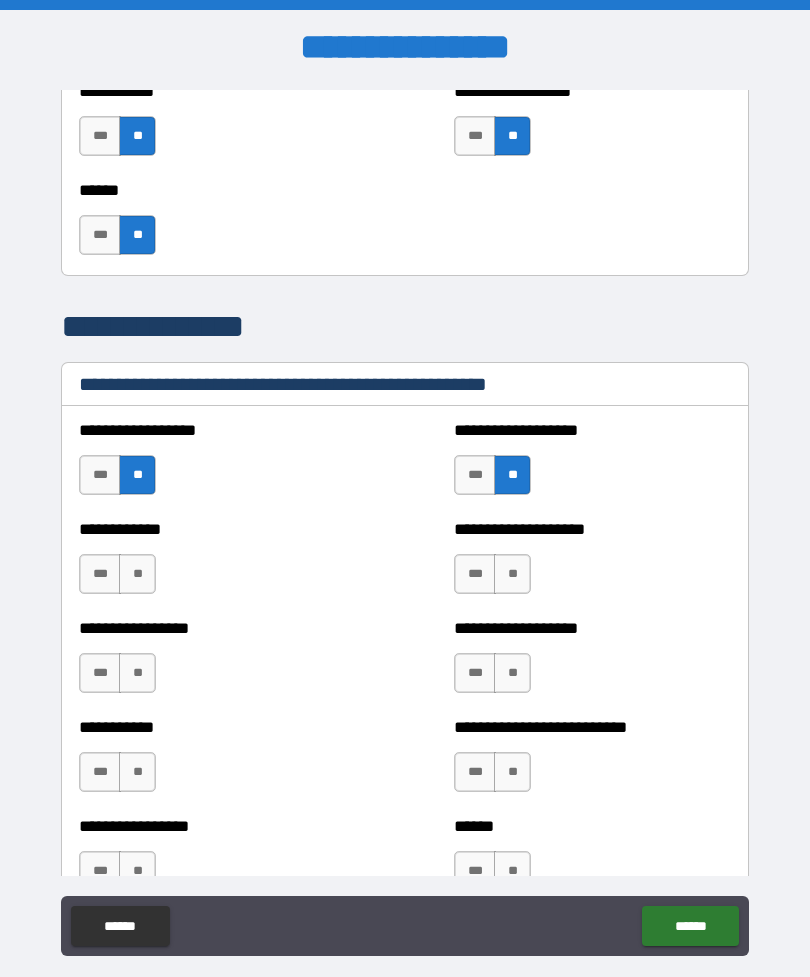 click on "**" at bounding box center (137, 574) 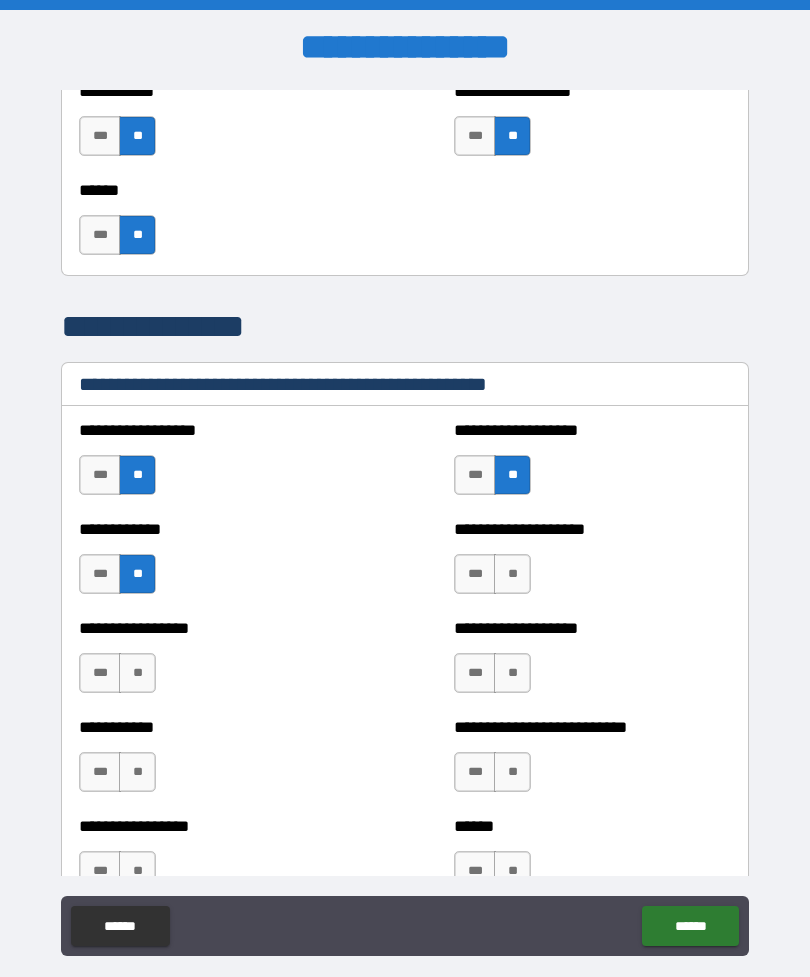 click on "**" at bounding box center (512, 574) 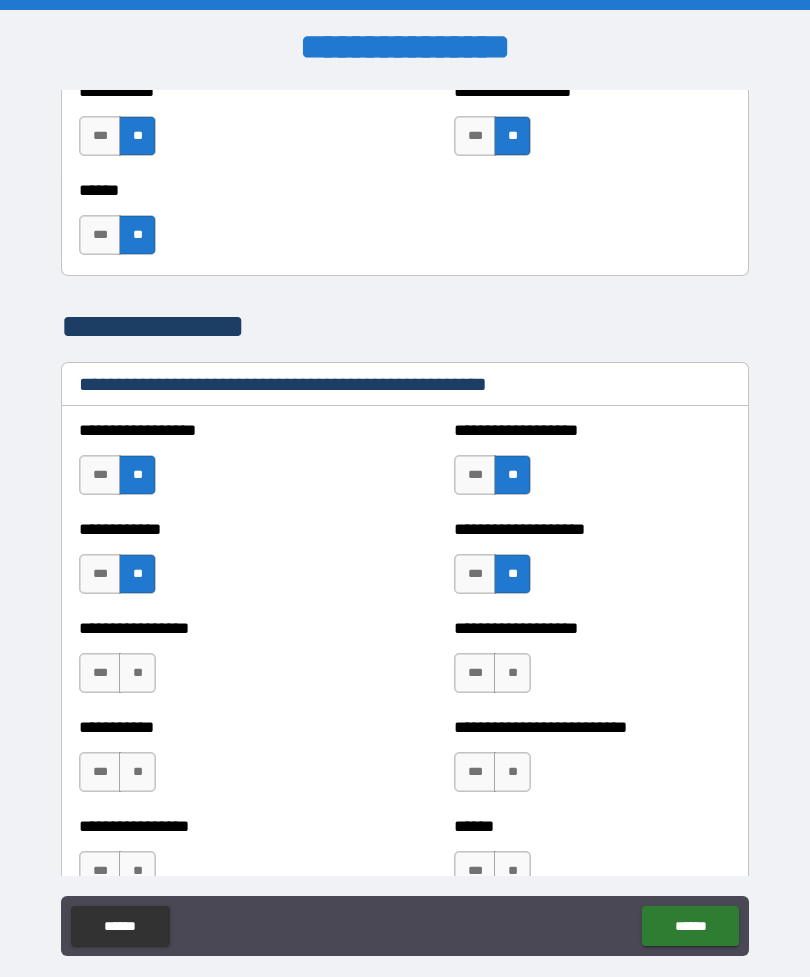 click on "**" at bounding box center [137, 673] 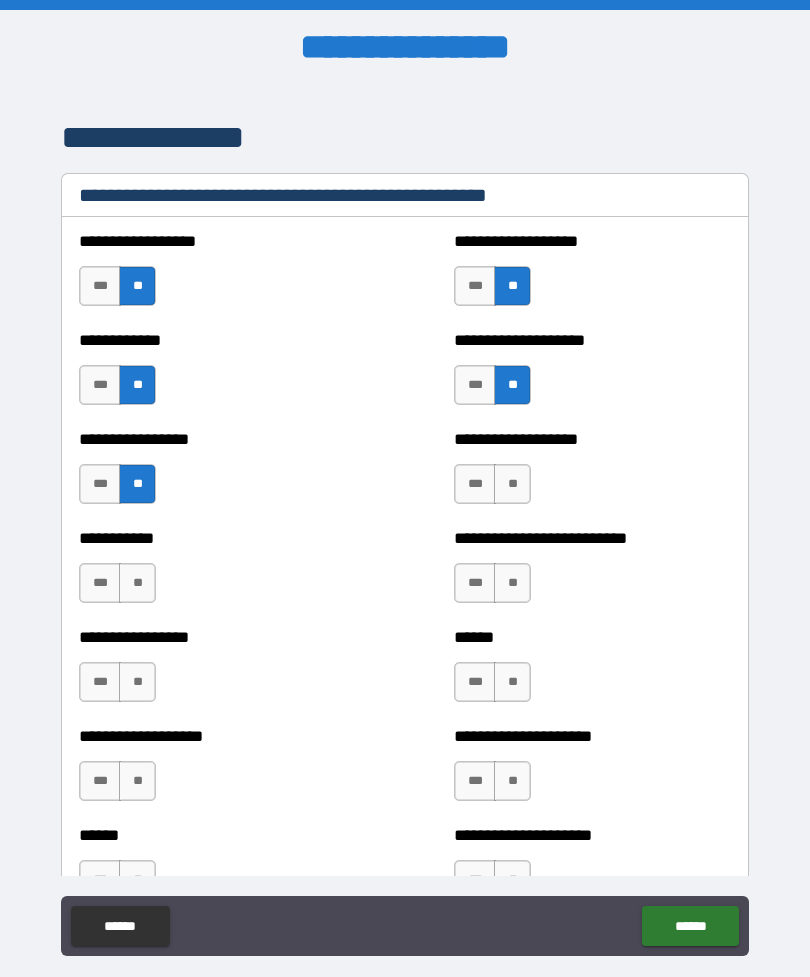 scroll, scrollTop: 2030, scrollLeft: 0, axis: vertical 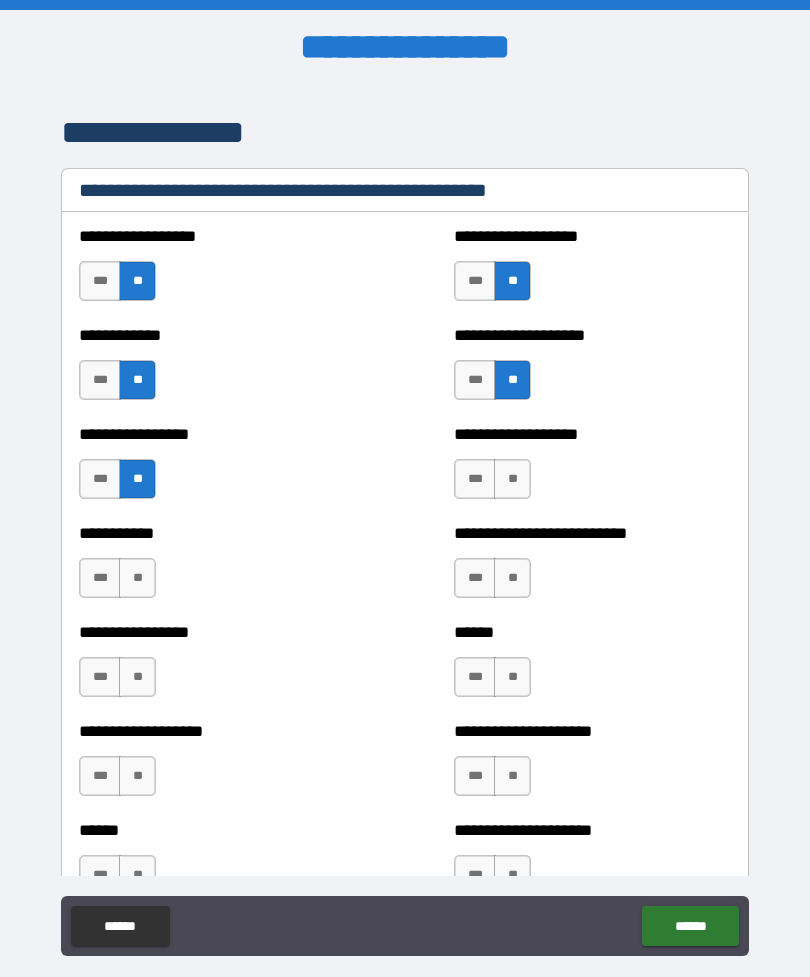 click on "**" at bounding box center [512, 479] 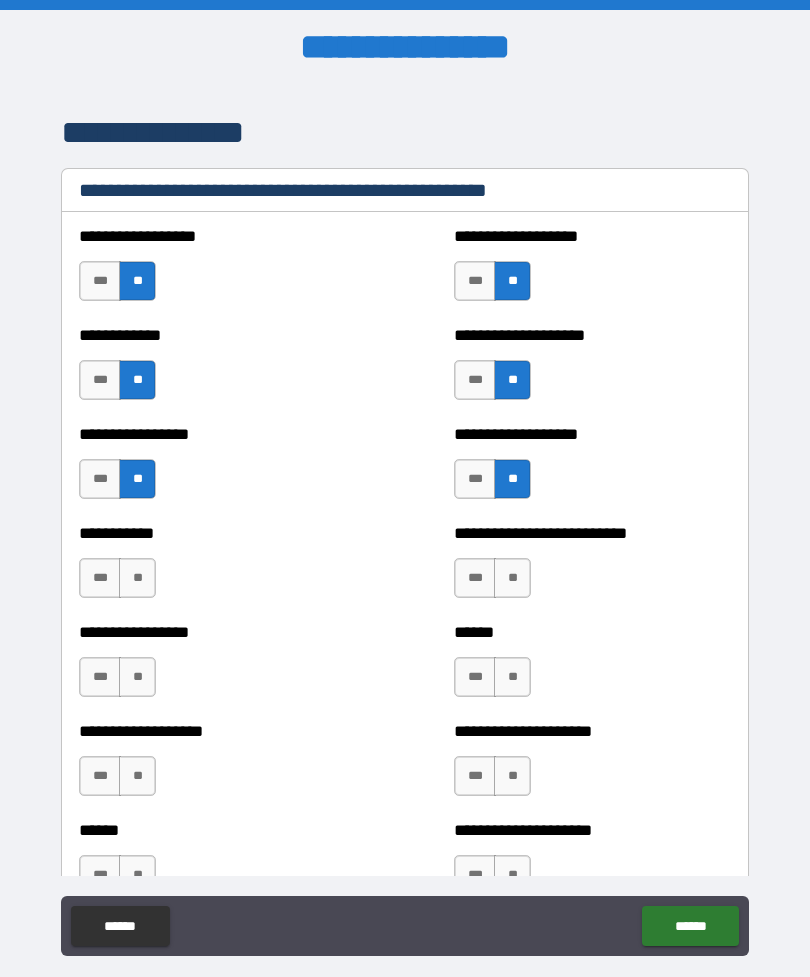 click on "**" at bounding box center [137, 578] 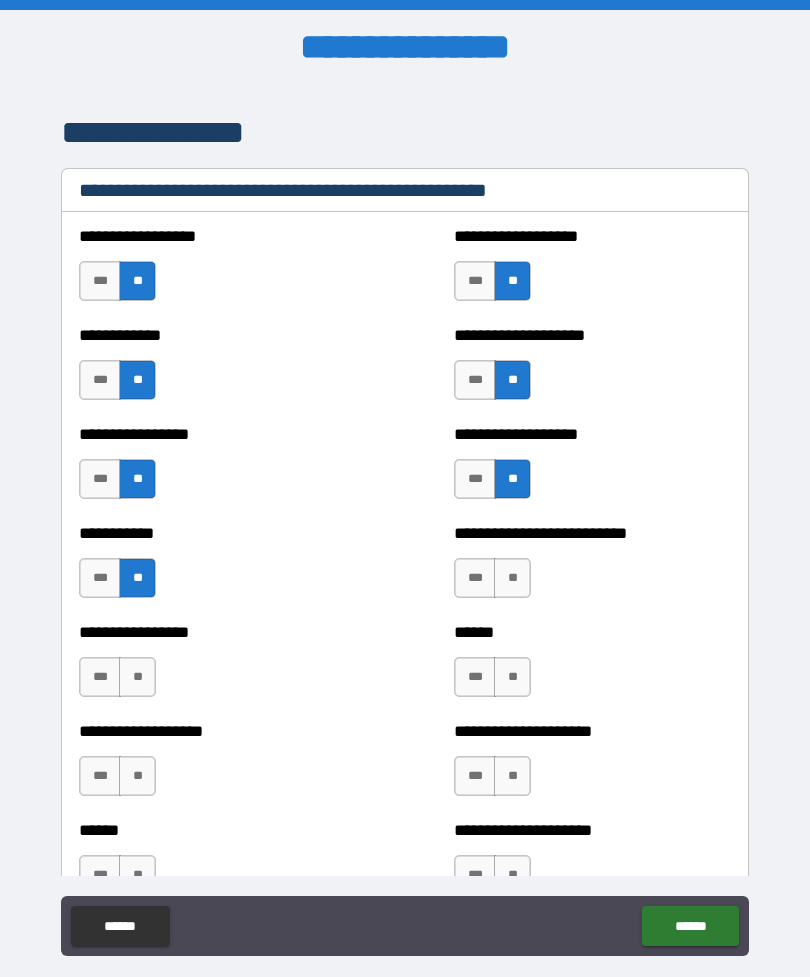 click on "**" at bounding box center [512, 578] 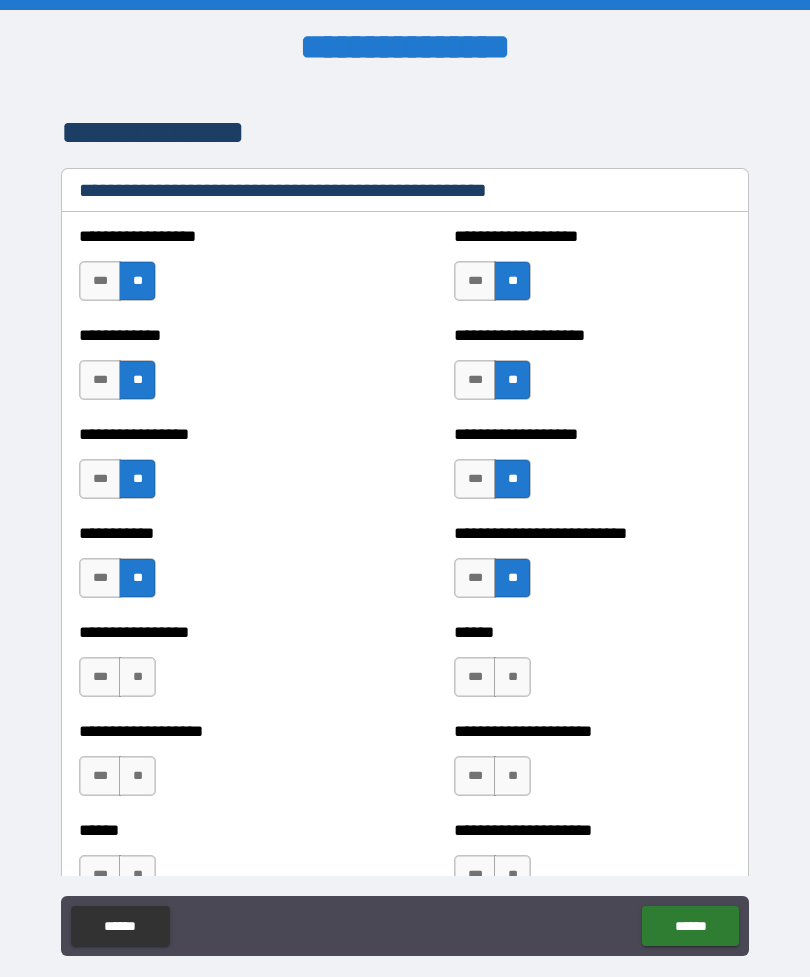 click on "**" at bounding box center (137, 677) 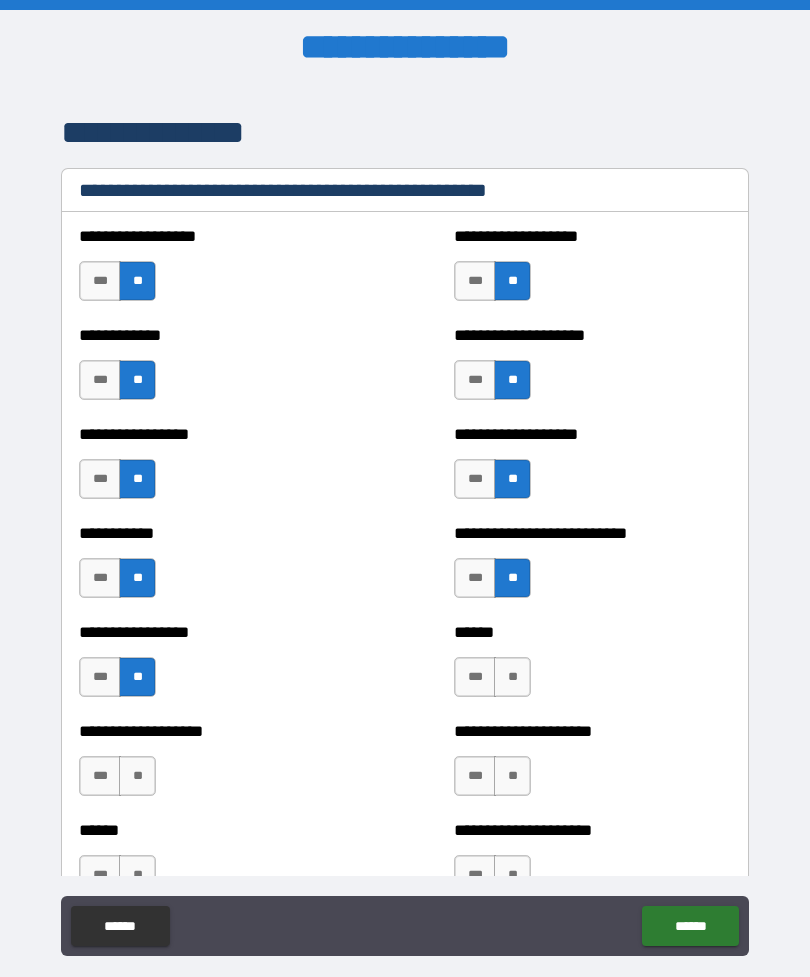 click on "**" at bounding box center (512, 677) 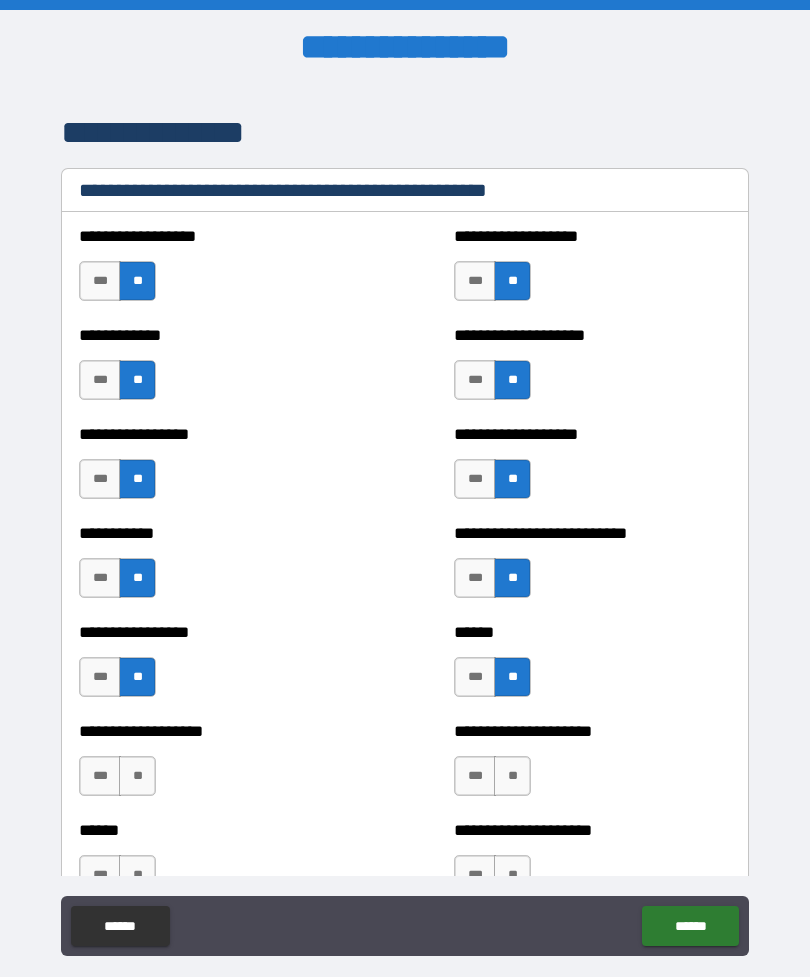 click on "**" at bounding box center (137, 776) 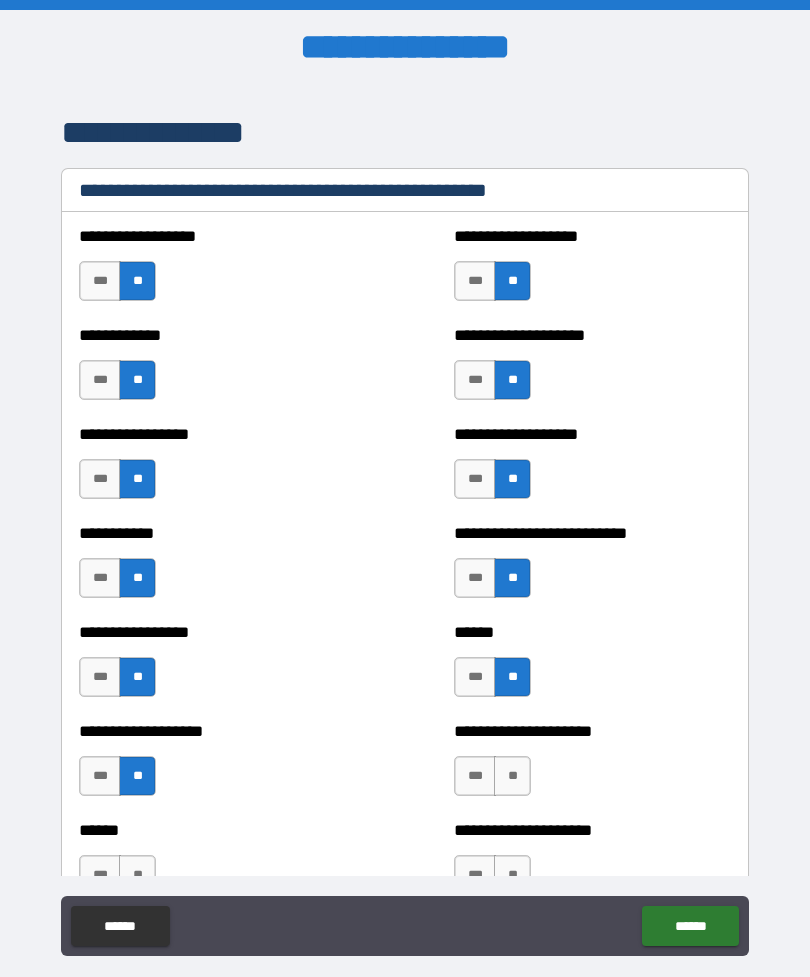 click on "**" at bounding box center [512, 776] 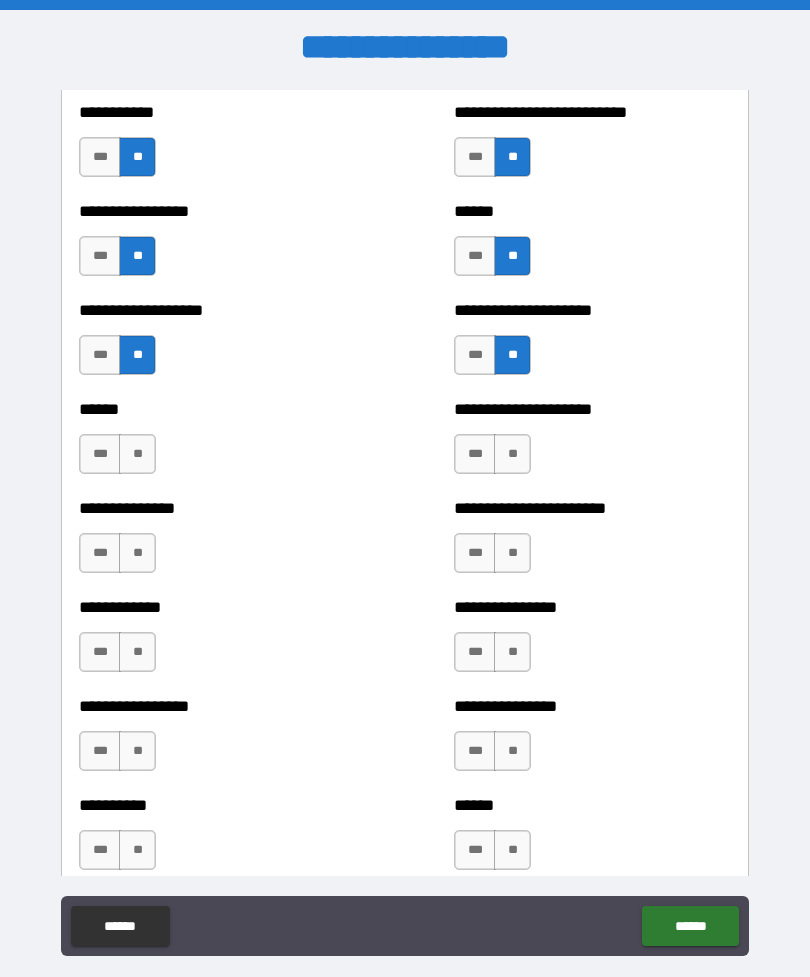 scroll, scrollTop: 2446, scrollLeft: 0, axis: vertical 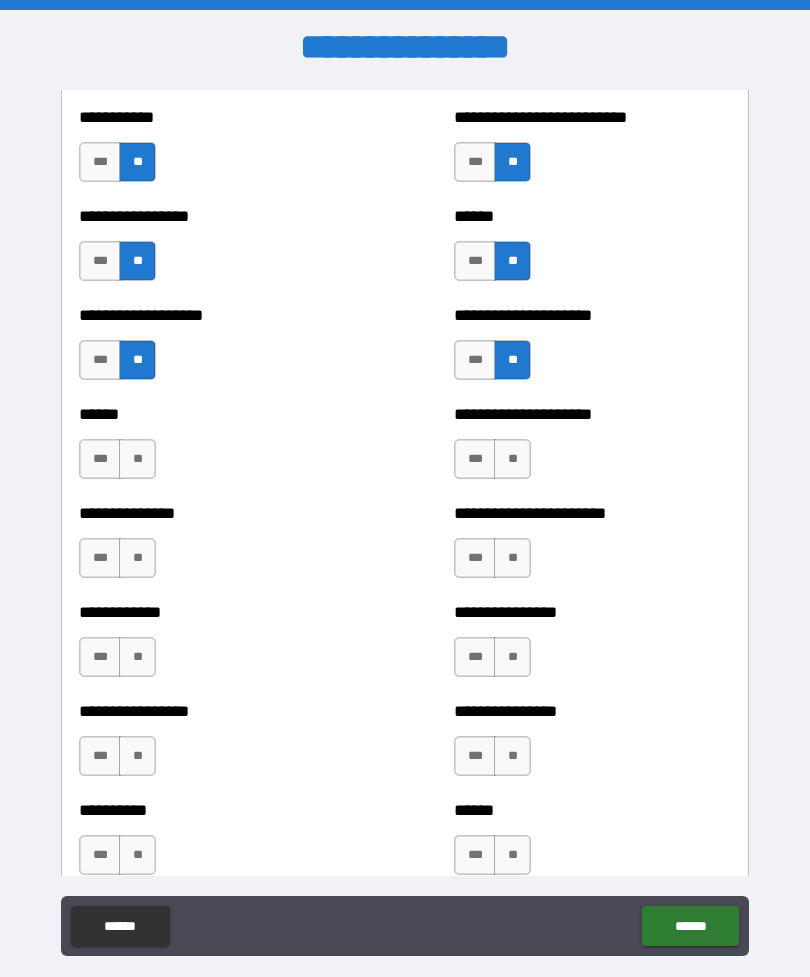 click on "**" at bounding box center (137, 459) 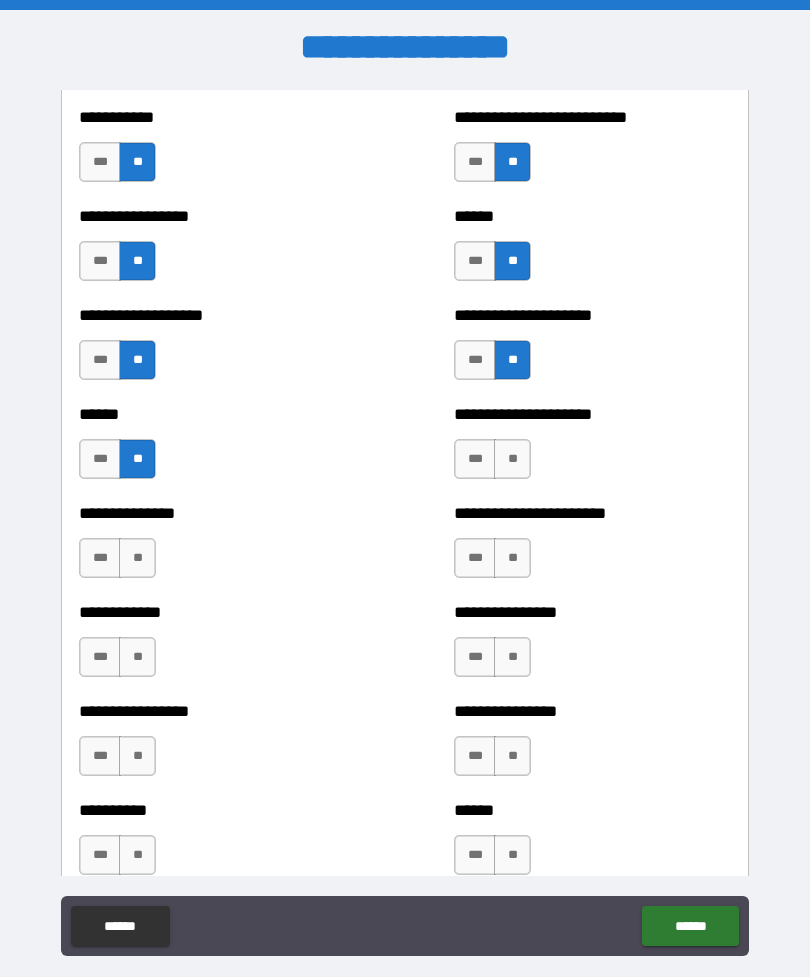click on "**" at bounding box center [512, 459] 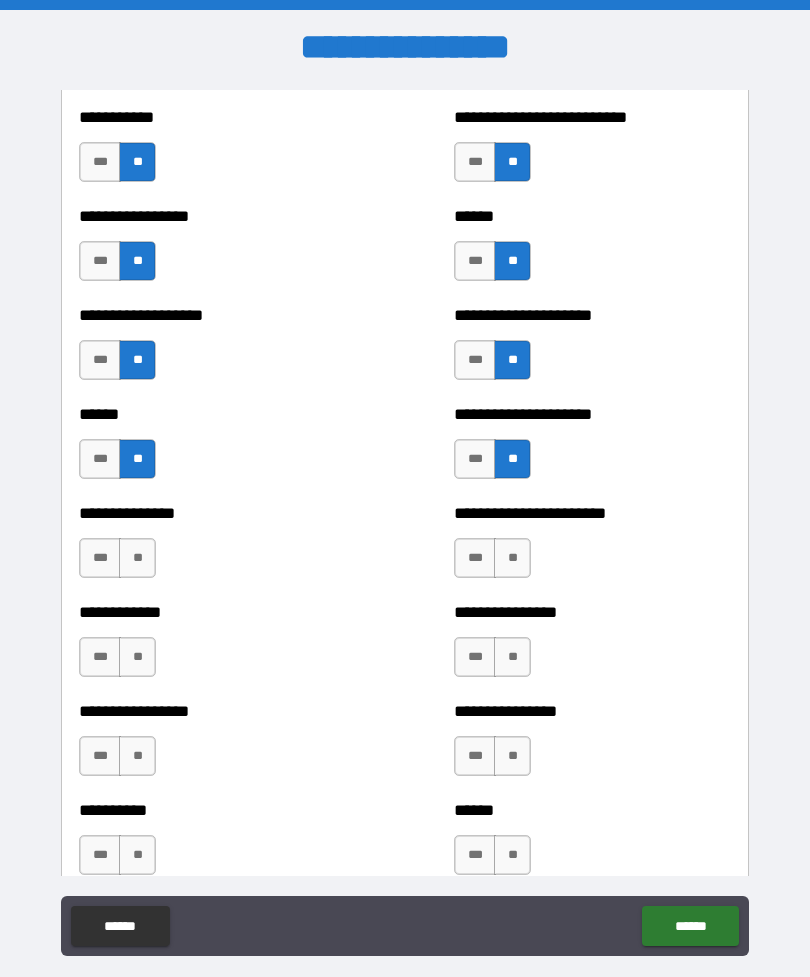 click on "**" at bounding box center (137, 558) 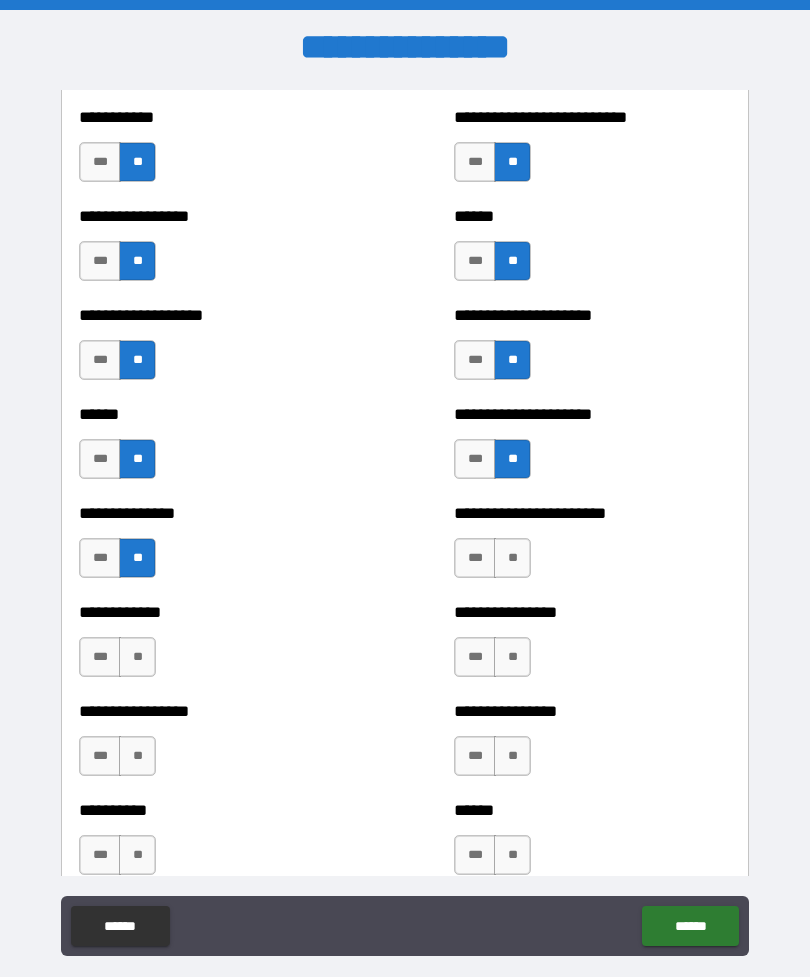 click on "**" at bounding box center [512, 558] 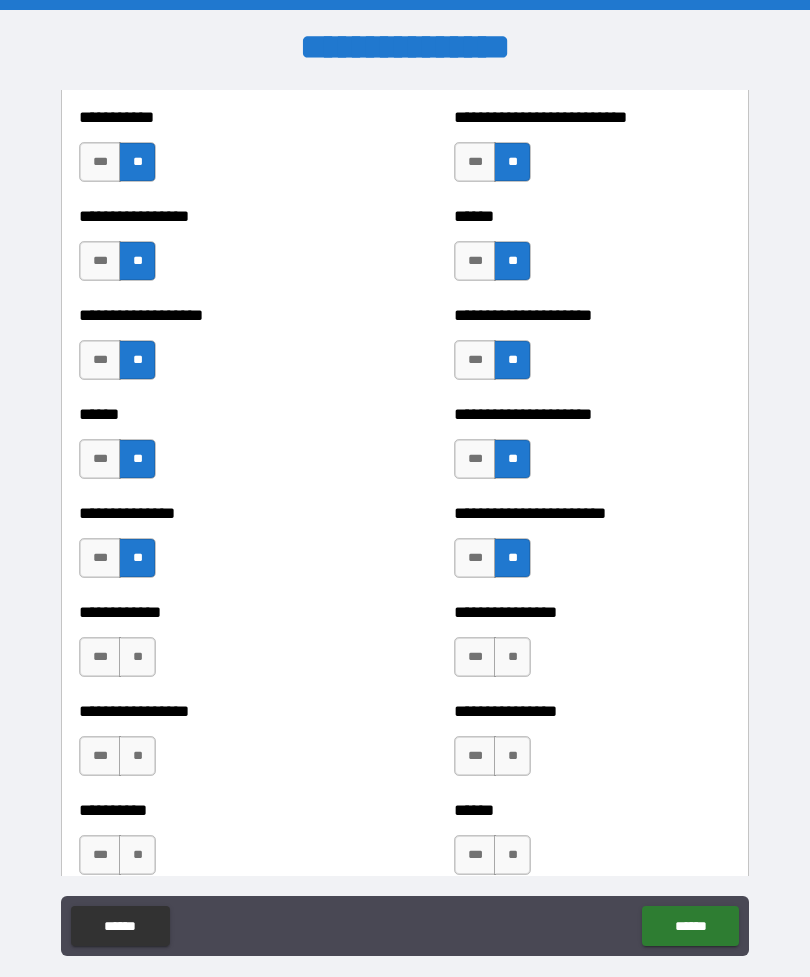 click on "**" at bounding box center [137, 657] 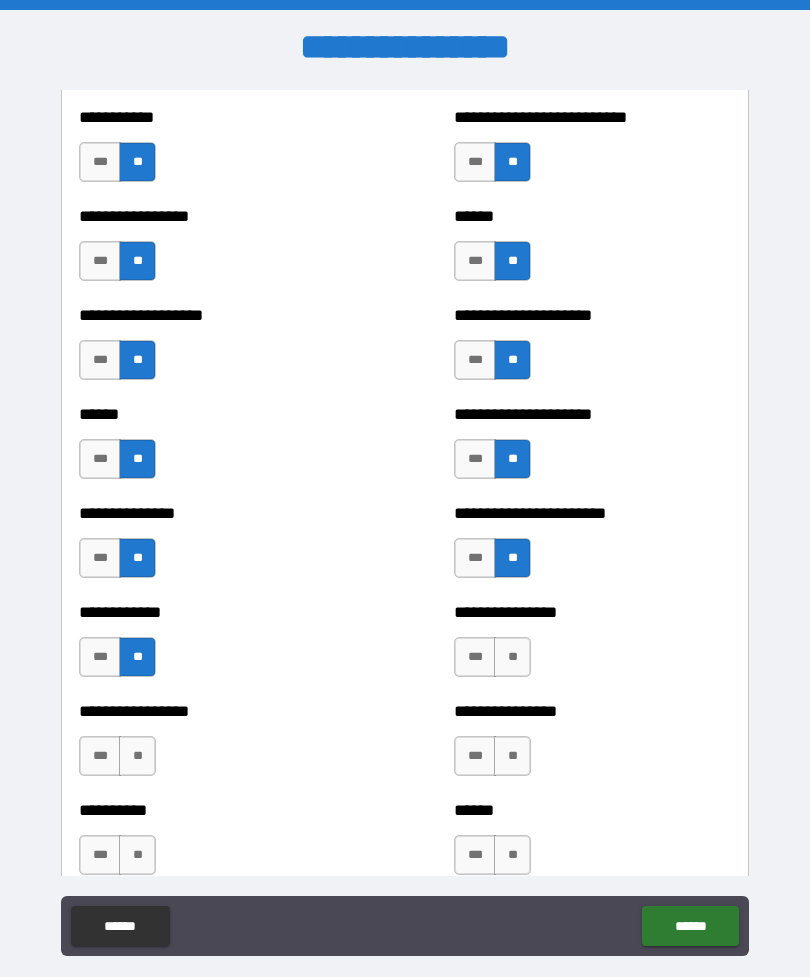 click on "**" at bounding box center (512, 657) 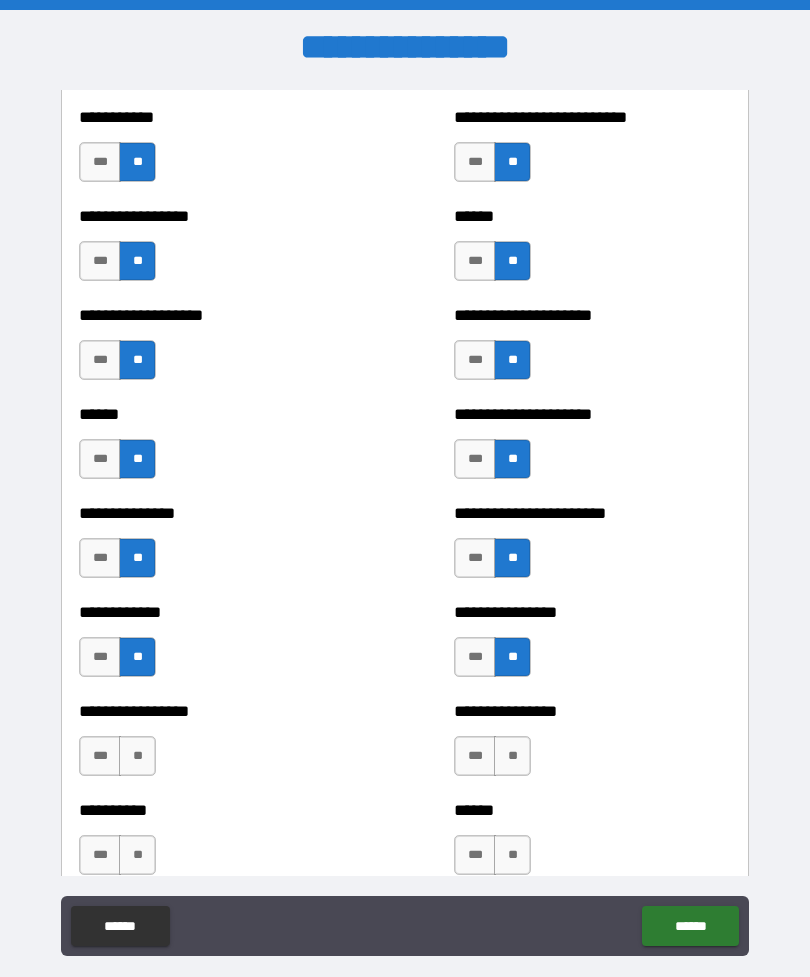 click on "**" at bounding box center (137, 756) 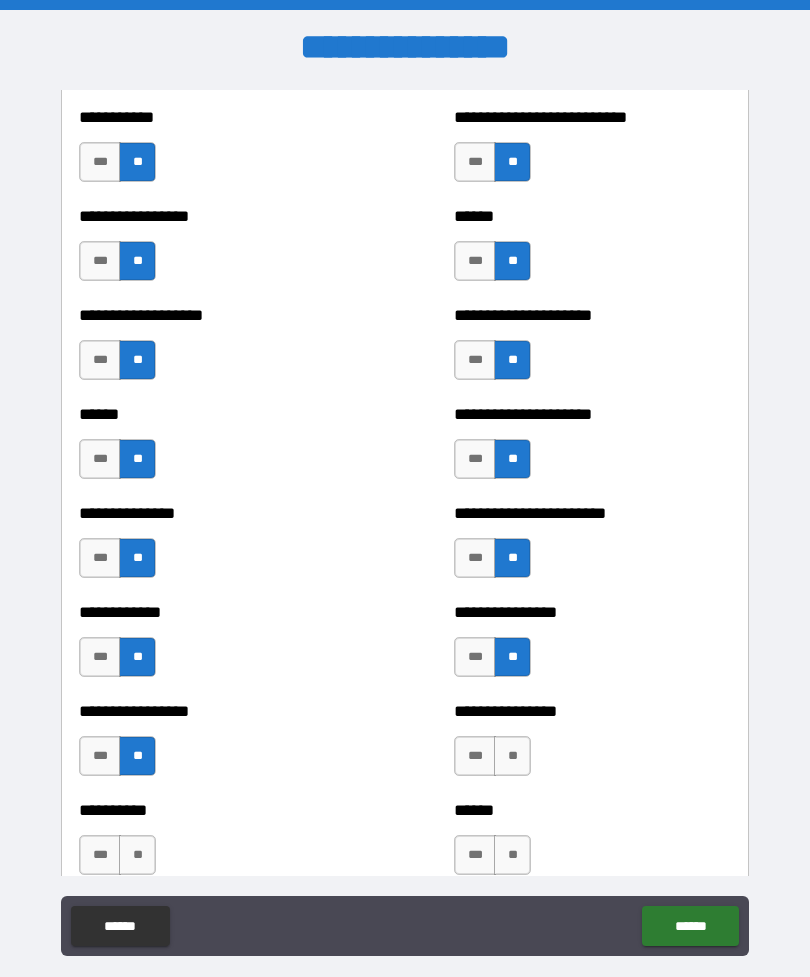 click on "**" at bounding box center [512, 756] 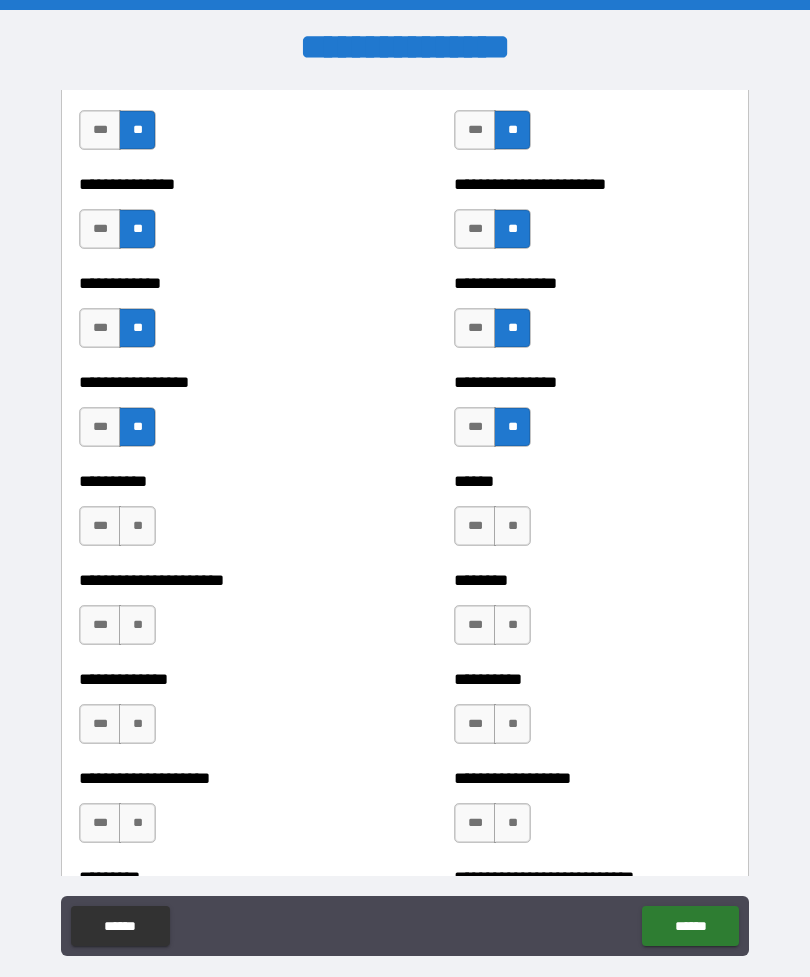 scroll, scrollTop: 2773, scrollLeft: 0, axis: vertical 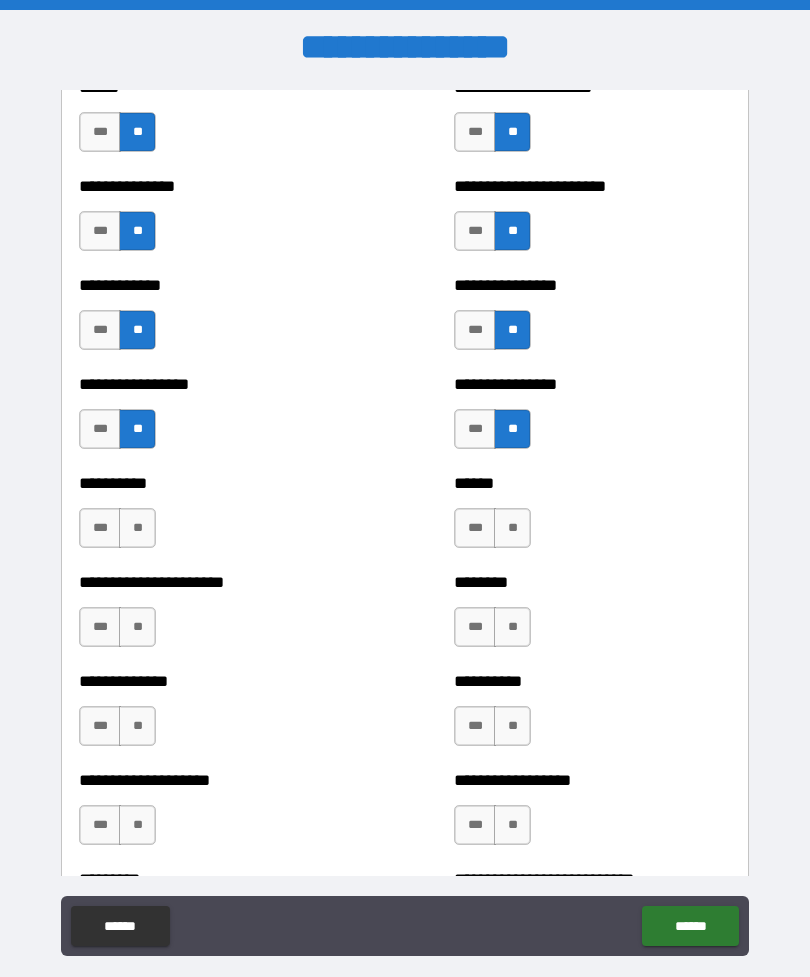 click on "**" at bounding box center (137, 528) 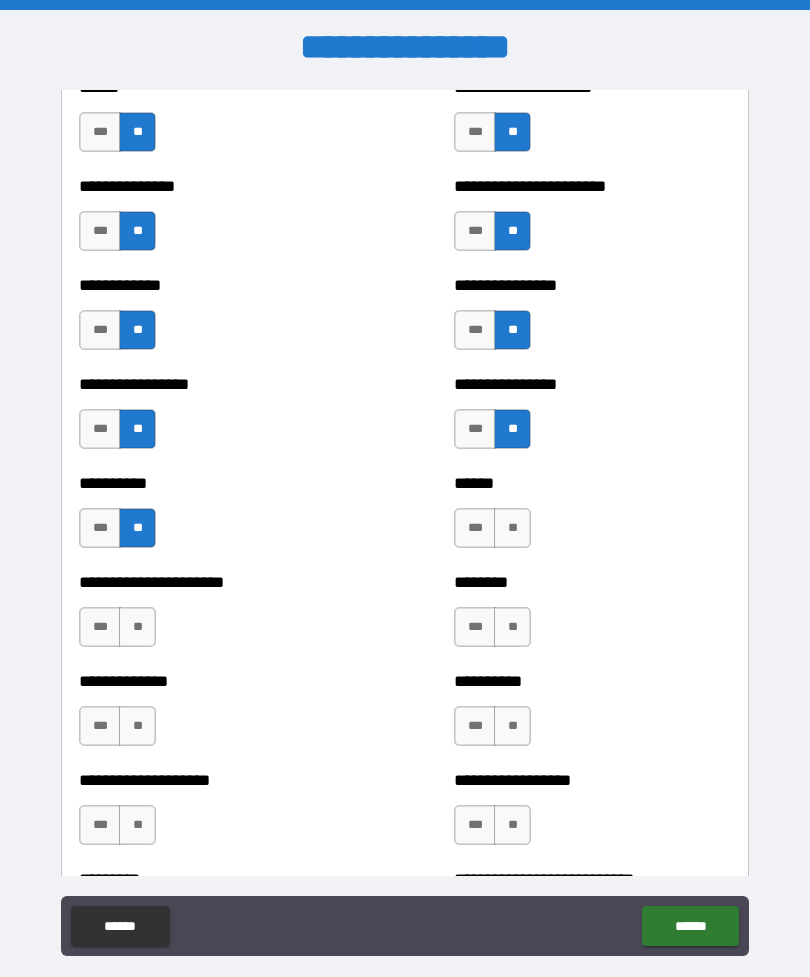 click on "**" at bounding box center (512, 528) 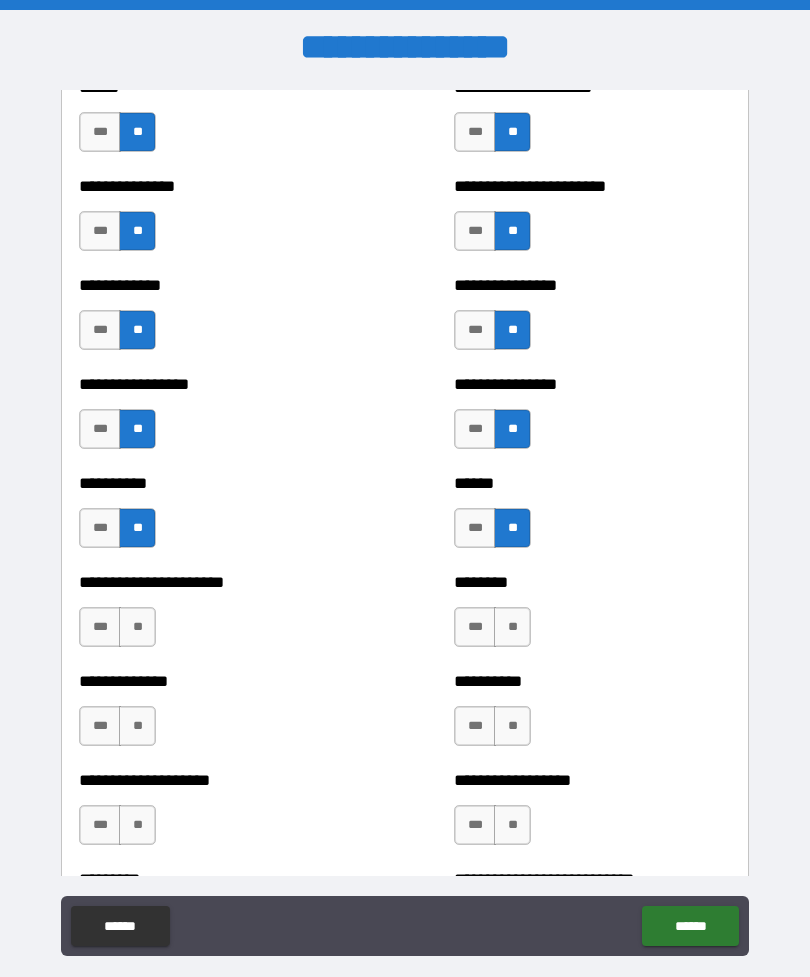 click on "**" at bounding box center (137, 627) 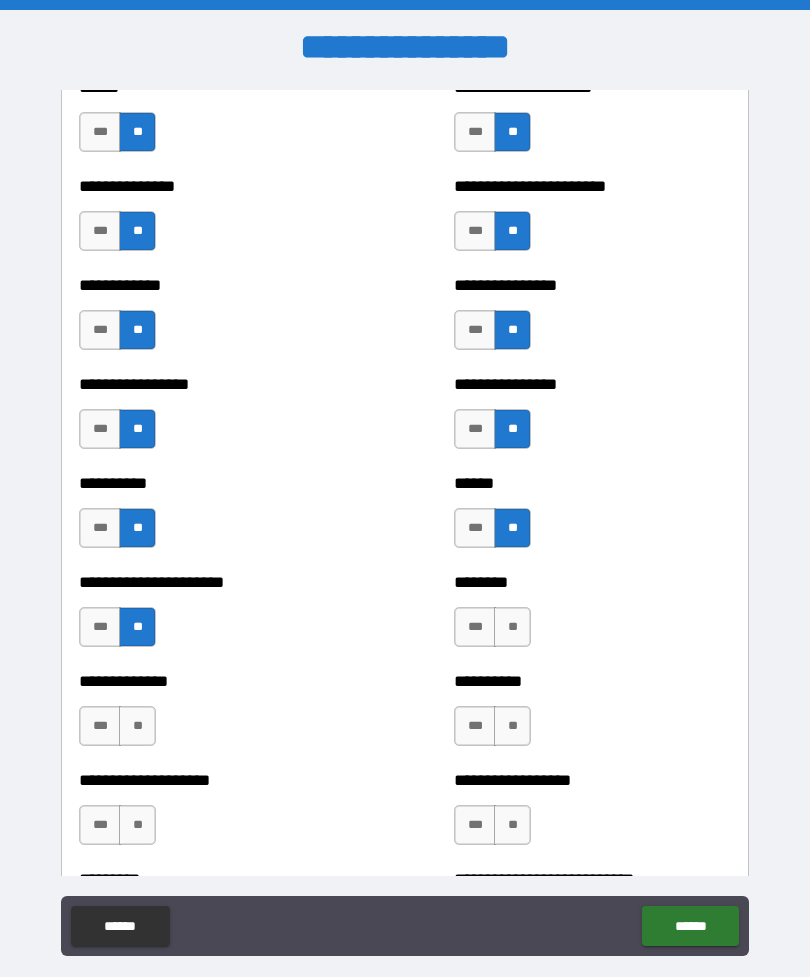click on "**" at bounding box center (512, 627) 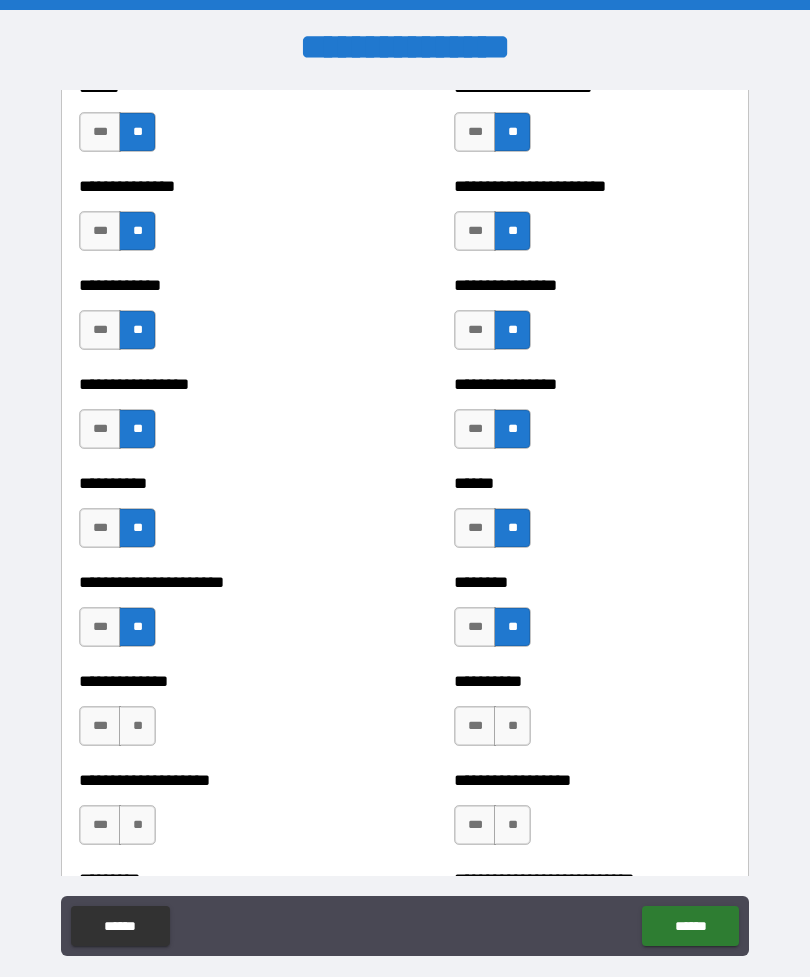 click on "**" at bounding box center (137, 726) 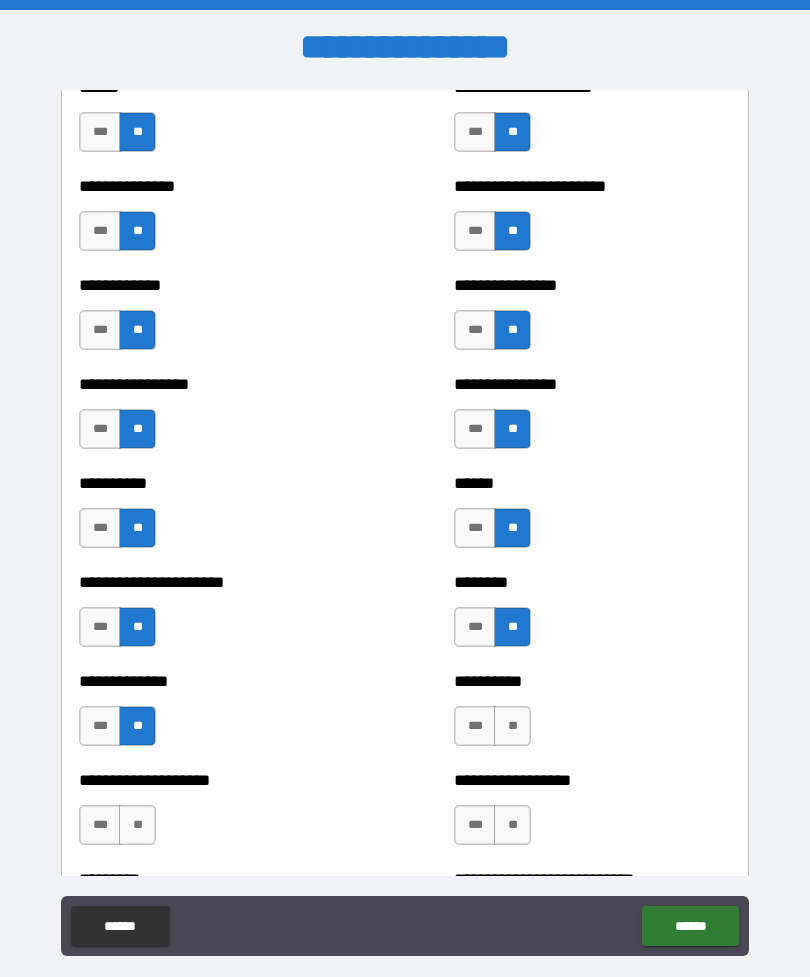 click on "**" at bounding box center [512, 726] 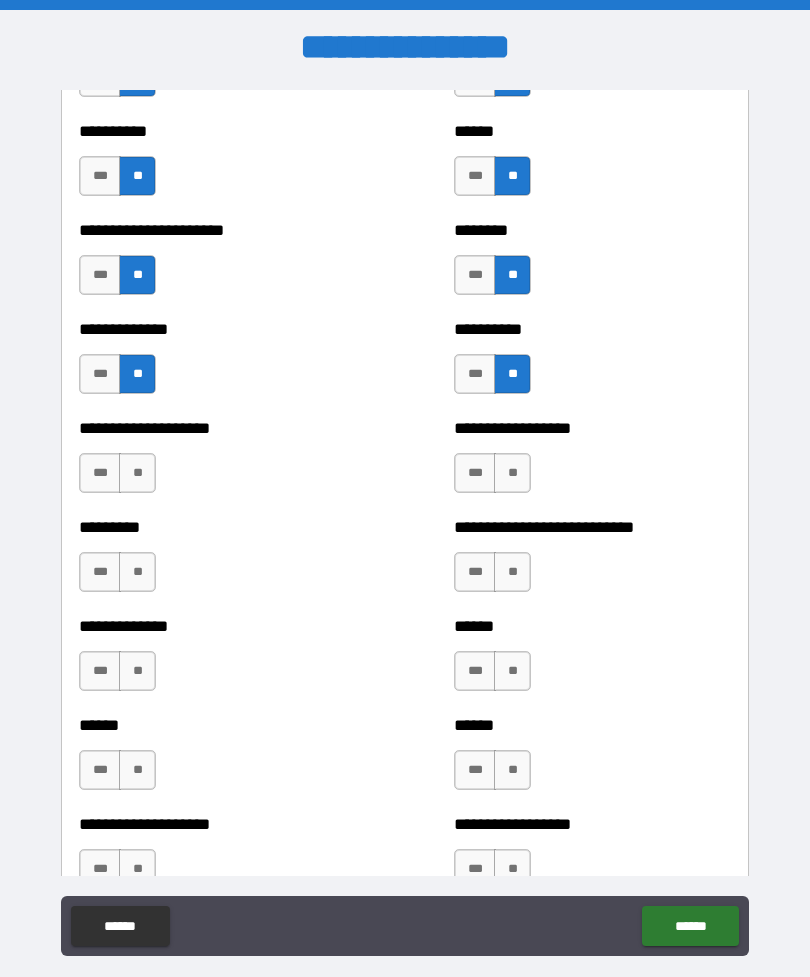 scroll, scrollTop: 3118, scrollLeft: 0, axis: vertical 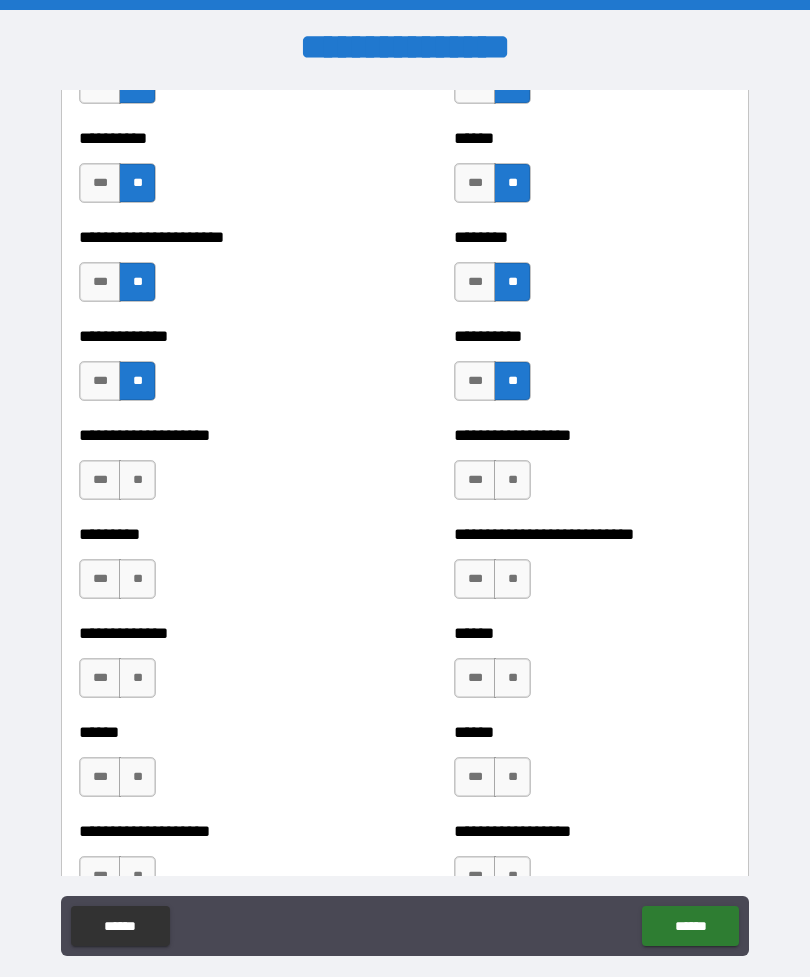 click on "**" at bounding box center (137, 480) 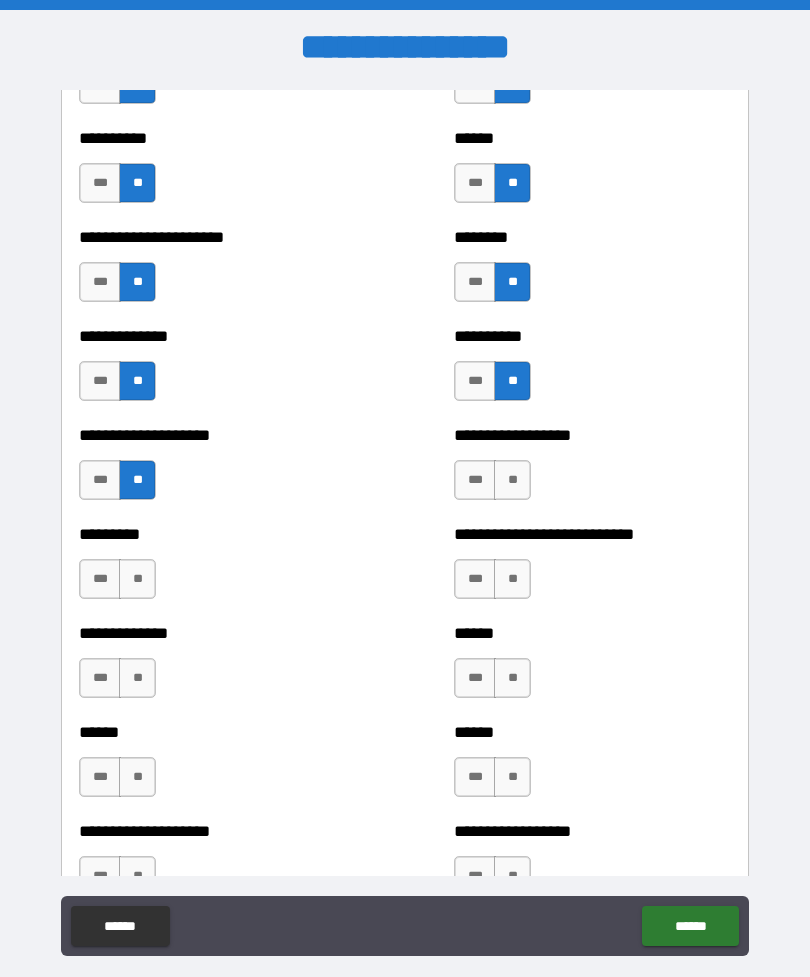 click on "**" at bounding box center [512, 480] 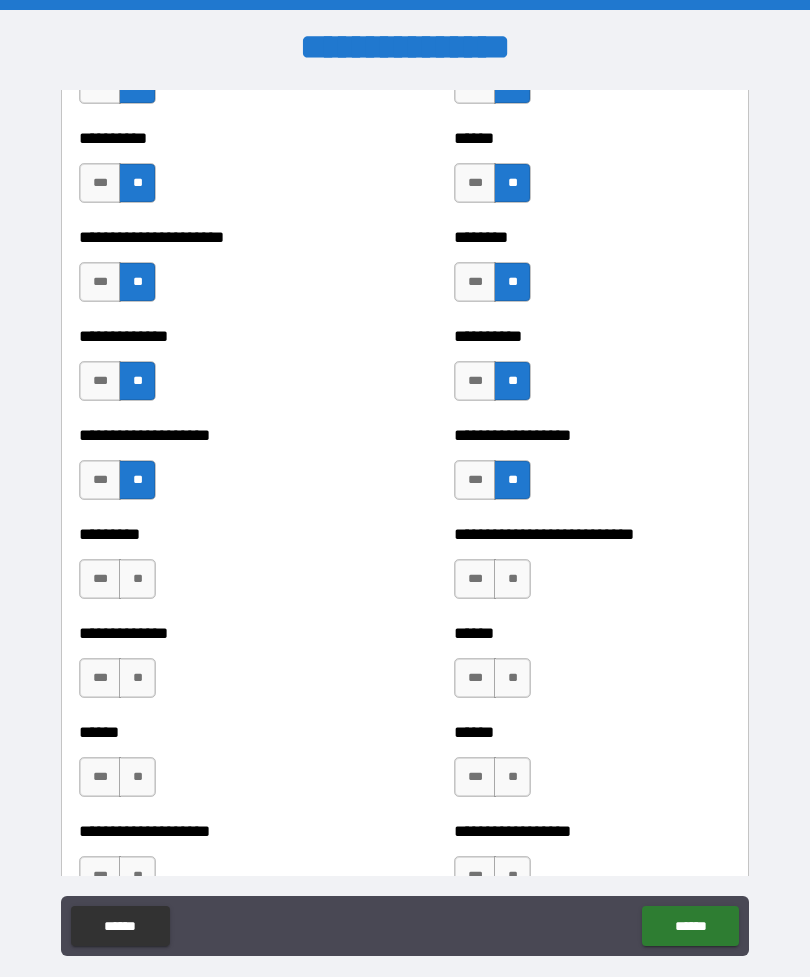 click on "**" at bounding box center (137, 579) 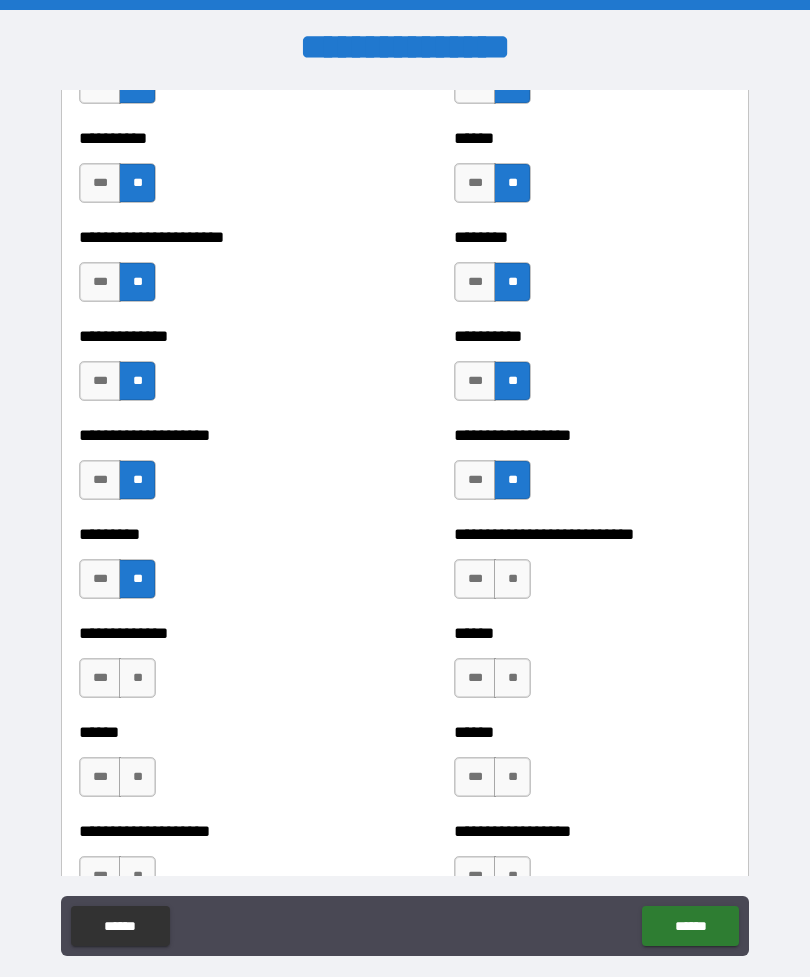 click on "**" at bounding box center [512, 579] 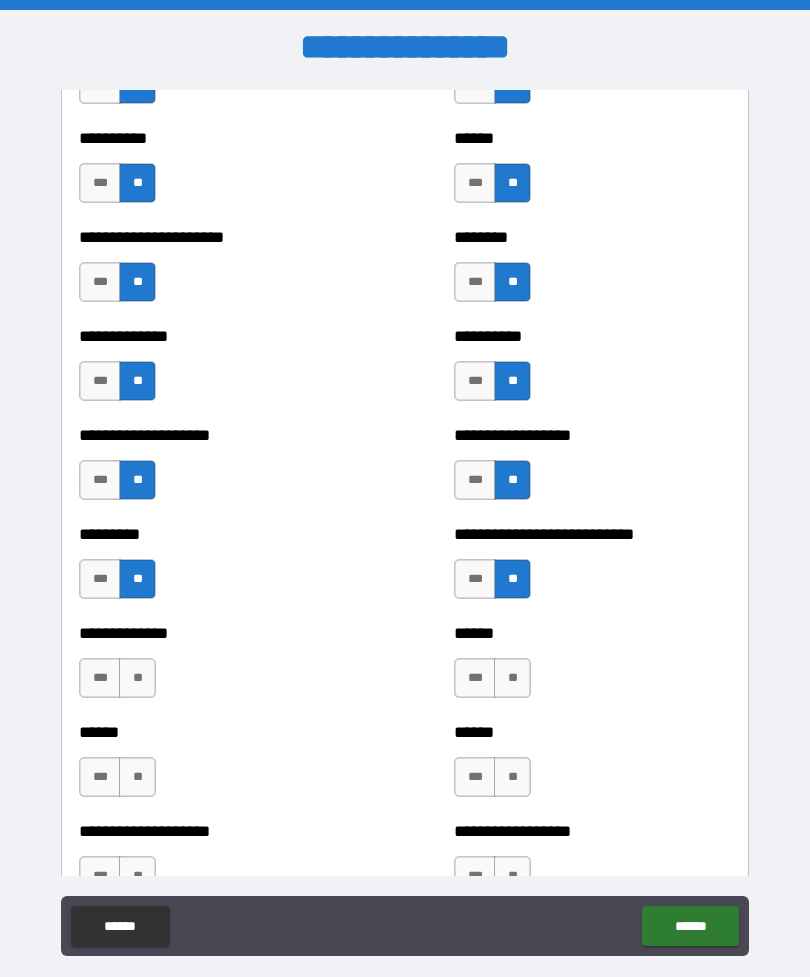 click on "**" at bounding box center [137, 678] 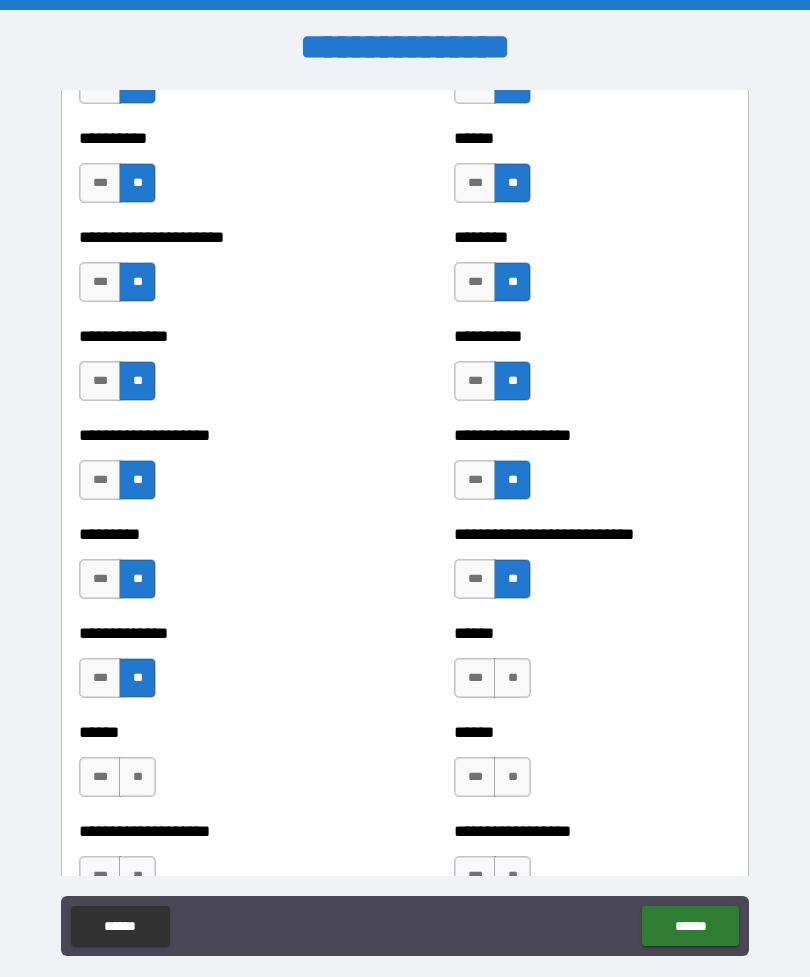 click on "**" at bounding box center (512, 678) 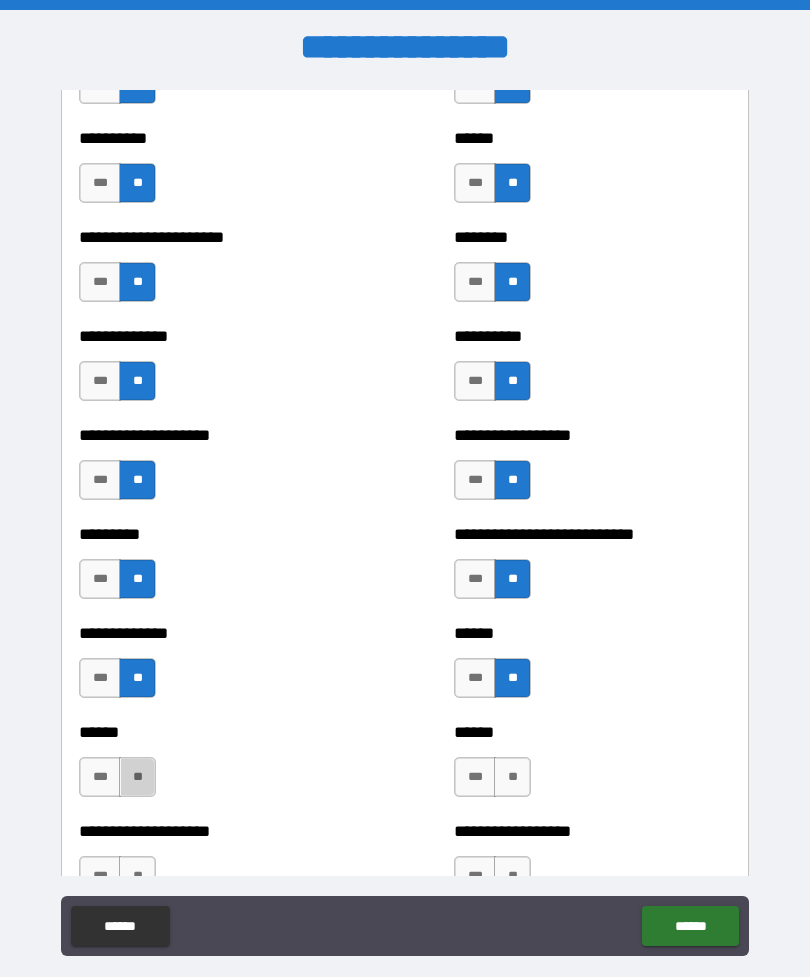 click on "**" at bounding box center [137, 777] 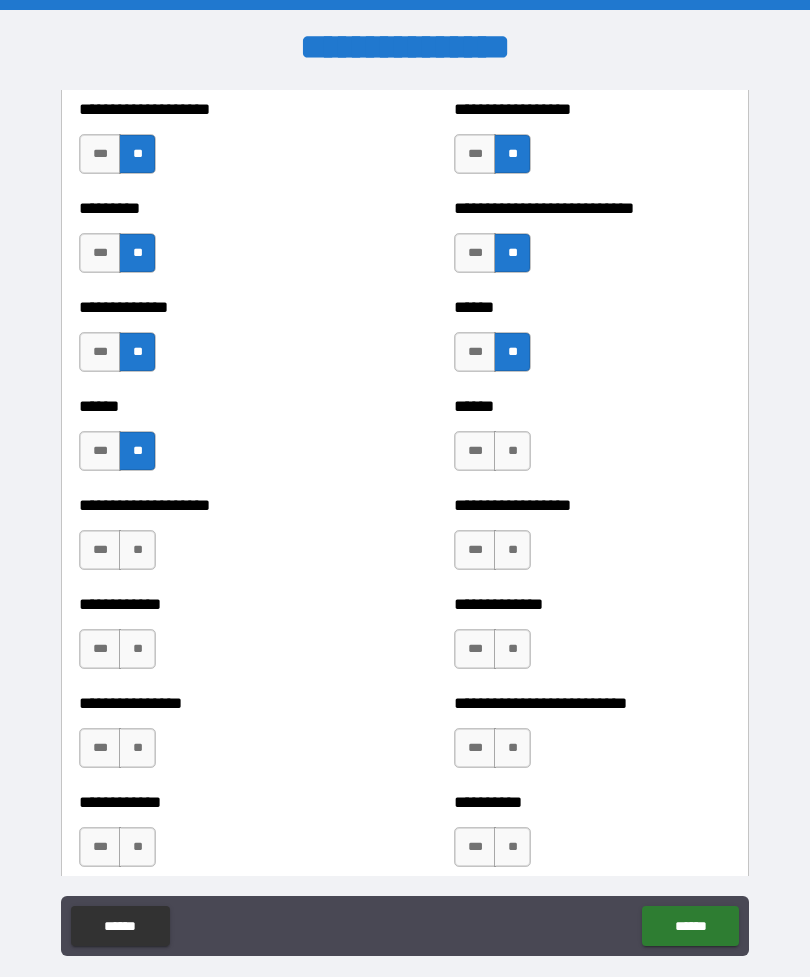 scroll, scrollTop: 3456, scrollLeft: 0, axis: vertical 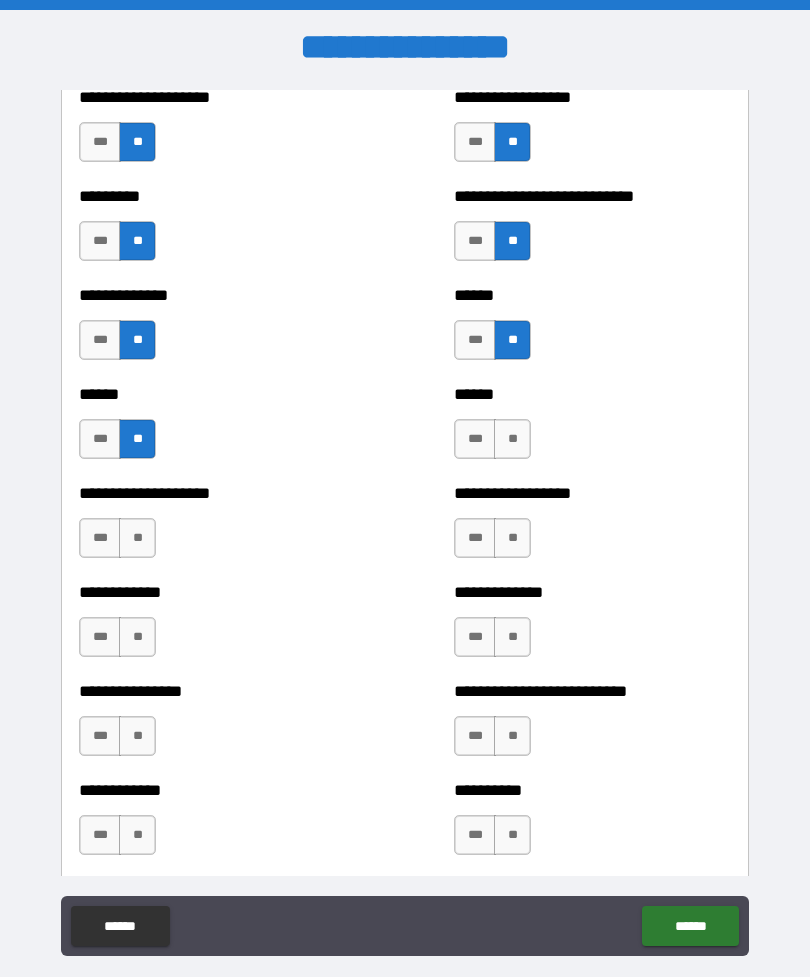 click on "**" at bounding box center (512, 439) 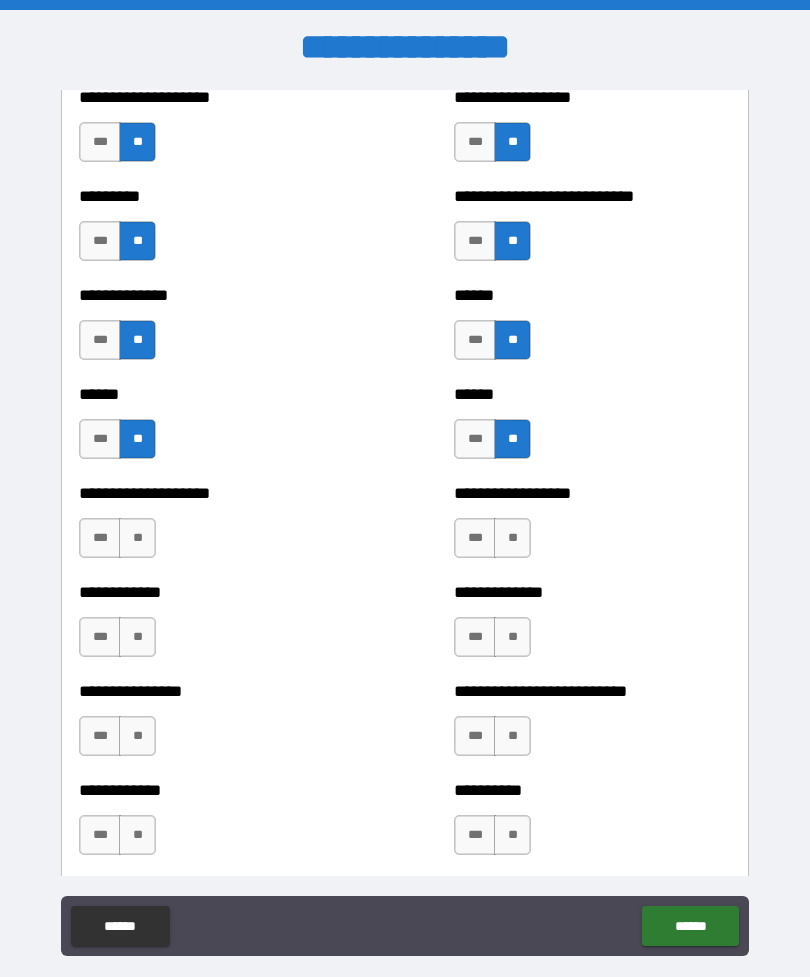 click on "**" at bounding box center [137, 538] 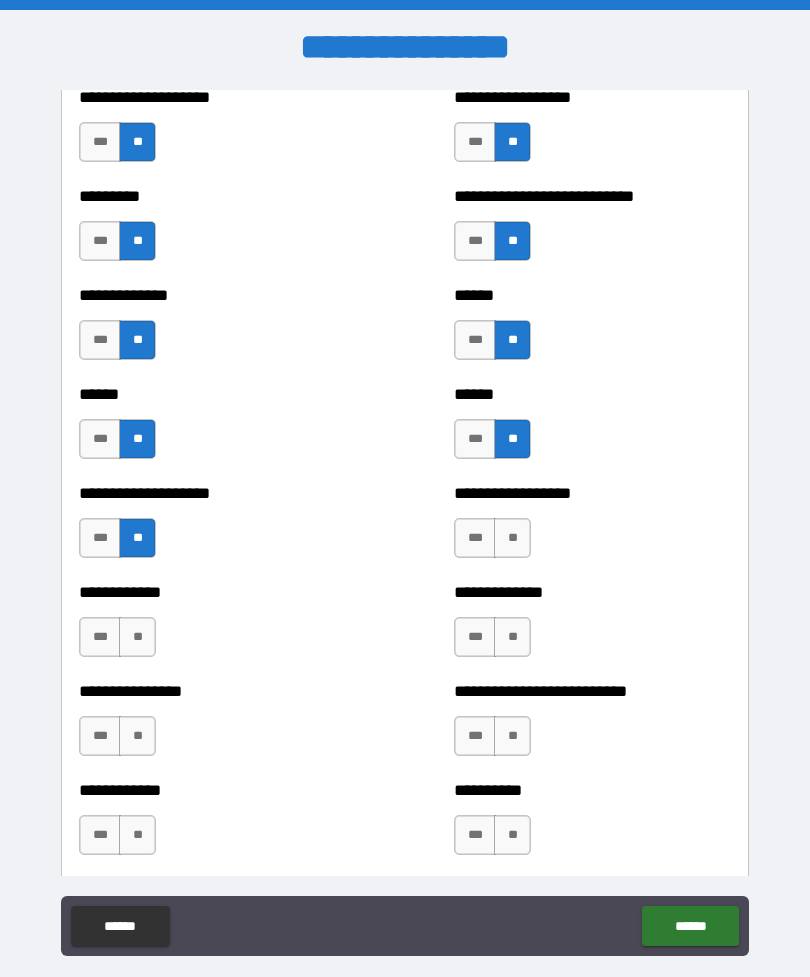 click on "**" at bounding box center (512, 538) 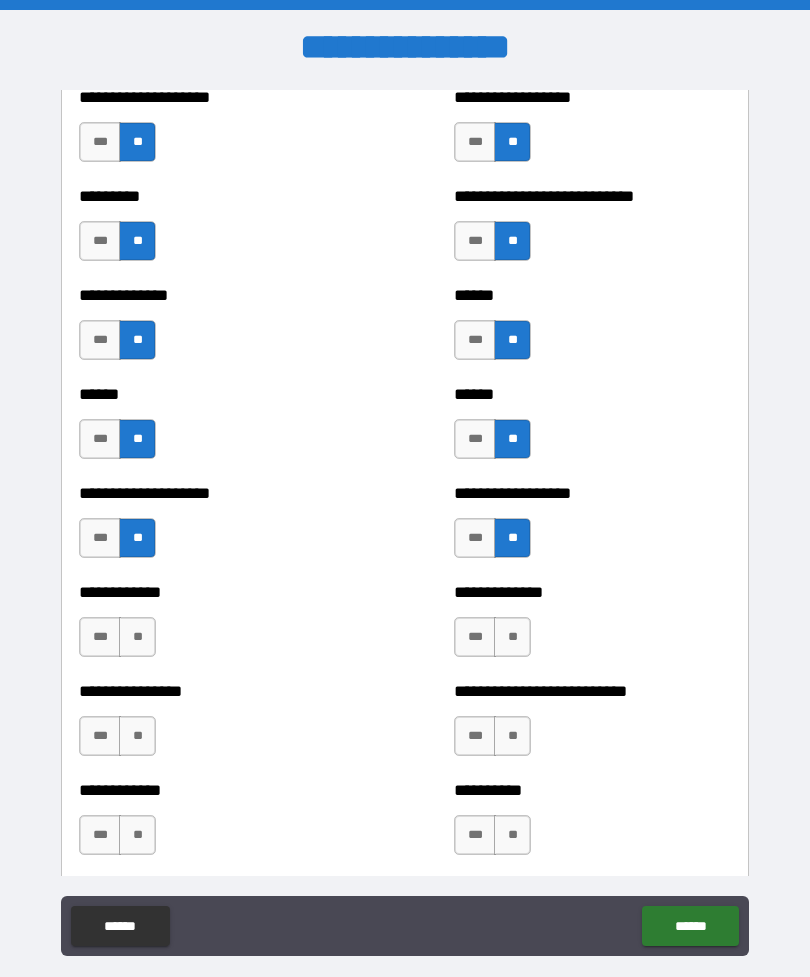 click on "**" at bounding box center [137, 637] 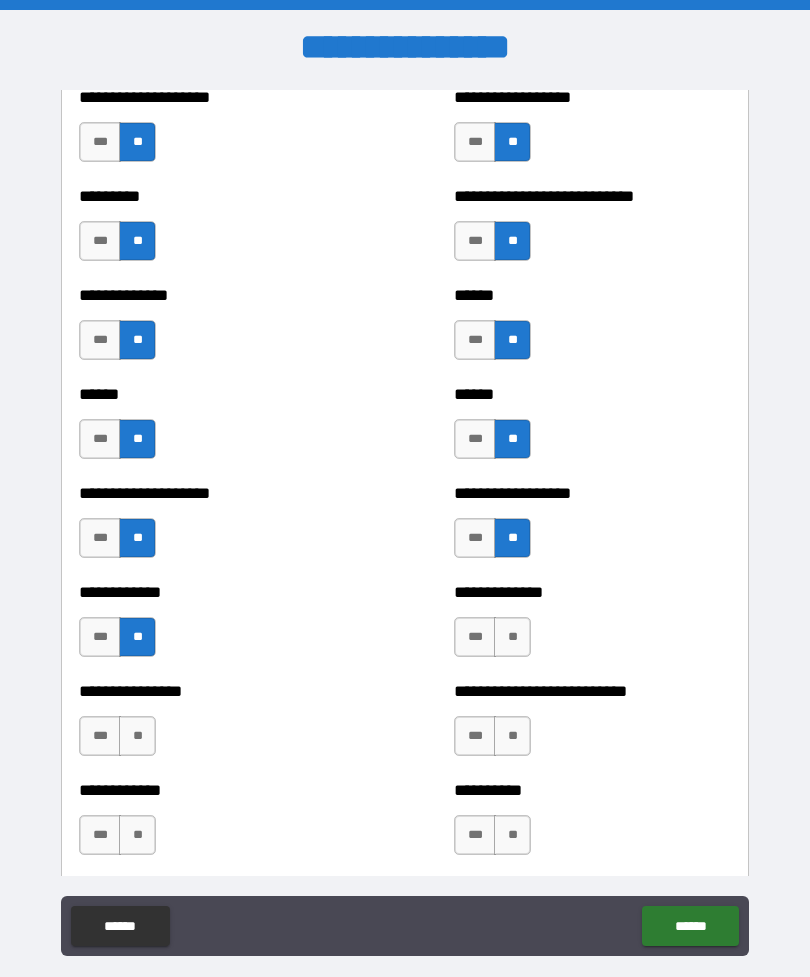 click on "**" at bounding box center (512, 637) 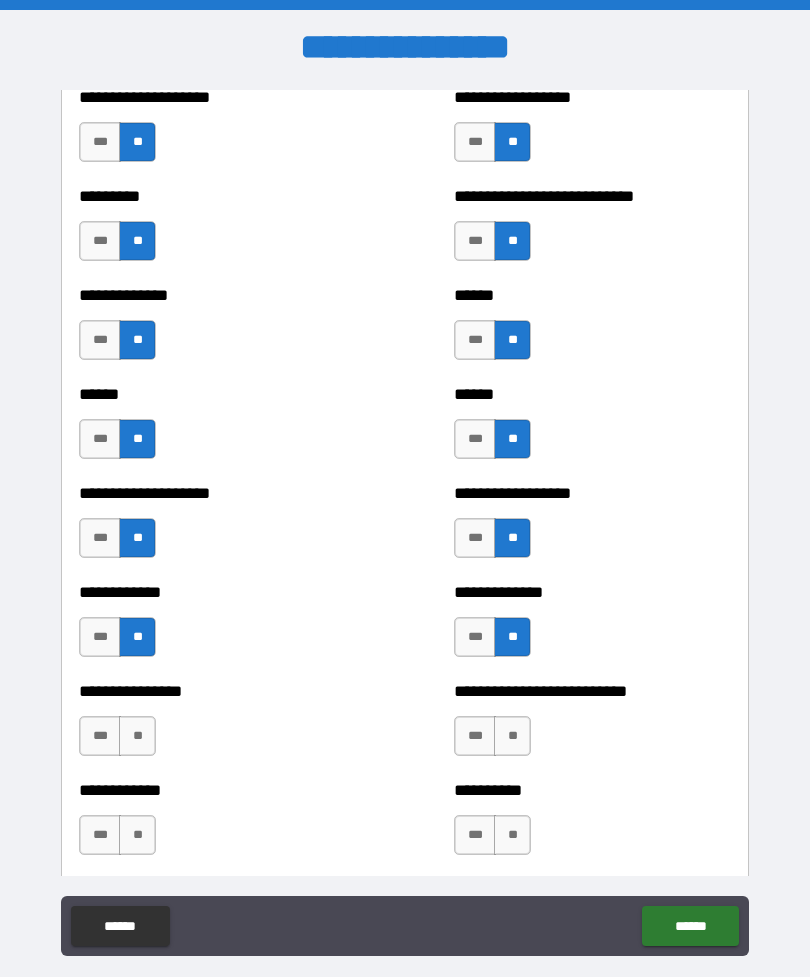 click on "**" at bounding box center (137, 736) 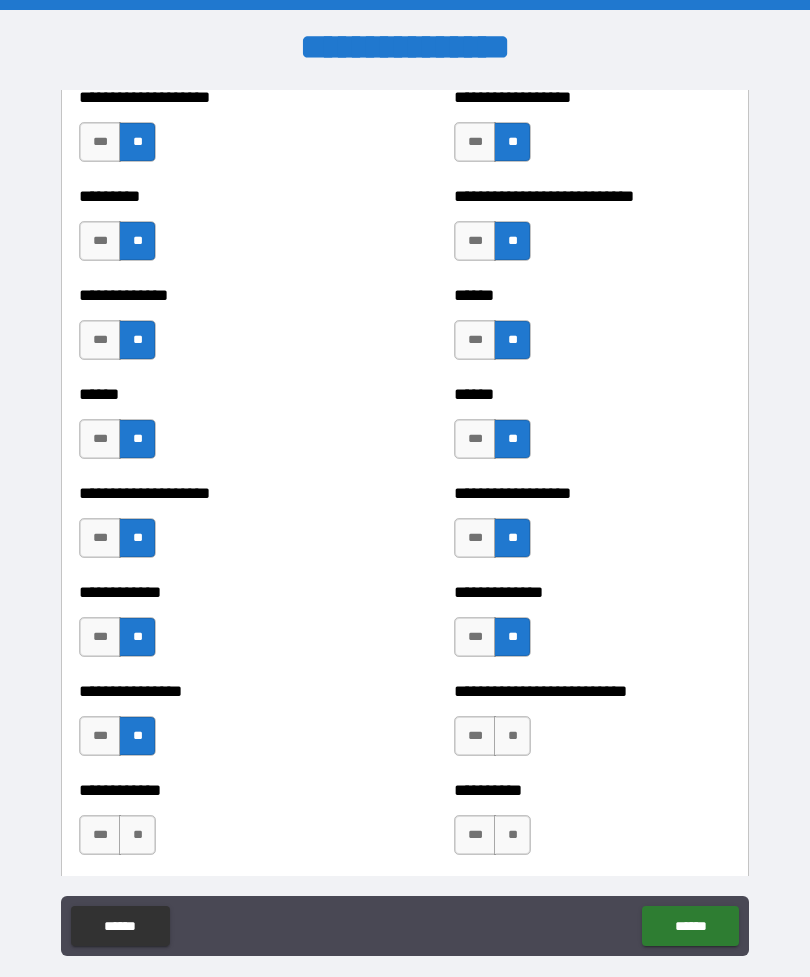 click on "**" at bounding box center [512, 736] 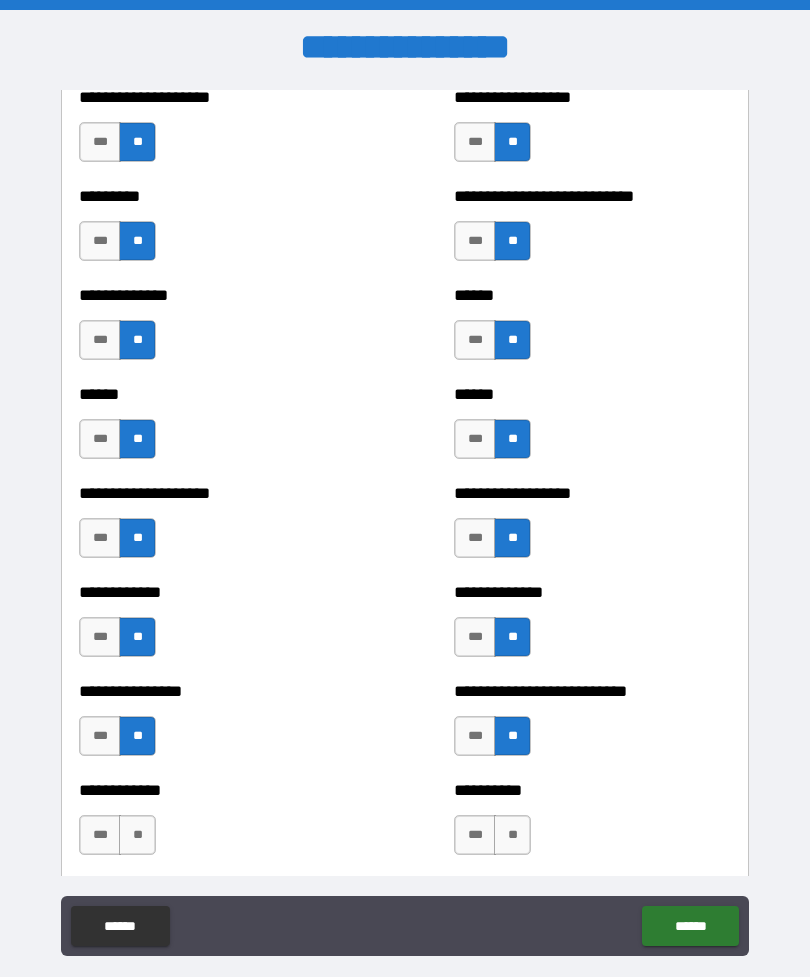 click on "**" at bounding box center (137, 835) 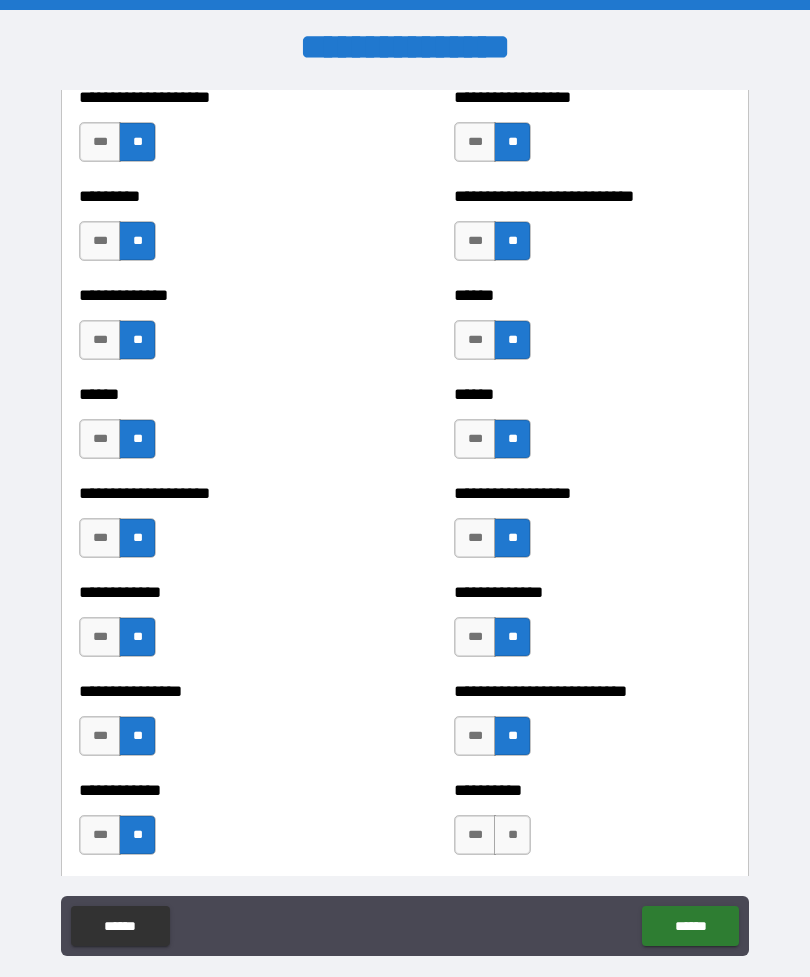 click on "**" at bounding box center (512, 835) 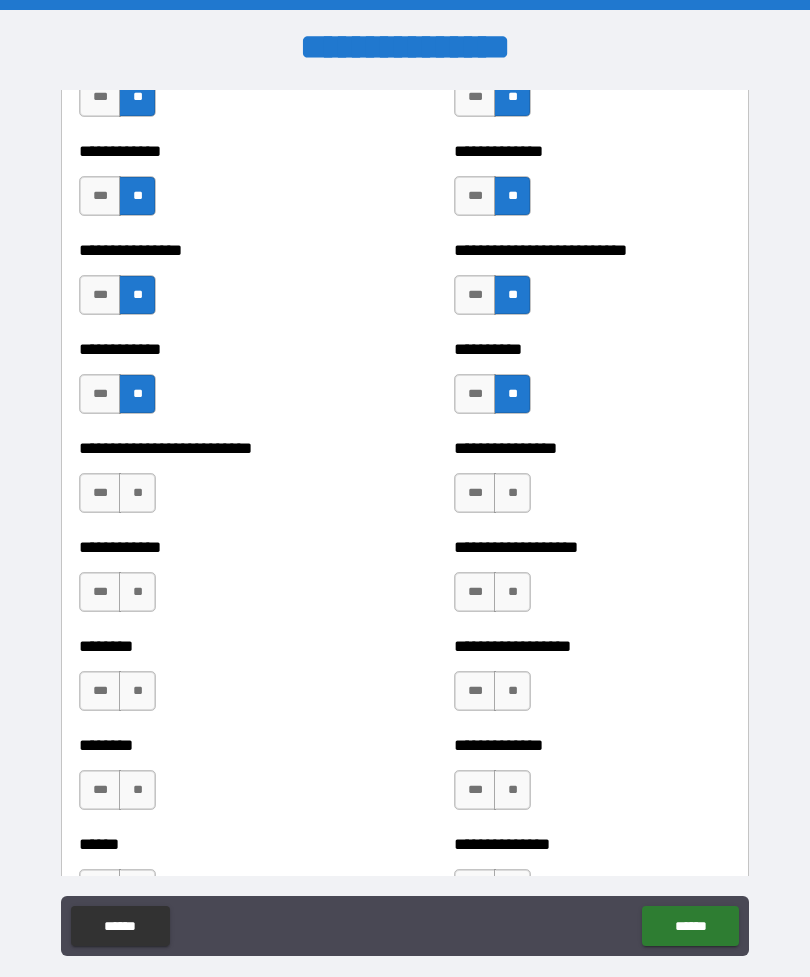 scroll, scrollTop: 3928, scrollLeft: 0, axis: vertical 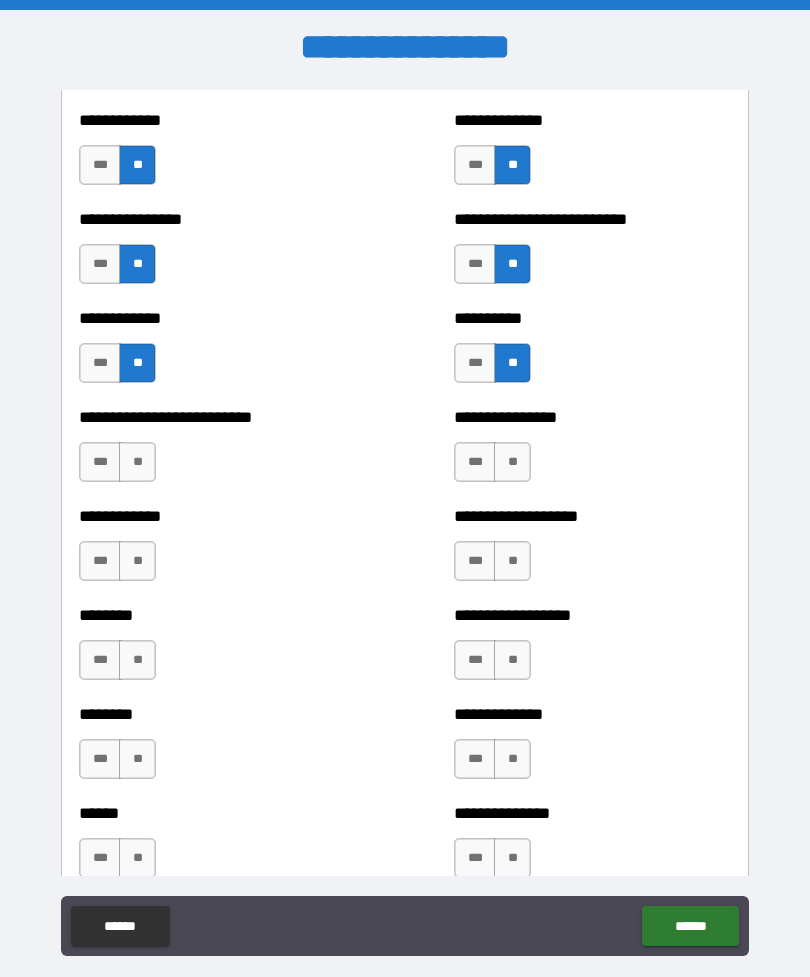 click on "**" at bounding box center [137, 462] 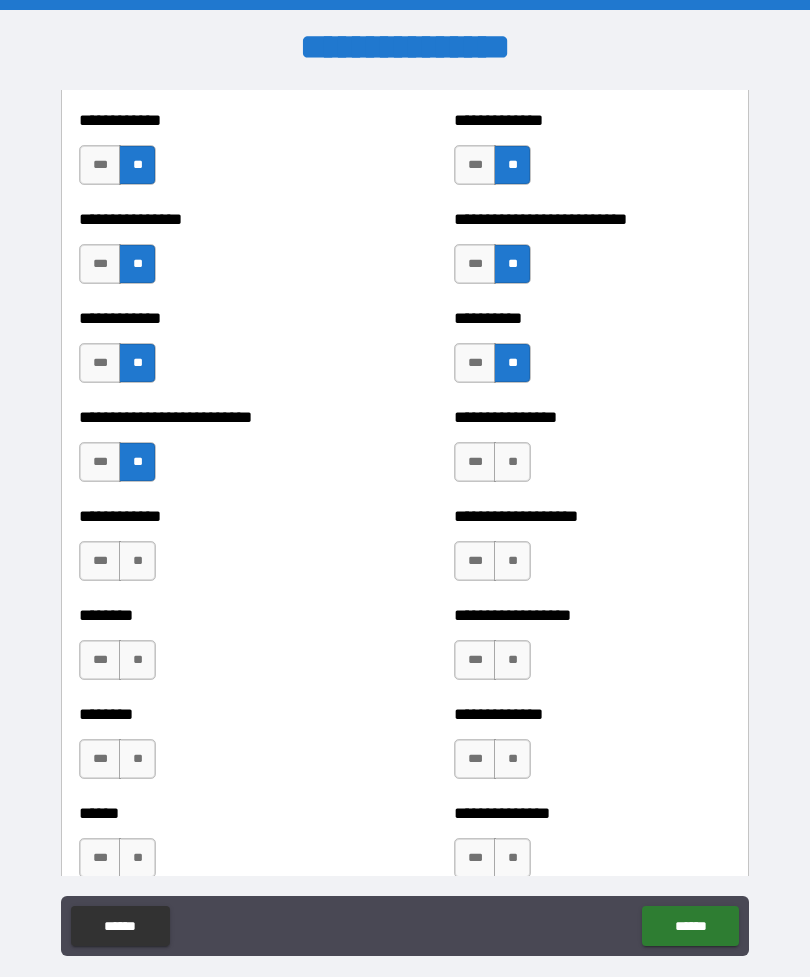 click on "**" at bounding box center (512, 462) 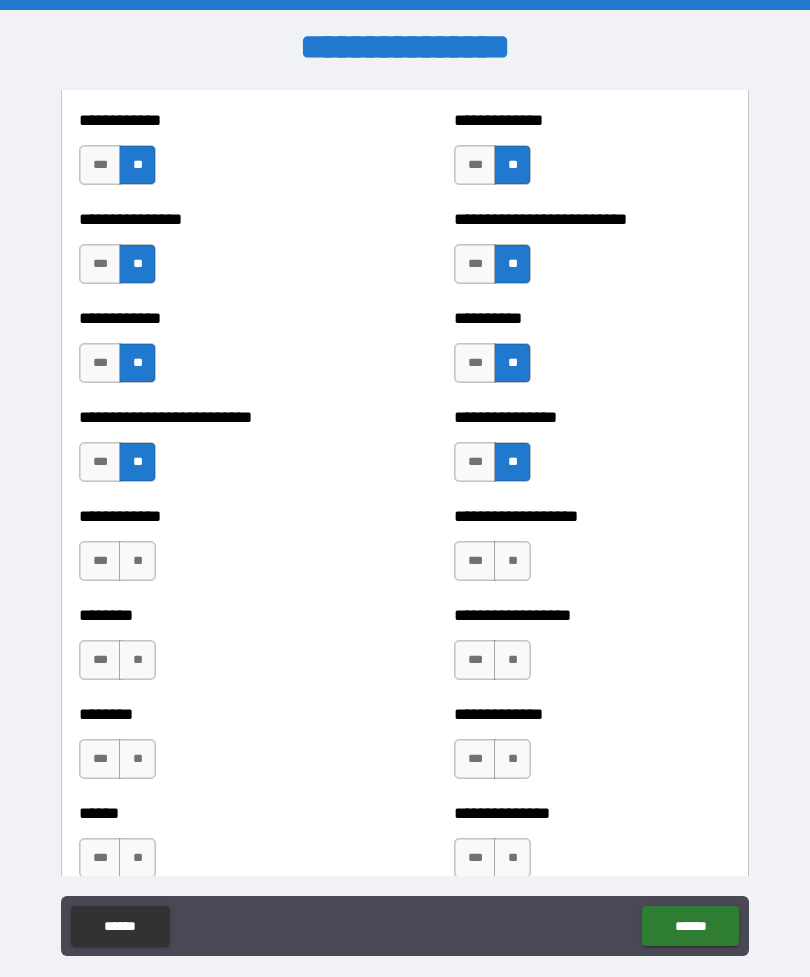 click on "**" at bounding box center [137, 561] 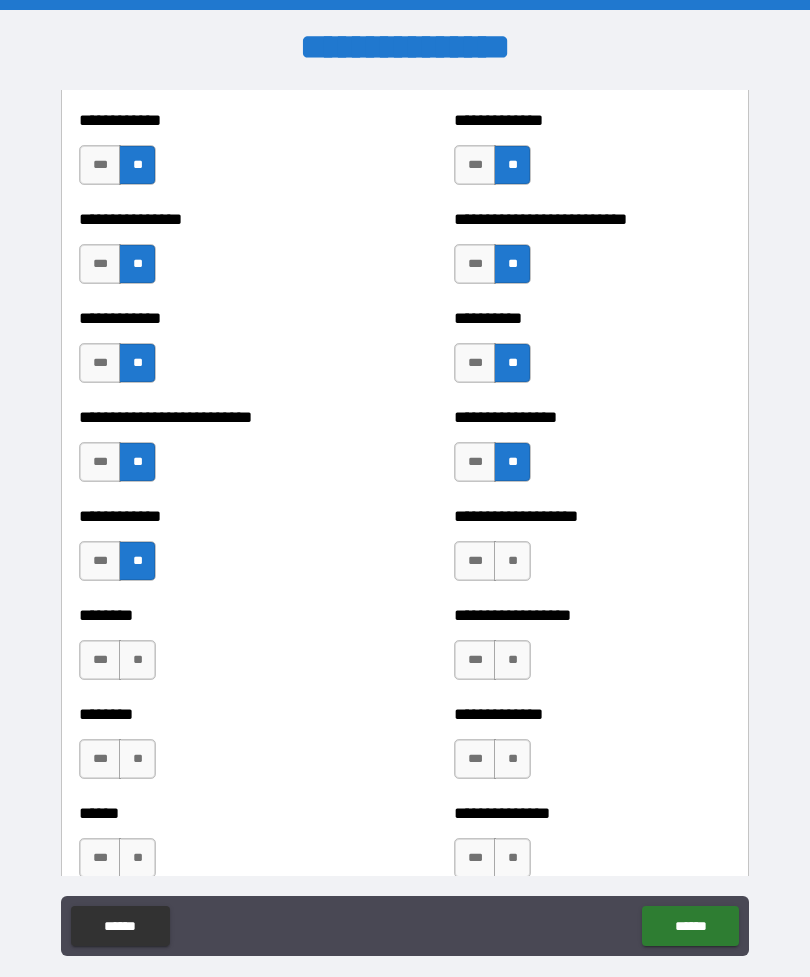 click on "**" at bounding box center (512, 561) 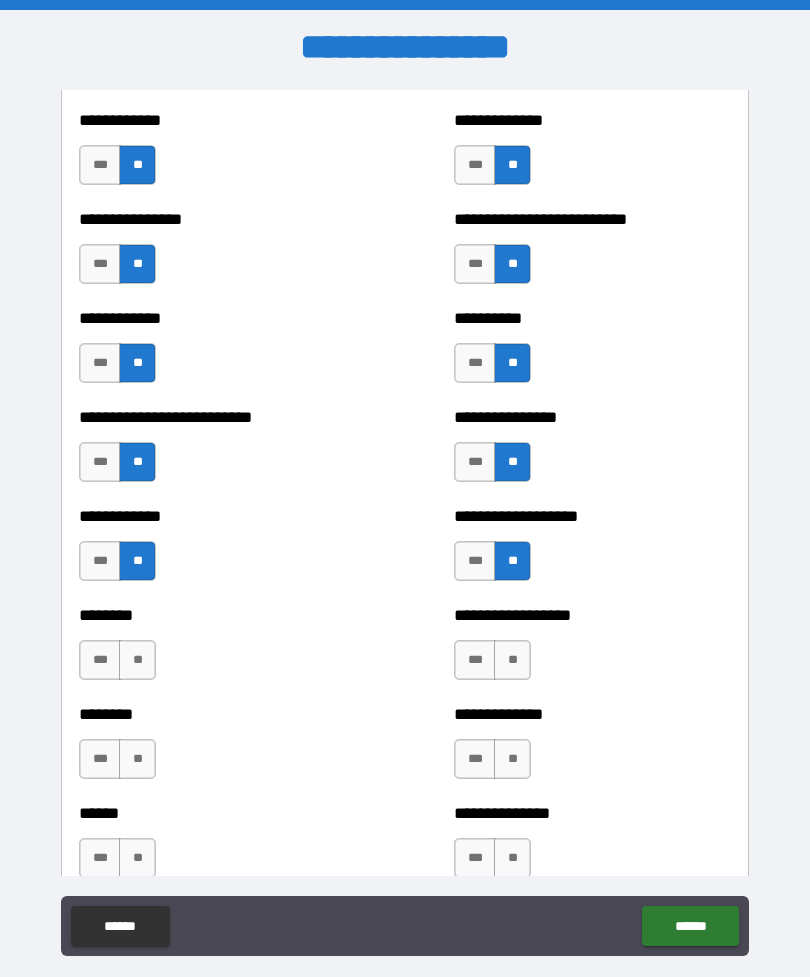 click on "**" at bounding box center (137, 660) 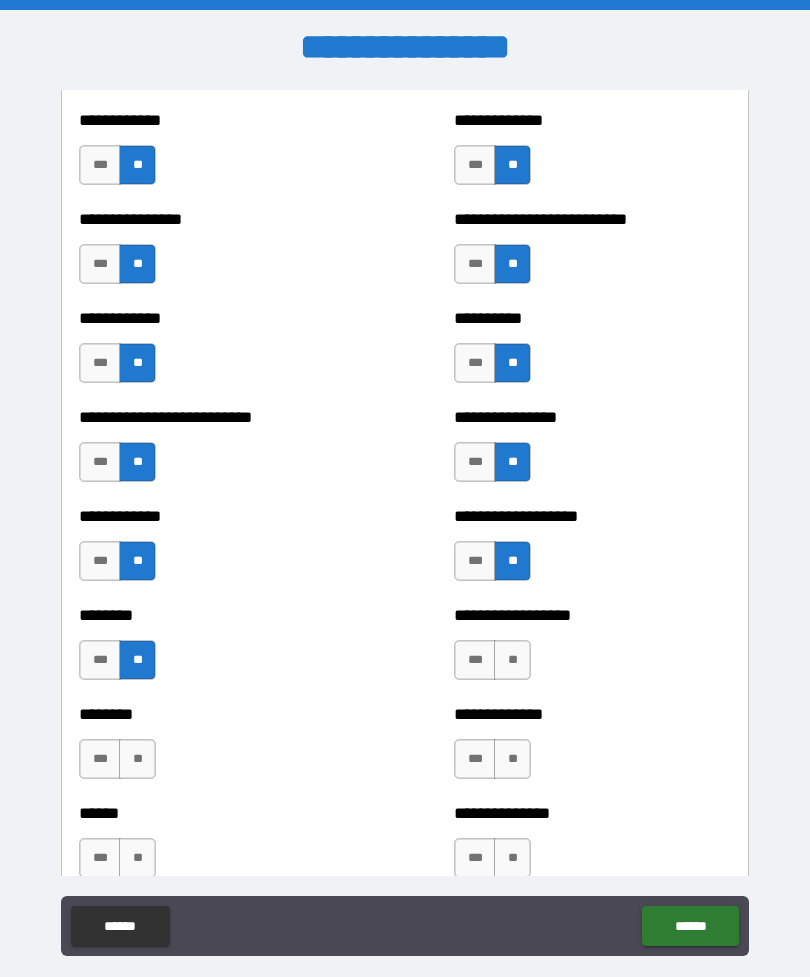 click on "**********" at bounding box center (592, 650) 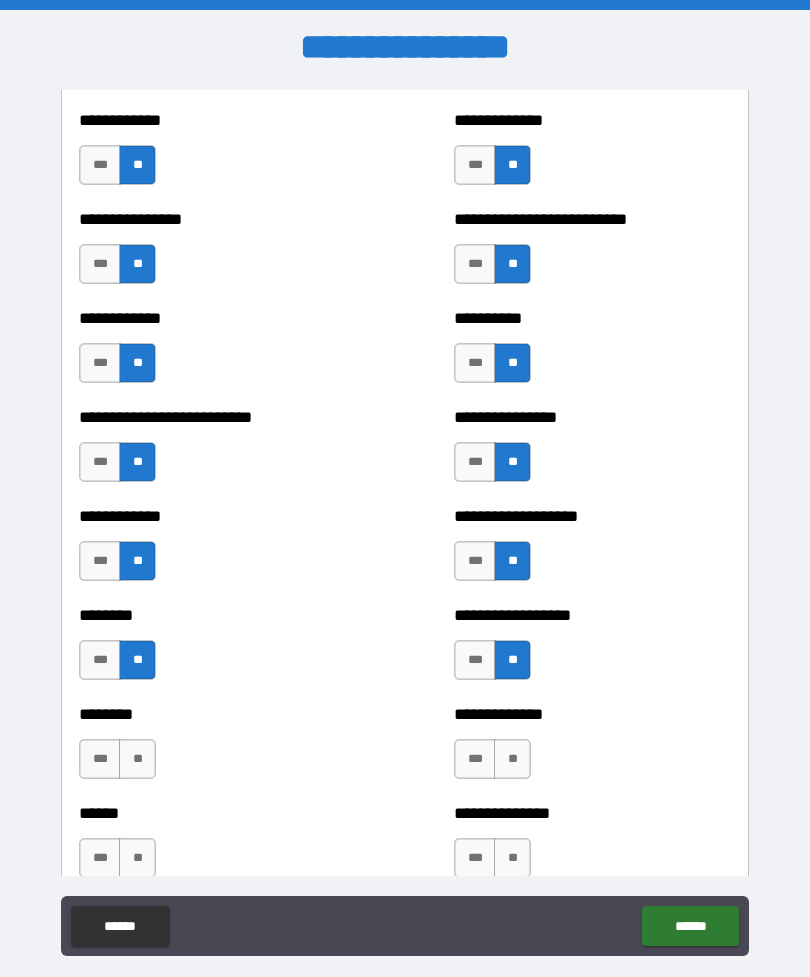 click on "**" at bounding box center [137, 759] 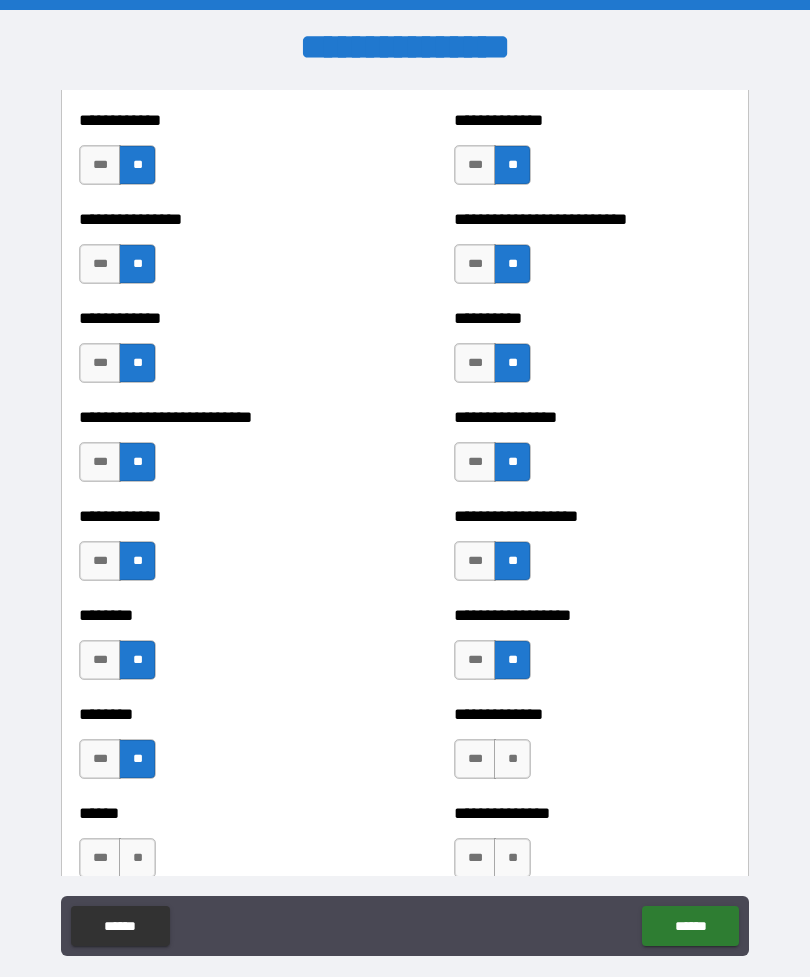 click on "**" at bounding box center (512, 759) 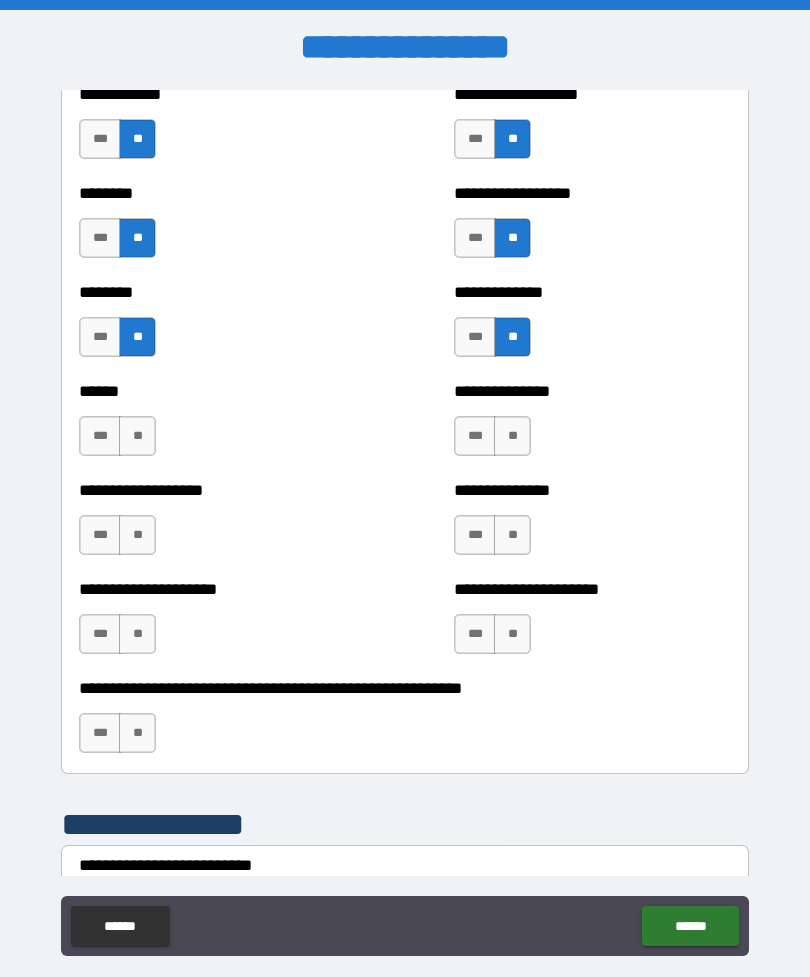 scroll, scrollTop: 4345, scrollLeft: 0, axis: vertical 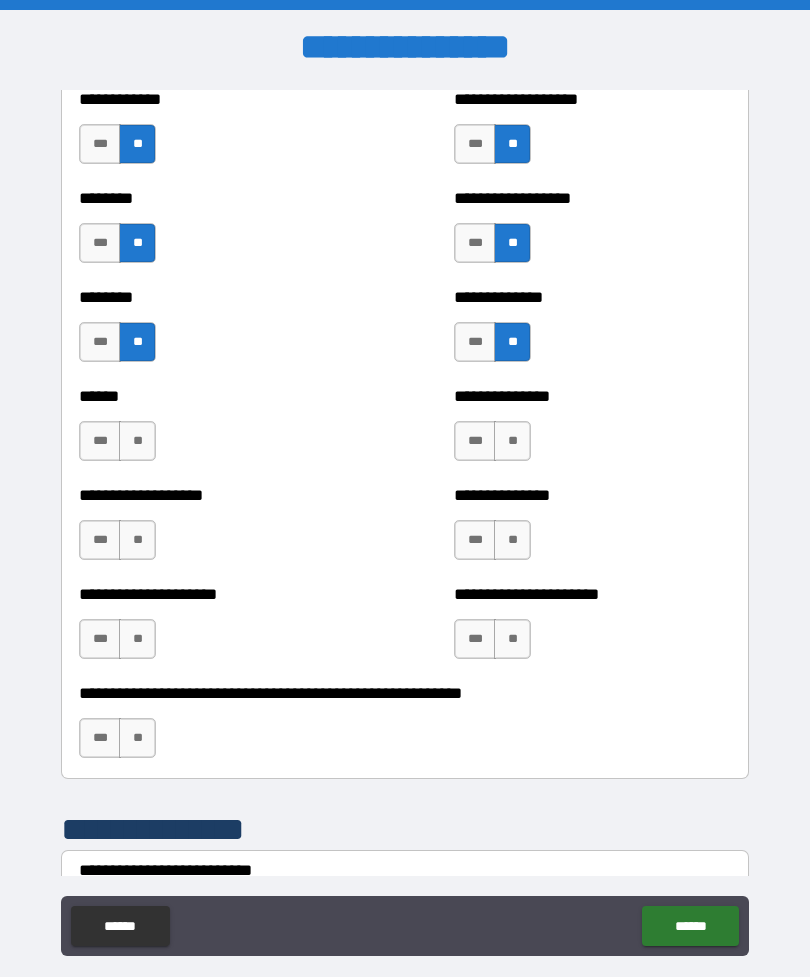 click on "**" at bounding box center (137, 441) 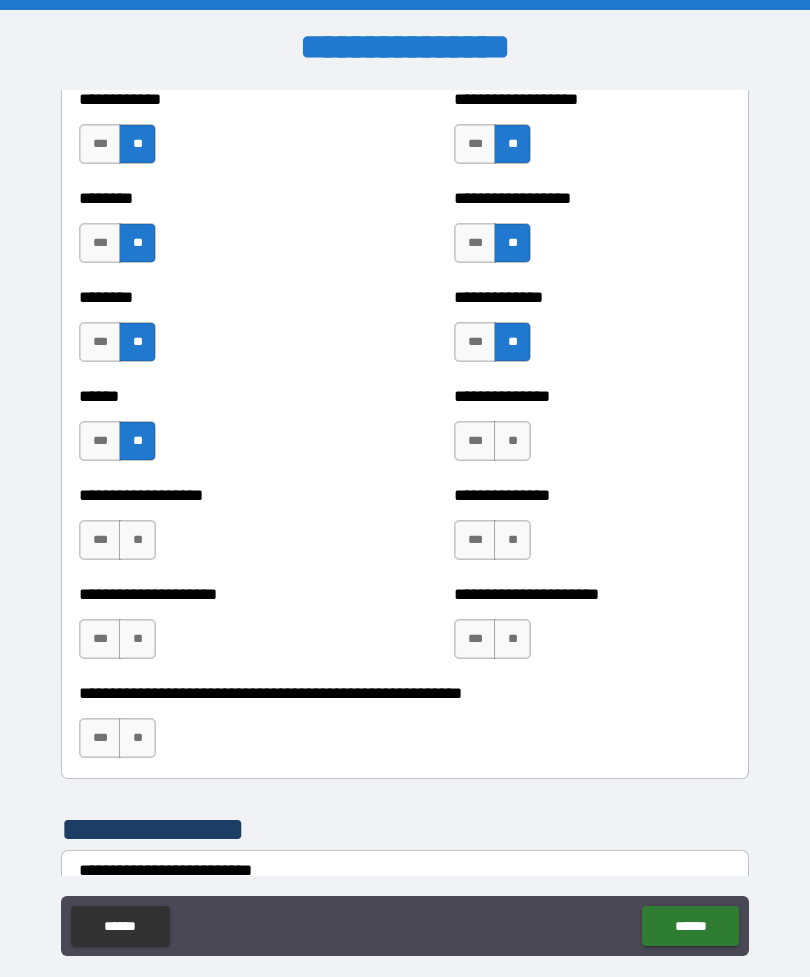 click on "**" at bounding box center [512, 441] 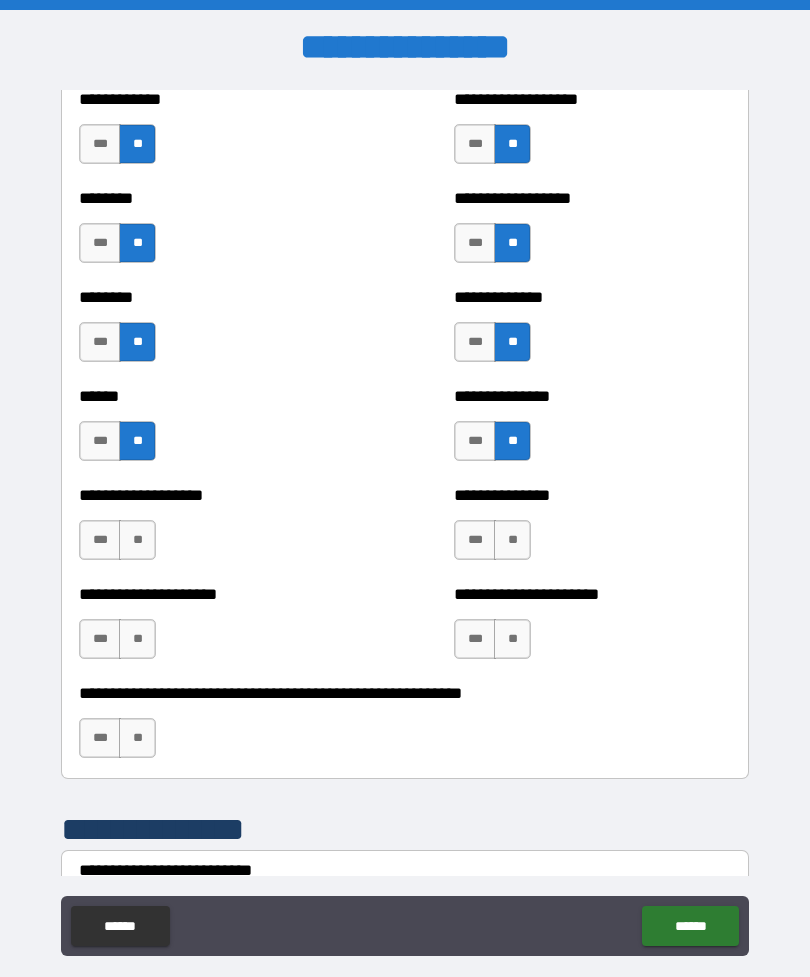 click on "**********" at bounding box center (217, 530) 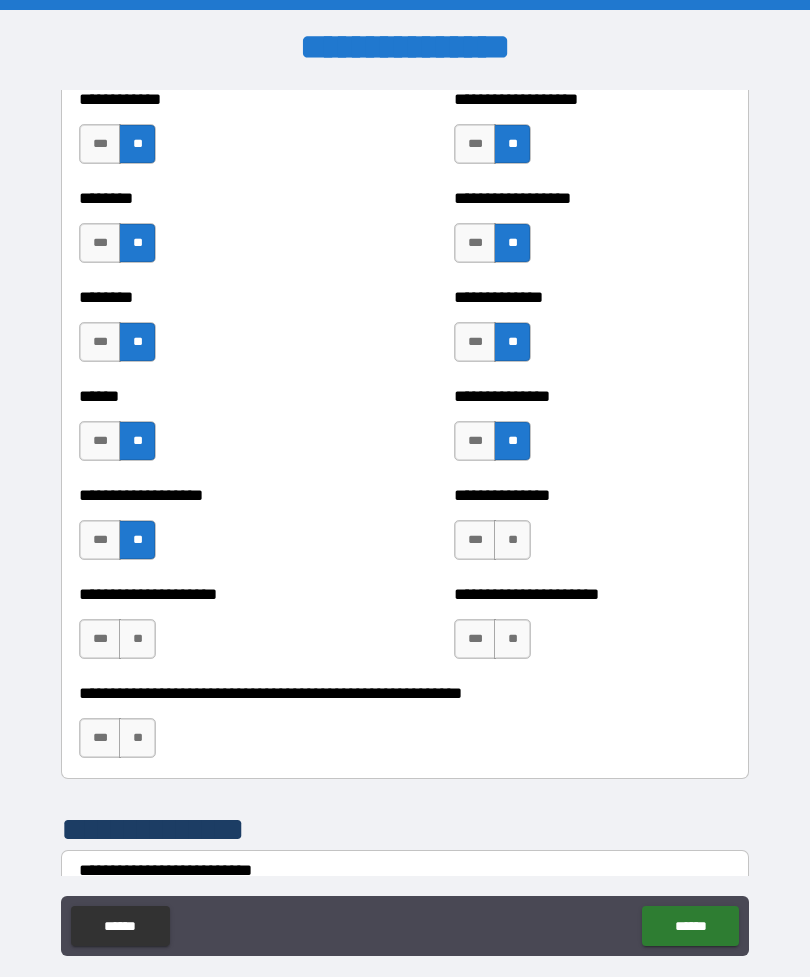 click on "**" at bounding box center (512, 540) 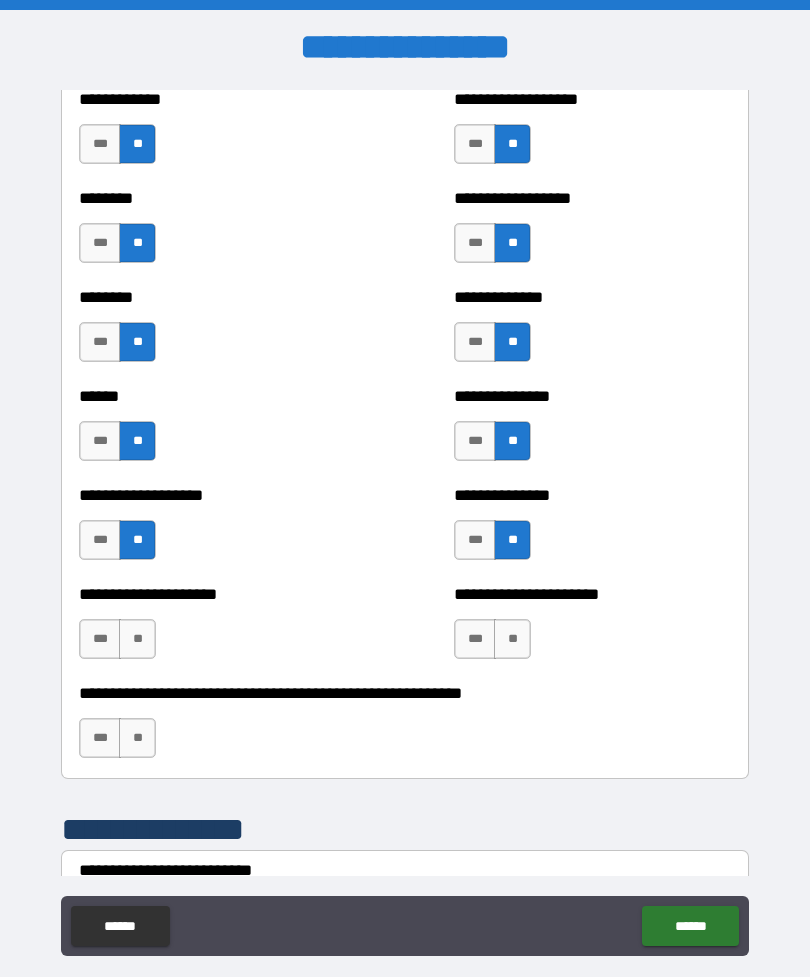 click on "**" at bounding box center [137, 639] 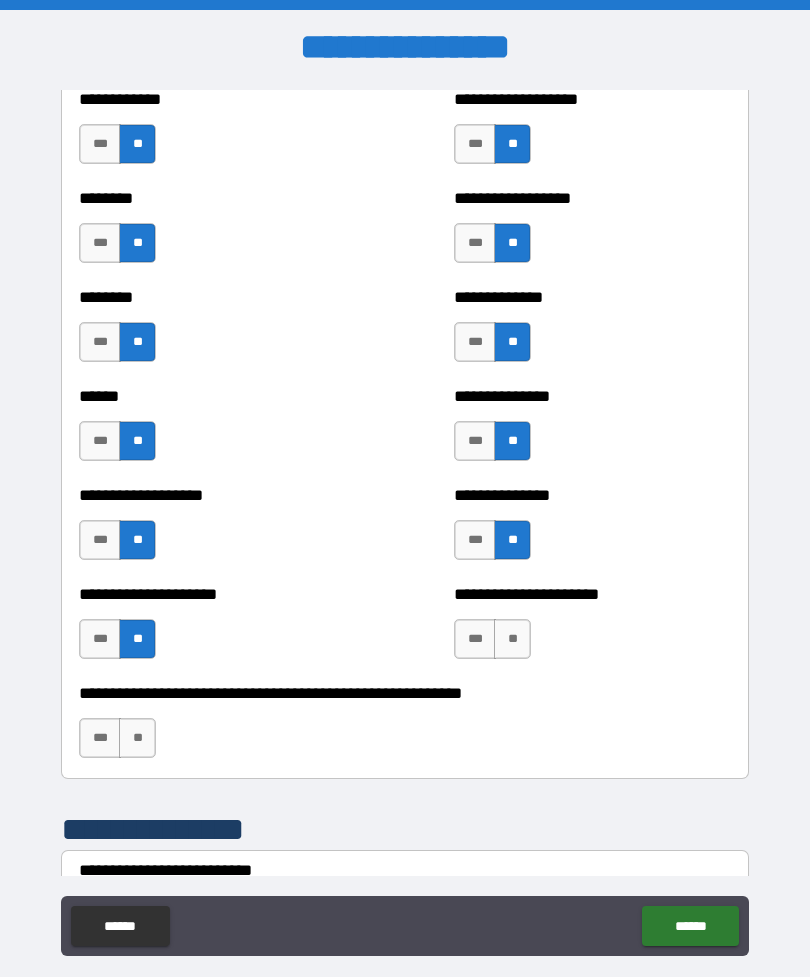 click on "**" at bounding box center (512, 639) 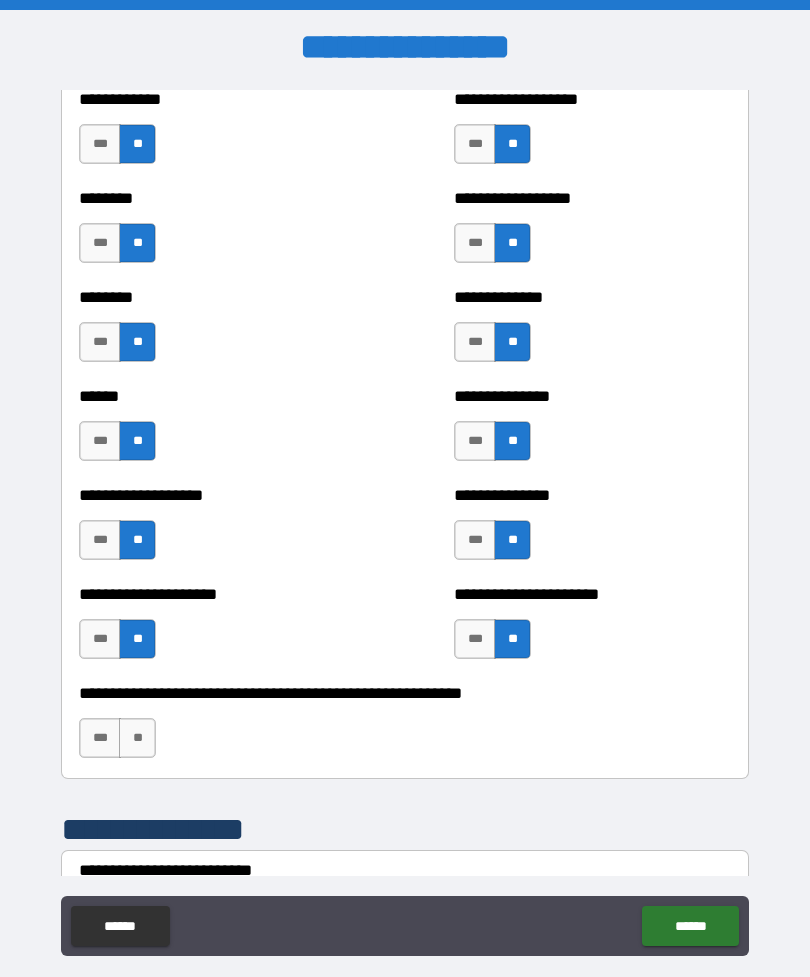 click on "**" at bounding box center [137, 738] 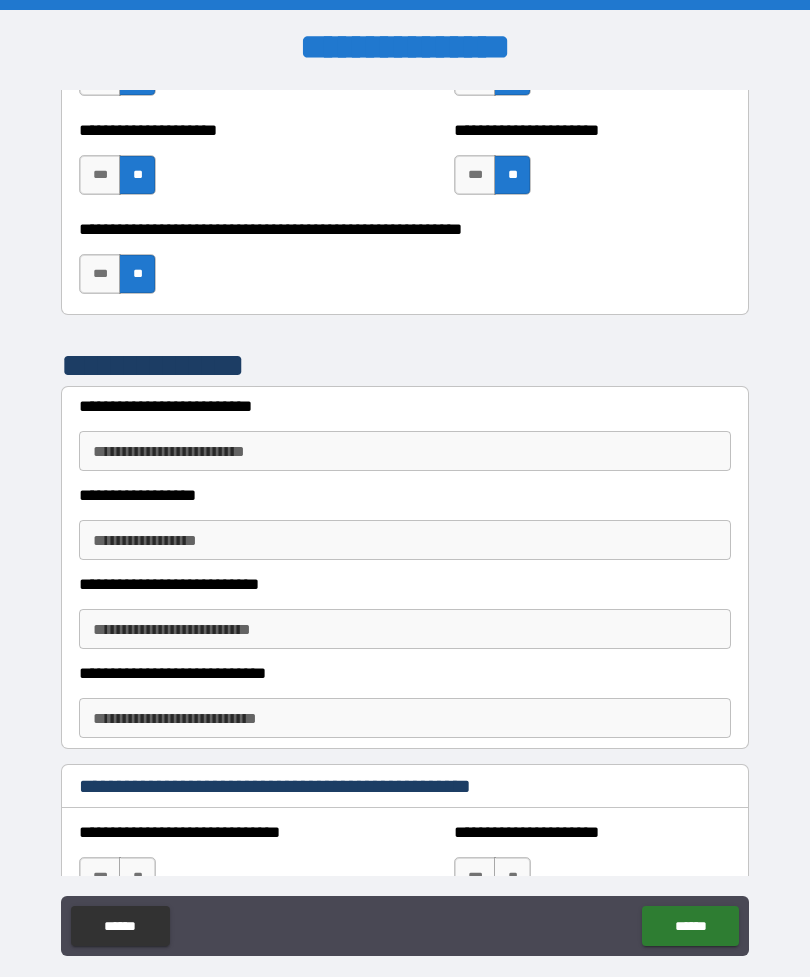 scroll, scrollTop: 4820, scrollLeft: 0, axis: vertical 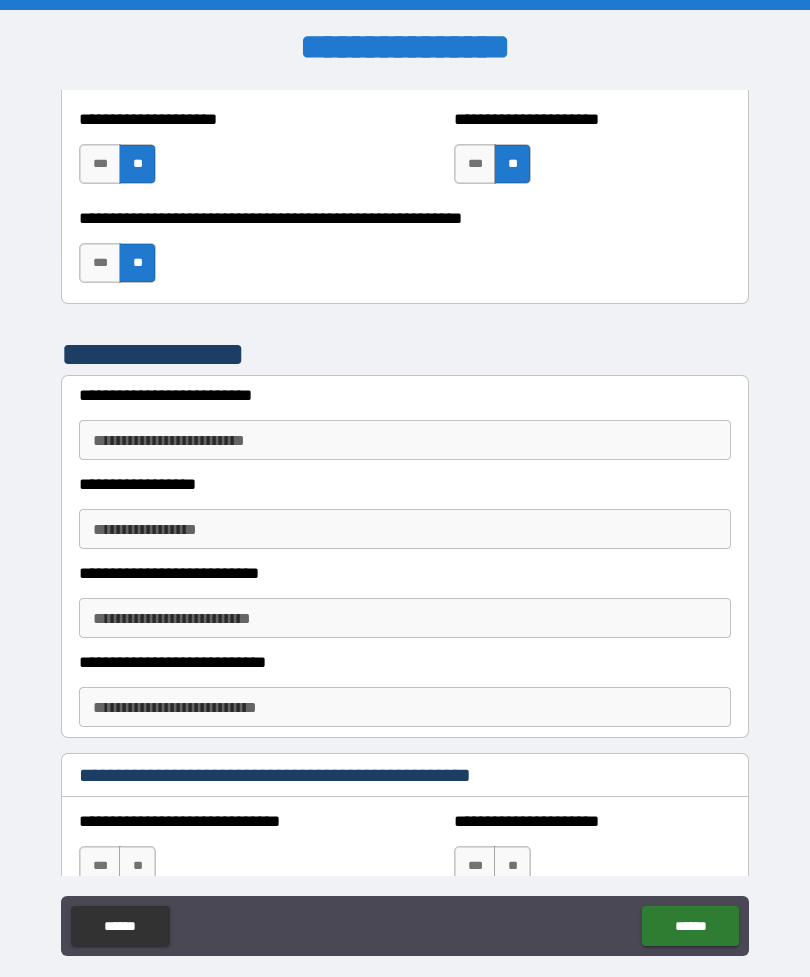 click on "**********" at bounding box center [405, 440] 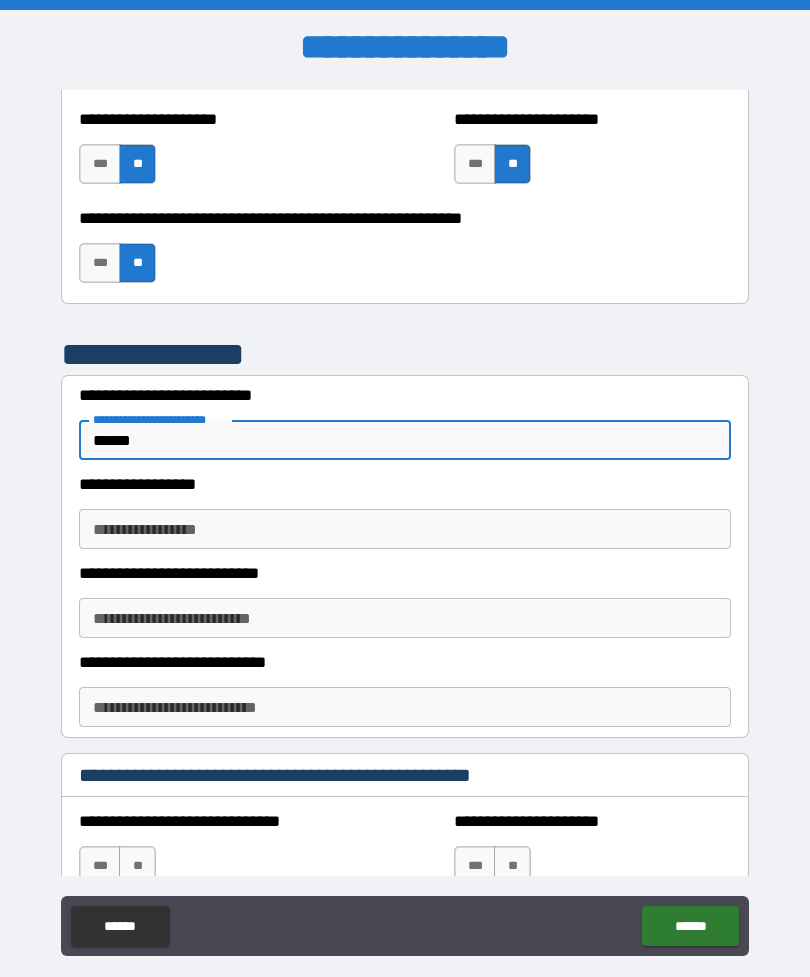 type on "******" 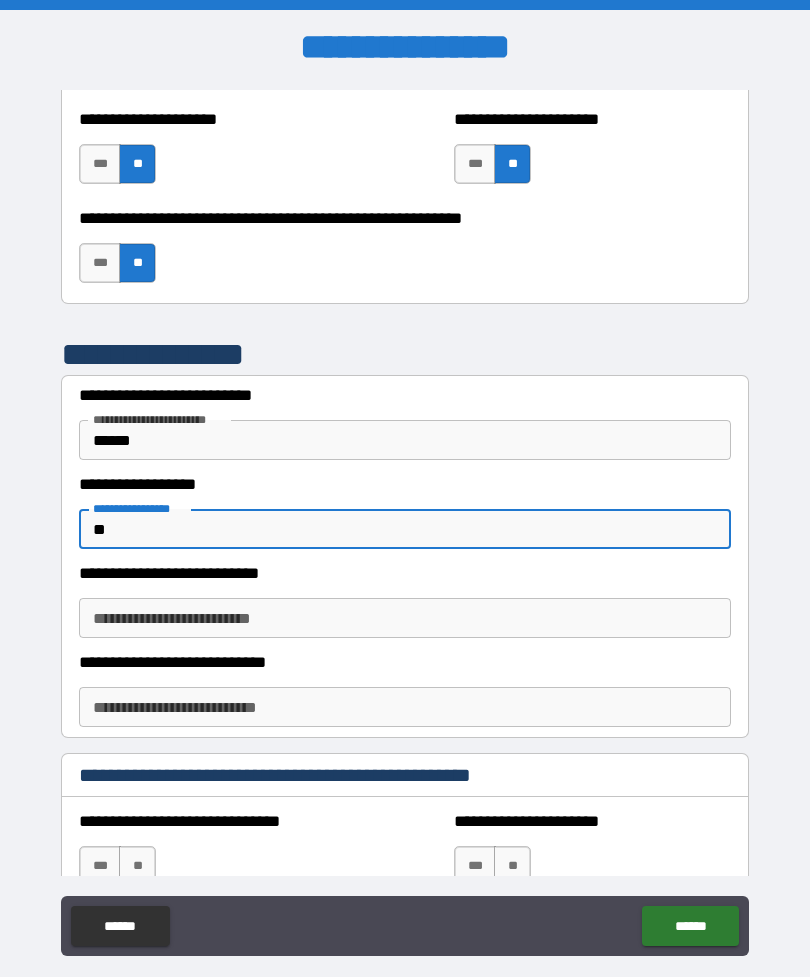 type on "*" 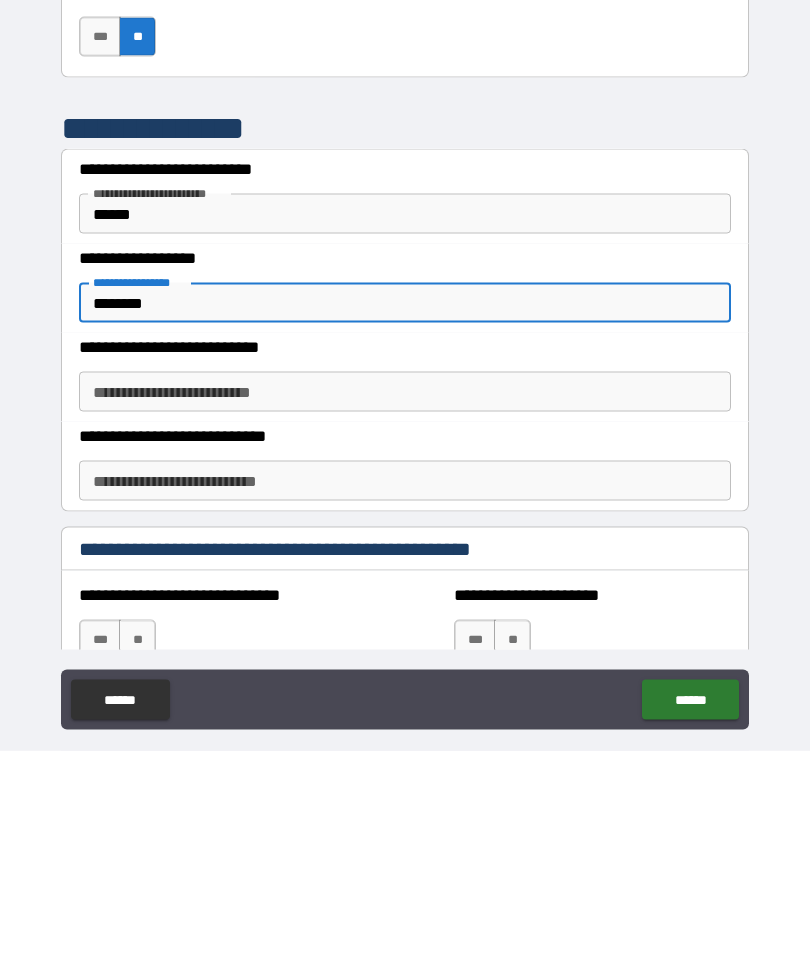 type on "********" 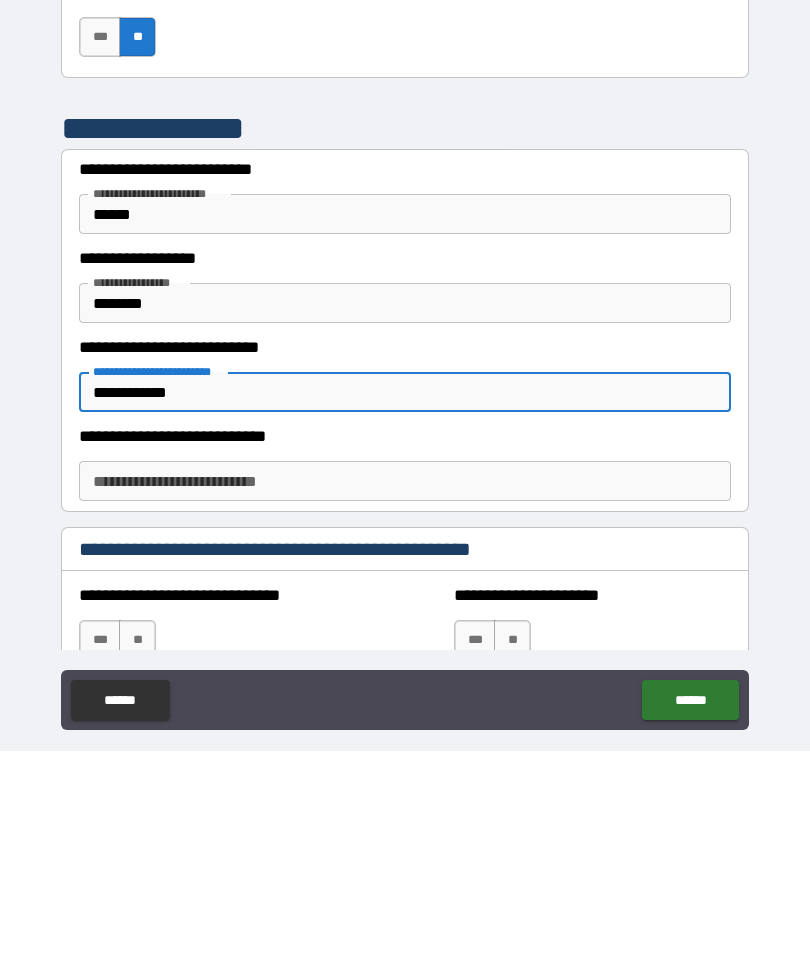 type on "**********" 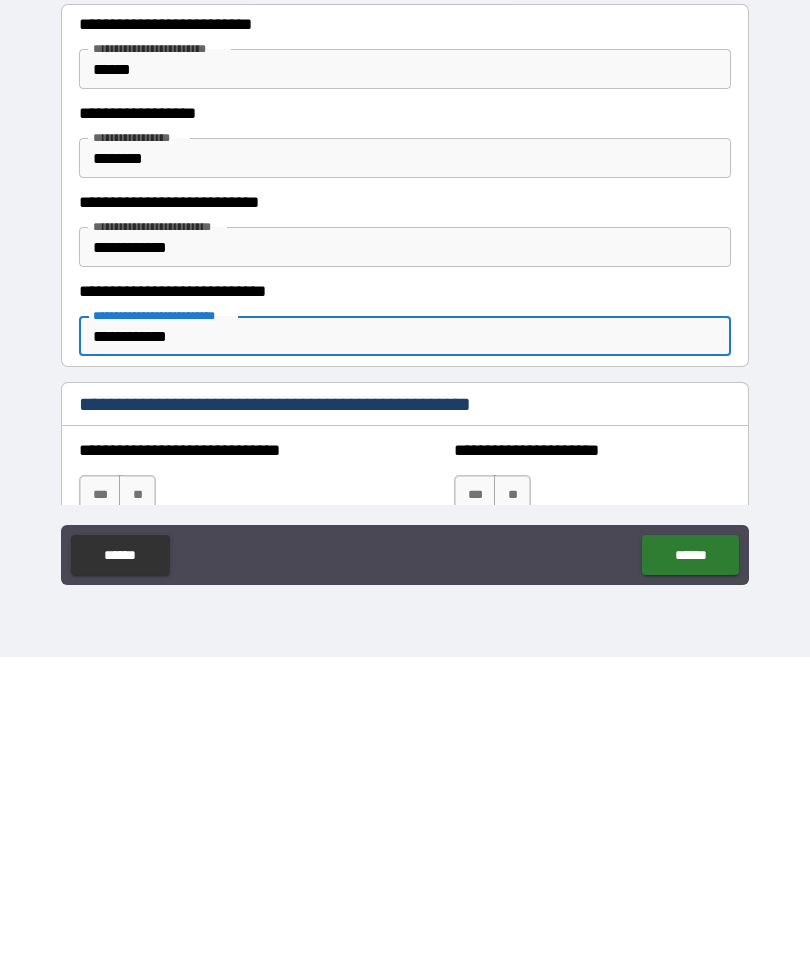 scroll, scrollTop: 64, scrollLeft: 0, axis: vertical 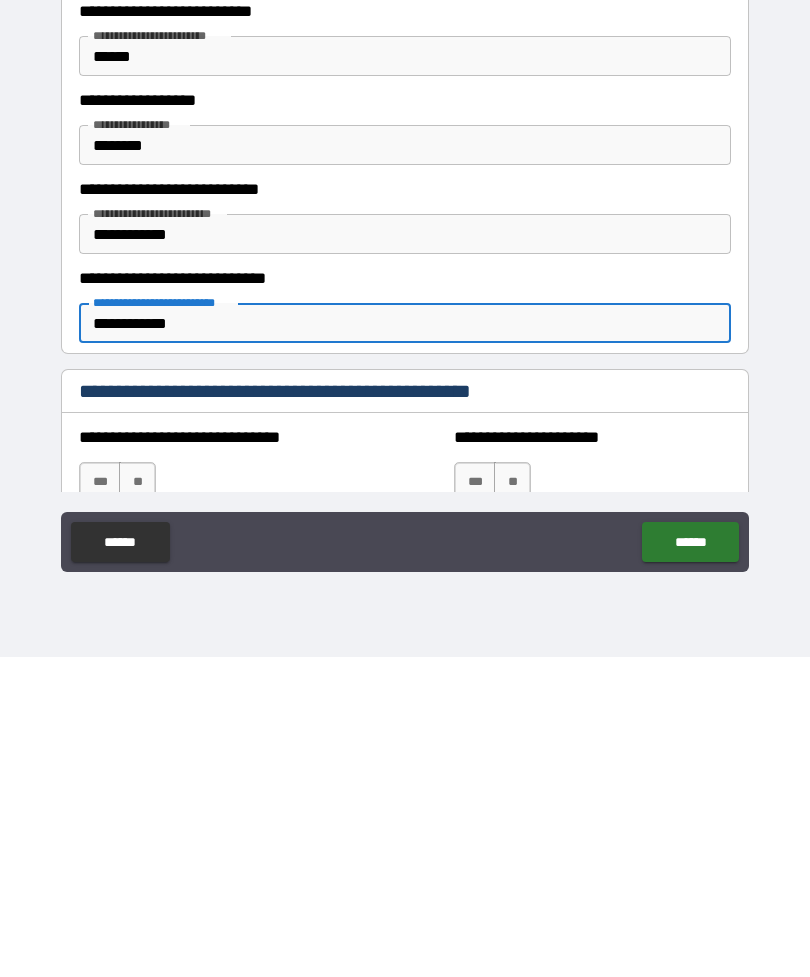 type on "**********" 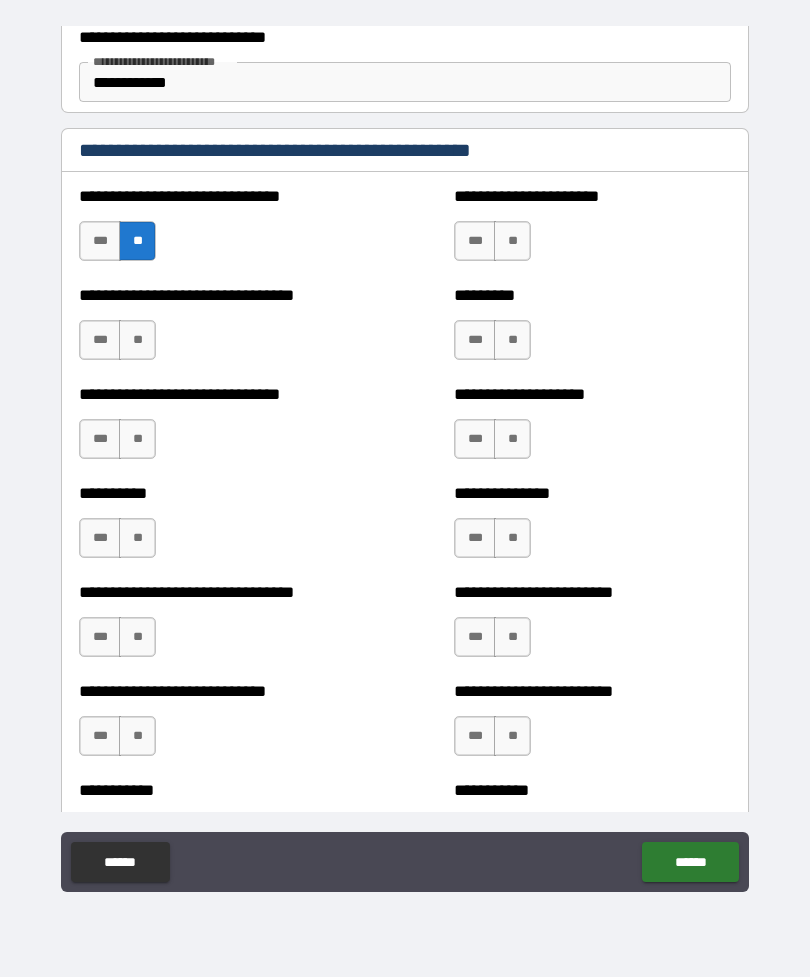 scroll, scrollTop: 5383, scrollLeft: 0, axis: vertical 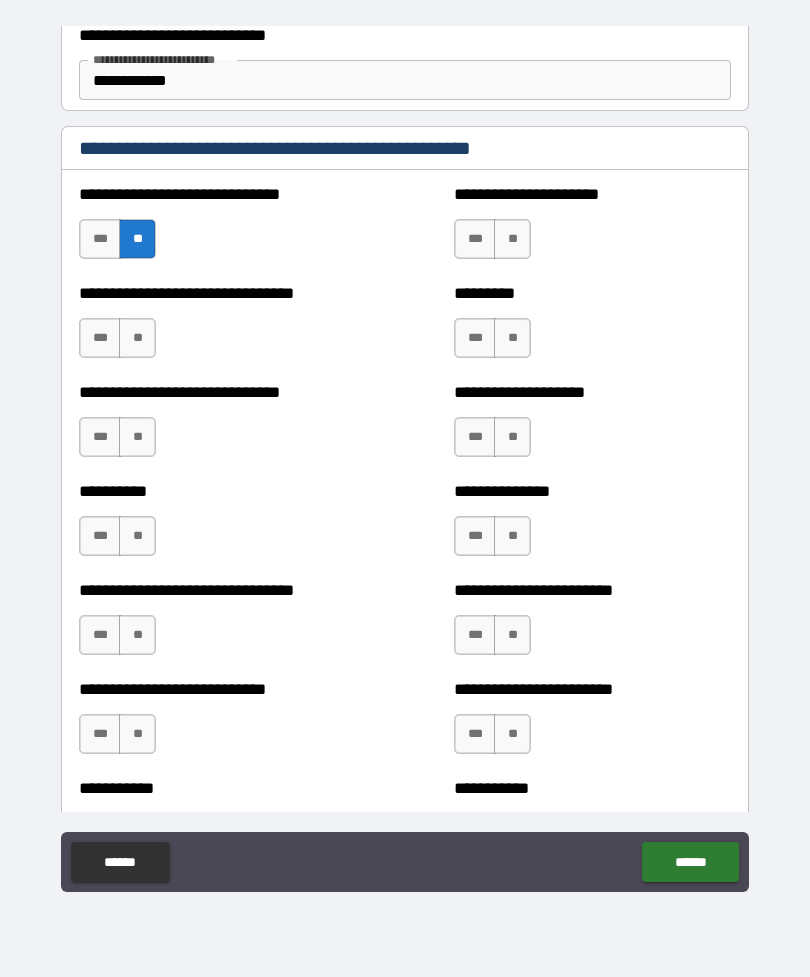 click on "**" at bounding box center (512, 239) 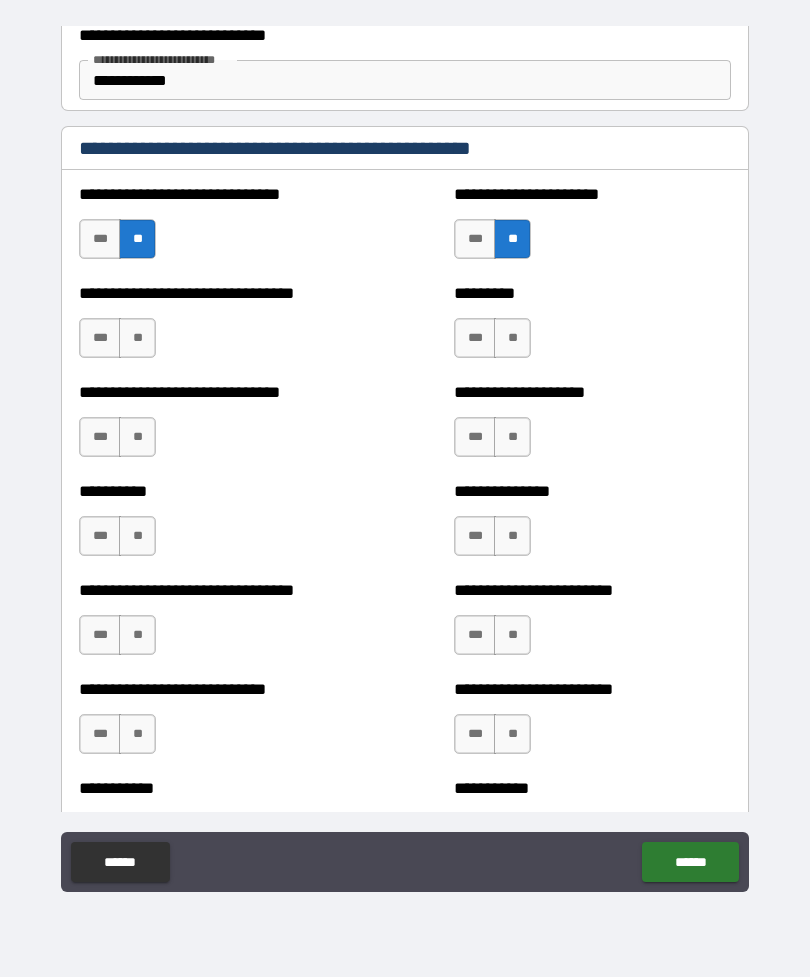 click on "**" at bounding box center (137, 338) 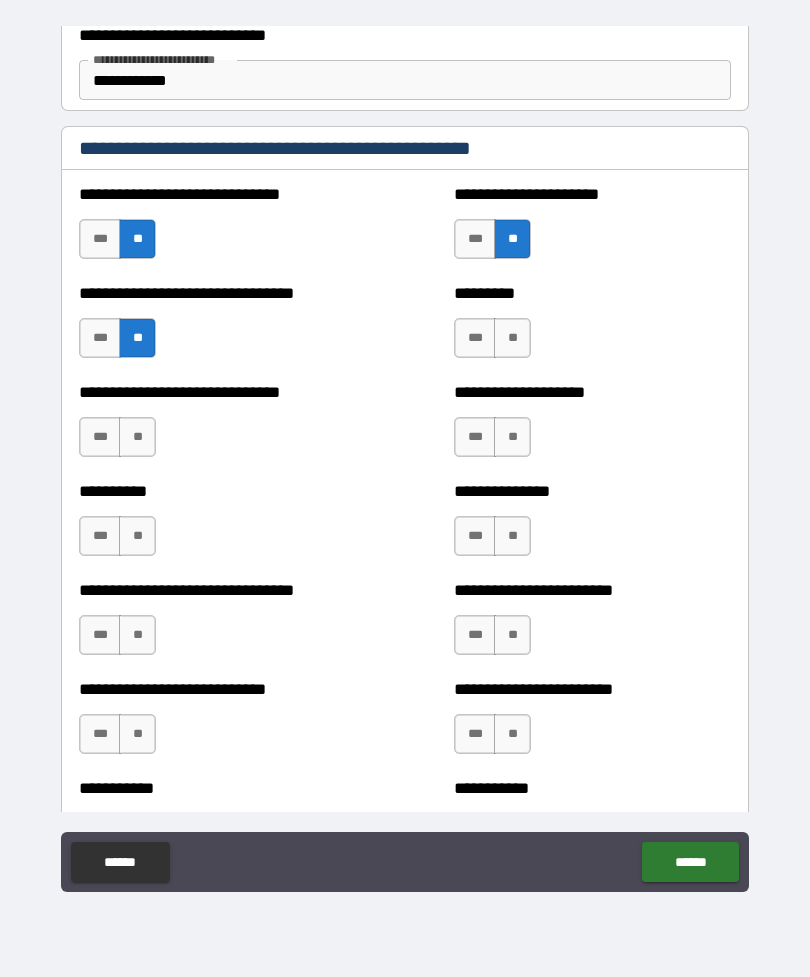 click on "**" at bounding box center (512, 338) 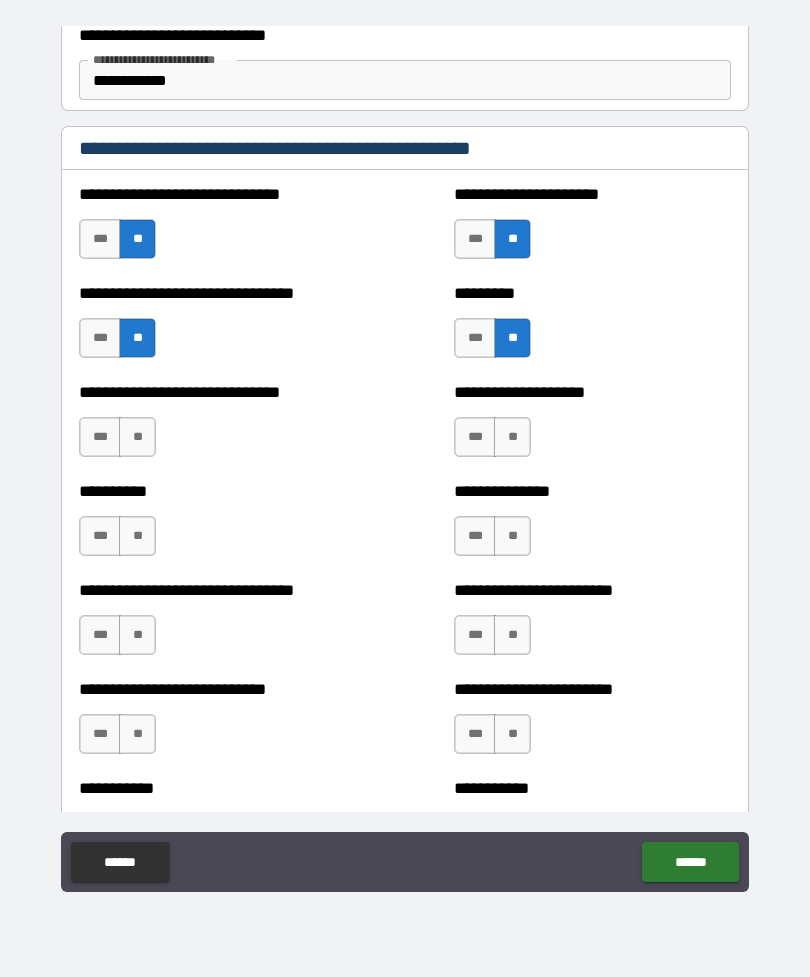 click on "**" at bounding box center [137, 437] 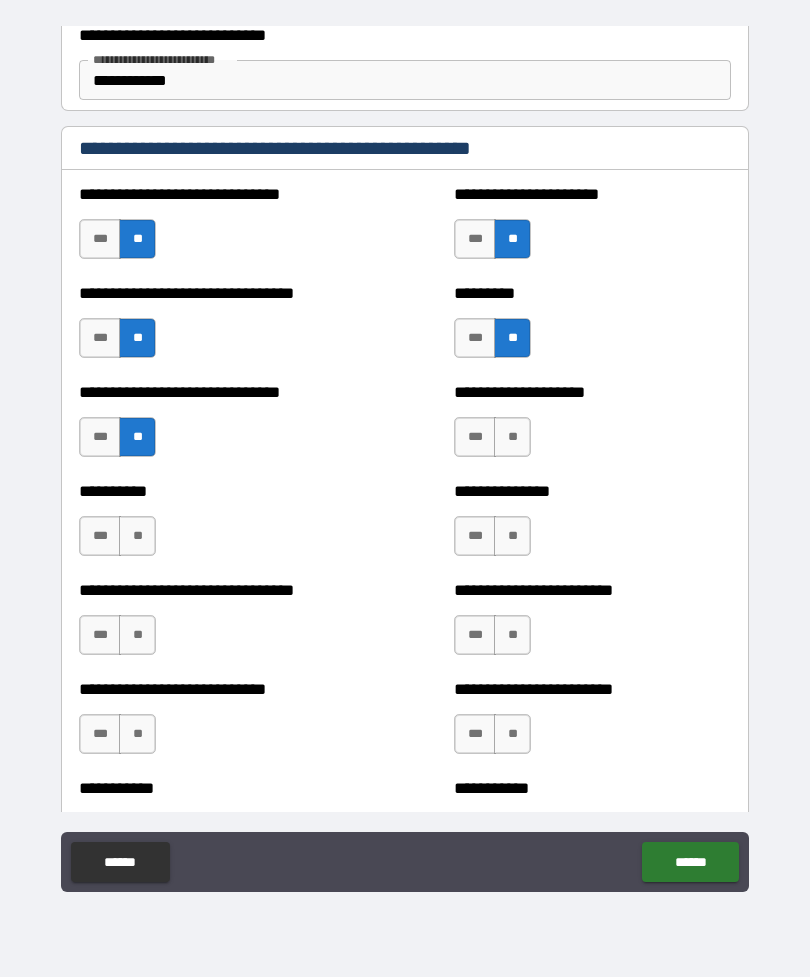 click on "**" at bounding box center [512, 437] 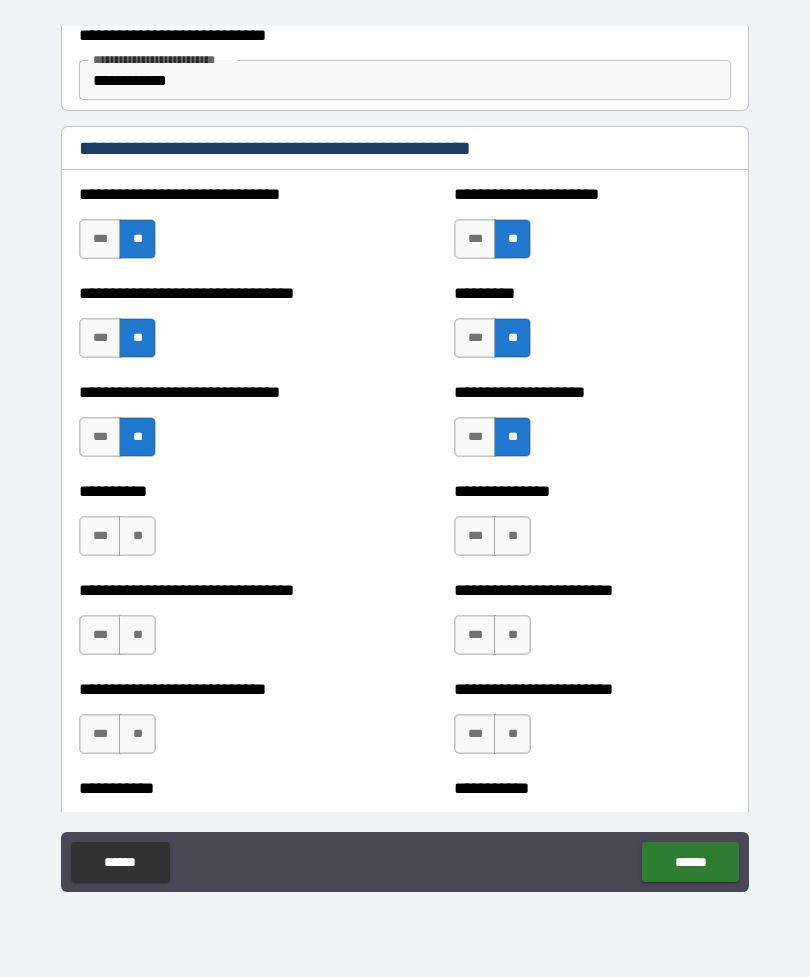 click on "**" at bounding box center (137, 536) 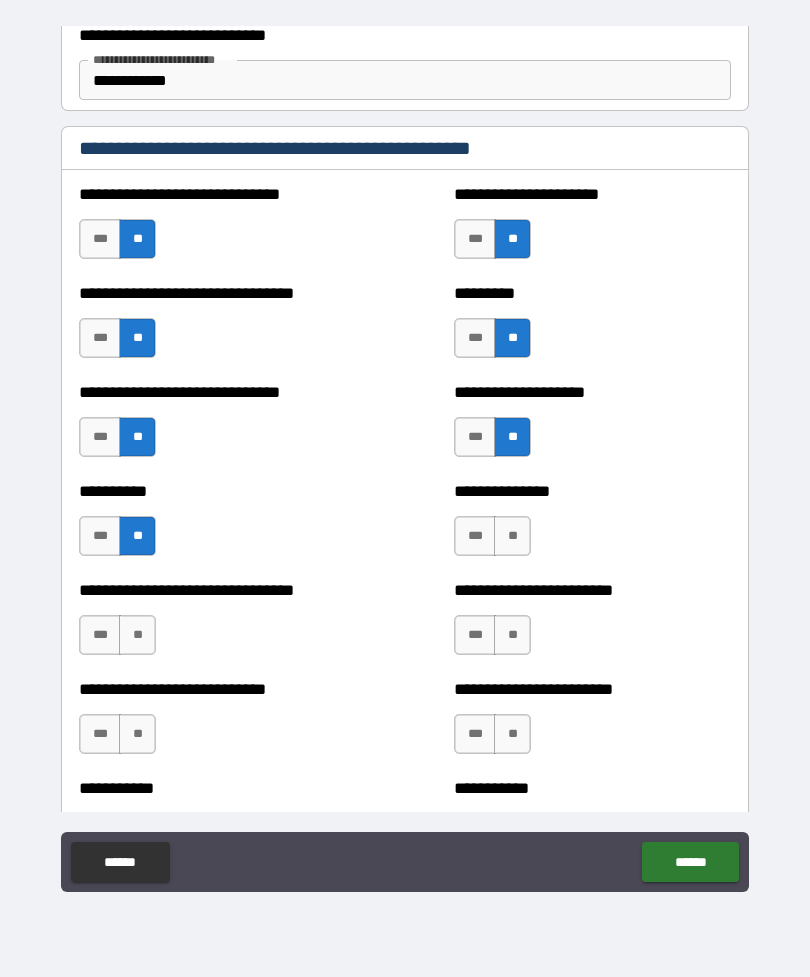 click on "**" at bounding box center (512, 536) 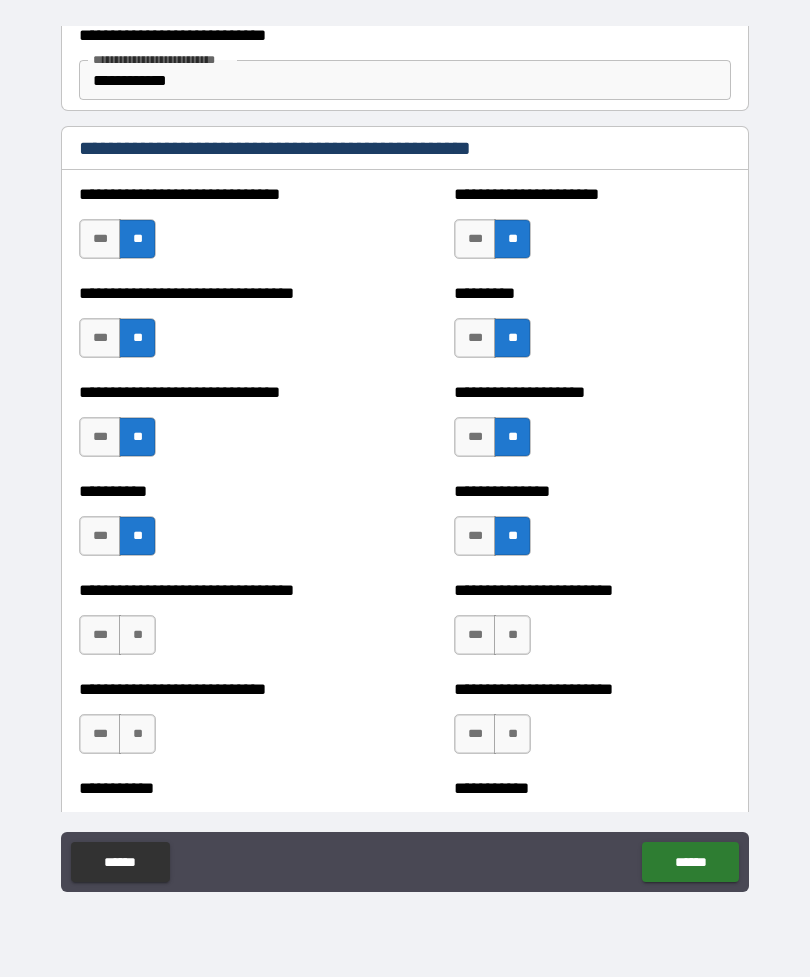 click on "**" at bounding box center [137, 635] 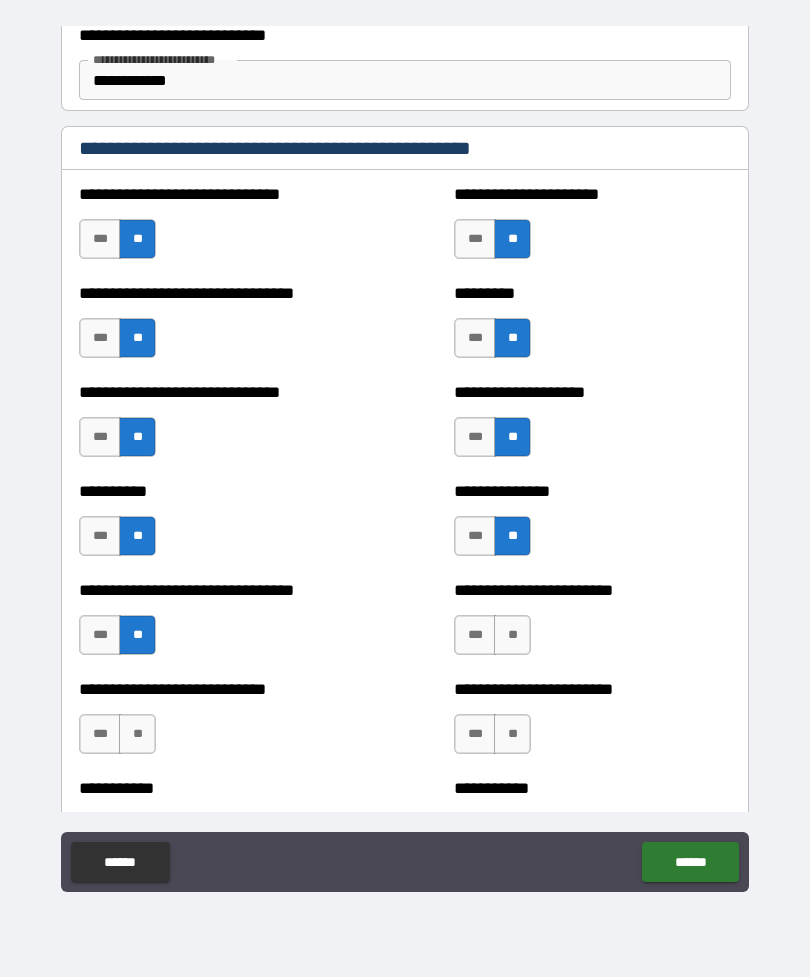click on "***" at bounding box center (100, 635) 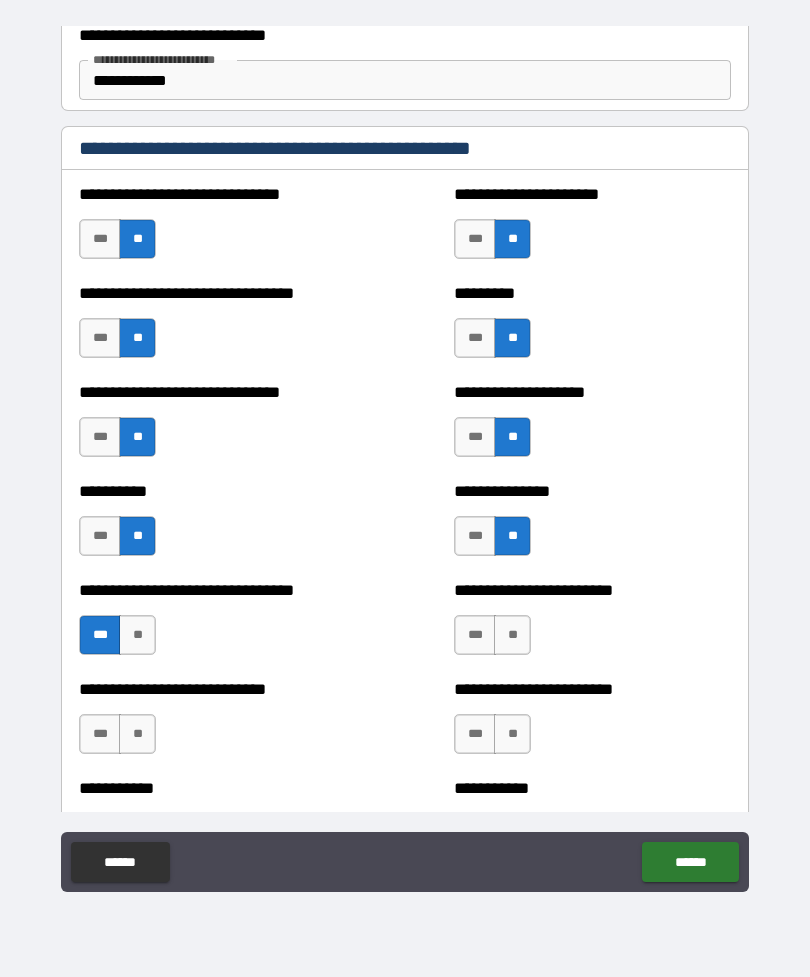 click on "***" at bounding box center [475, 635] 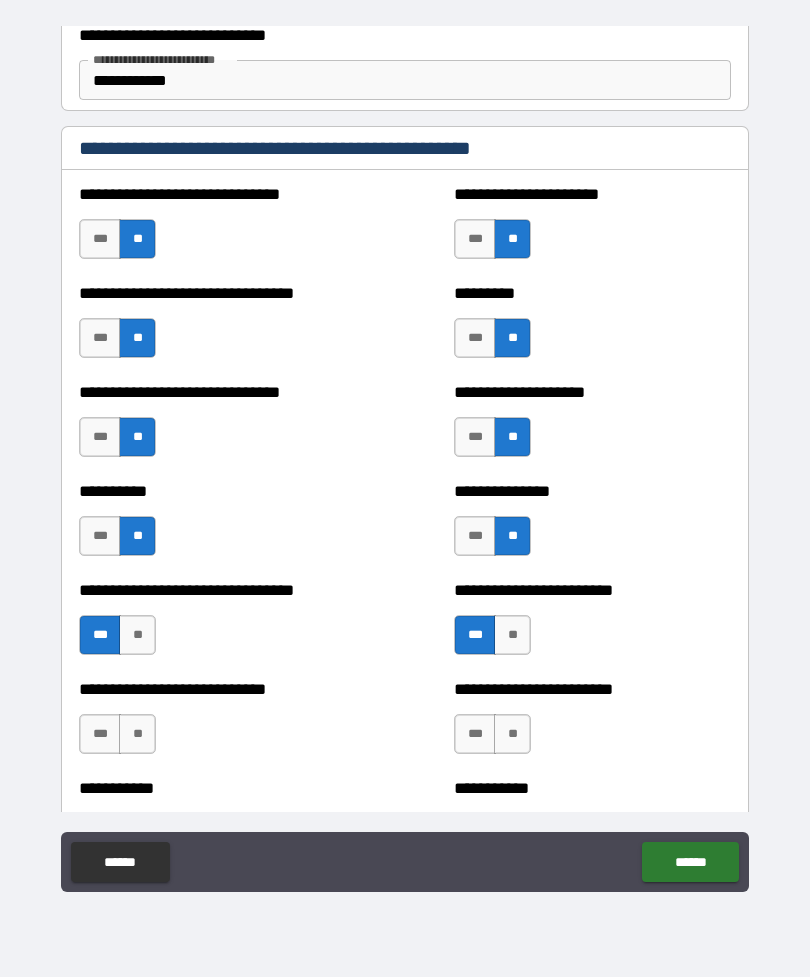 click on "**" at bounding box center (137, 734) 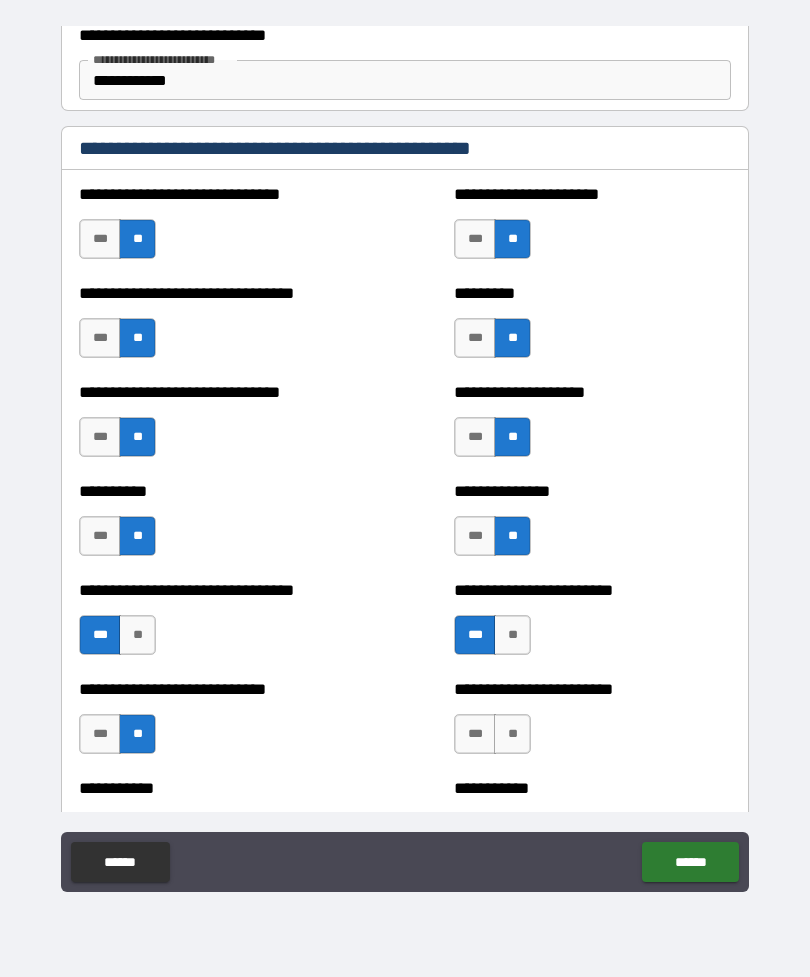 click on "**" at bounding box center [512, 734] 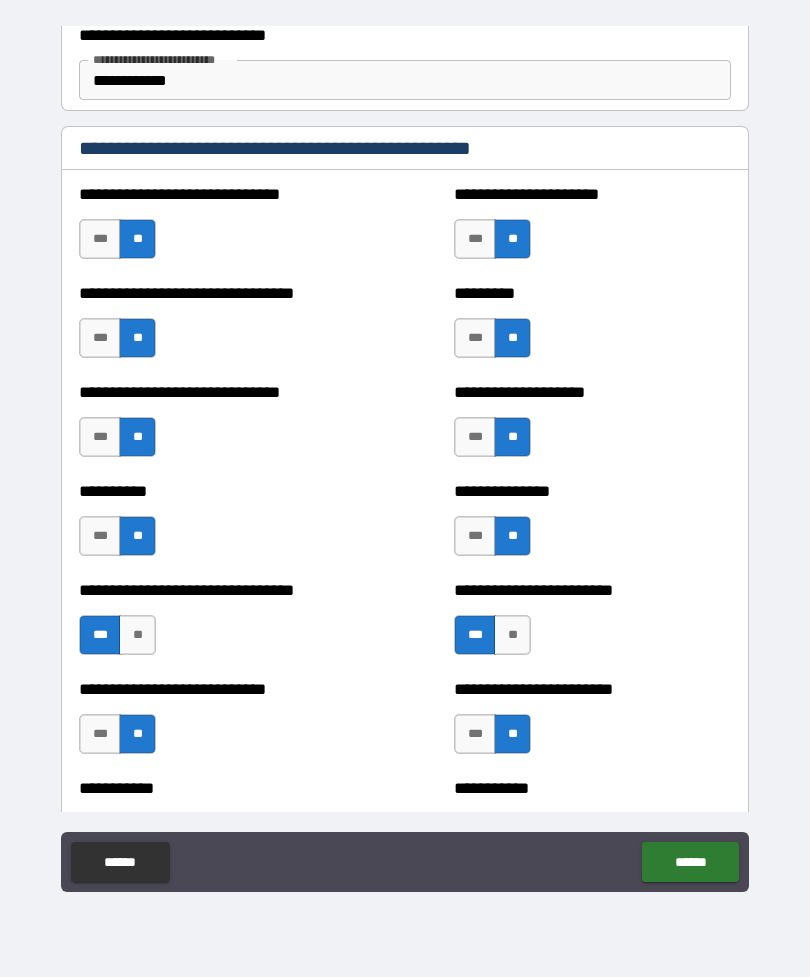 click on "******" at bounding box center (690, 862) 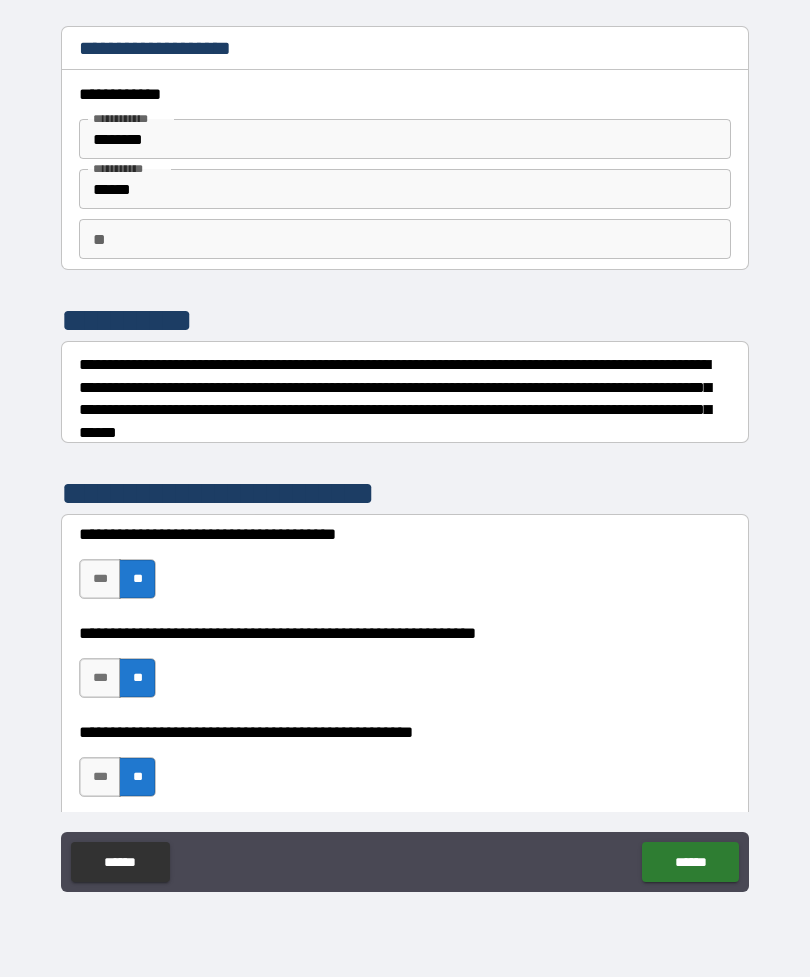 scroll, scrollTop: 0, scrollLeft: 0, axis: both 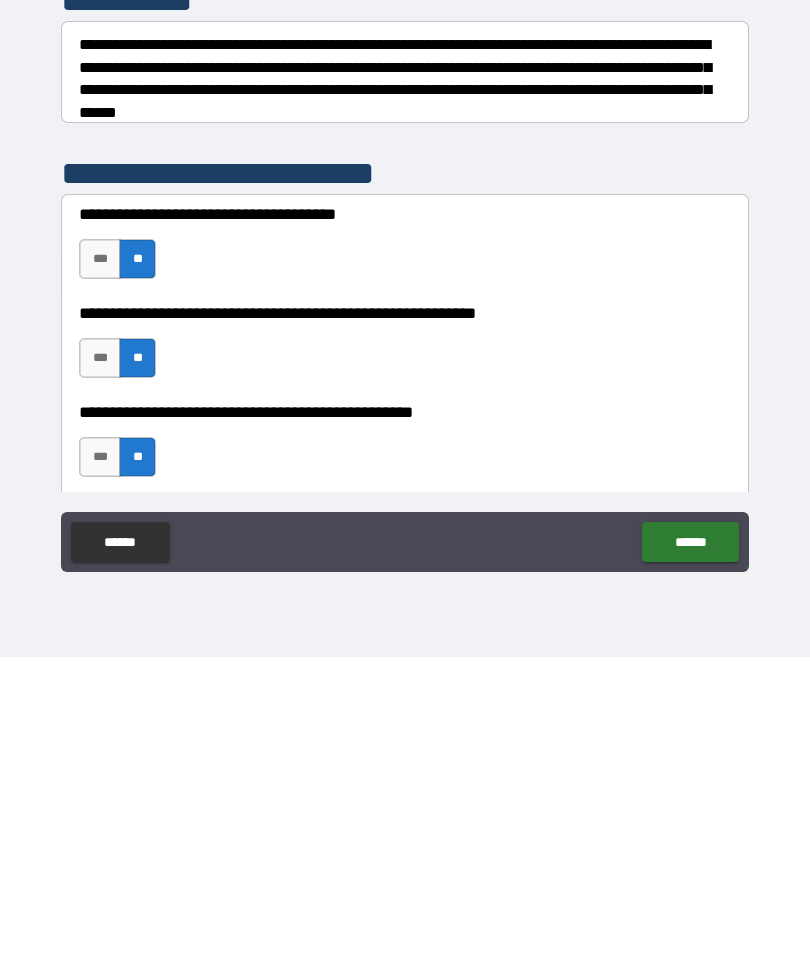 type on "***" 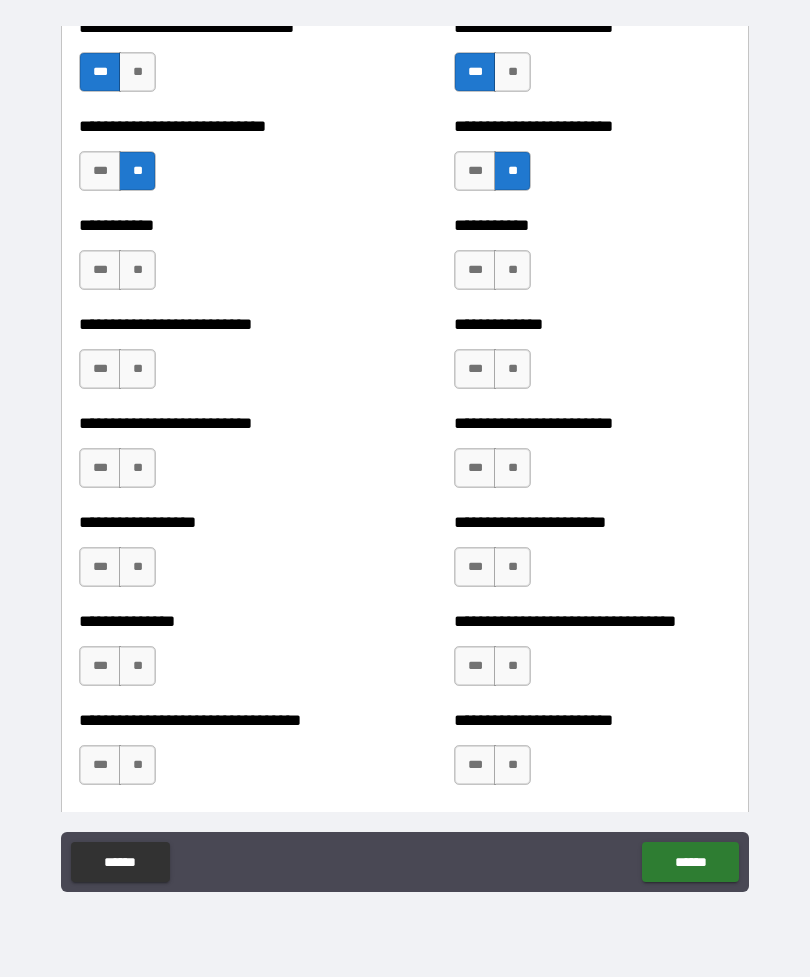 scroll, scrollTop: 5947, scrollLeft: 0, axis: vertical 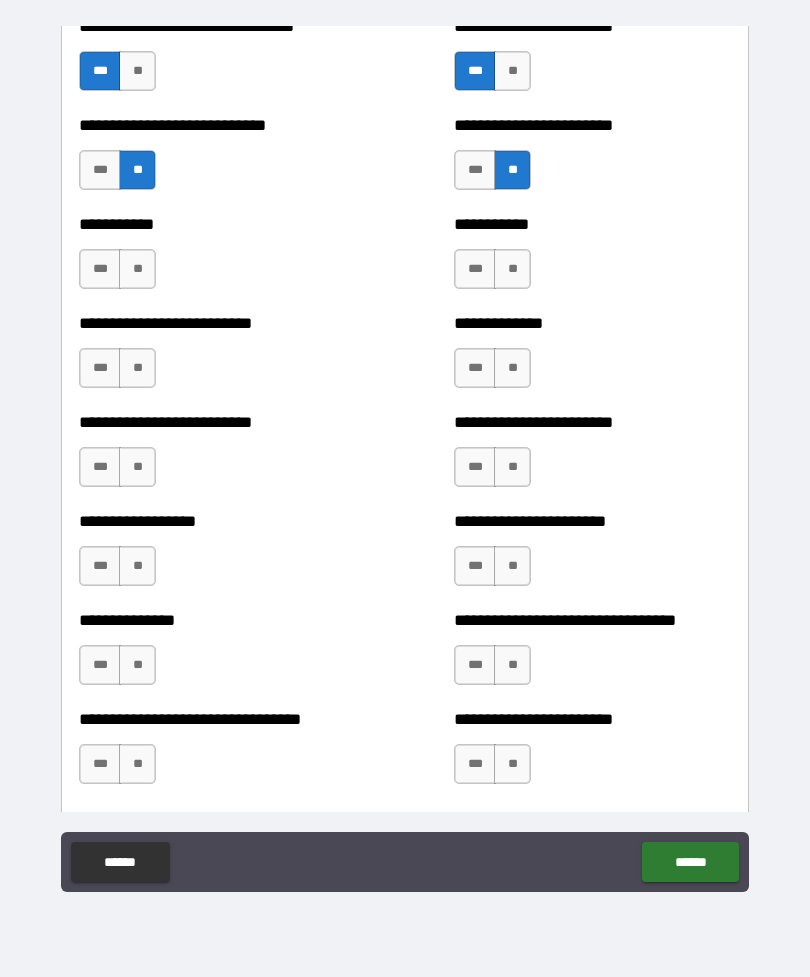 click on "**" at bounding box center [137, 269] 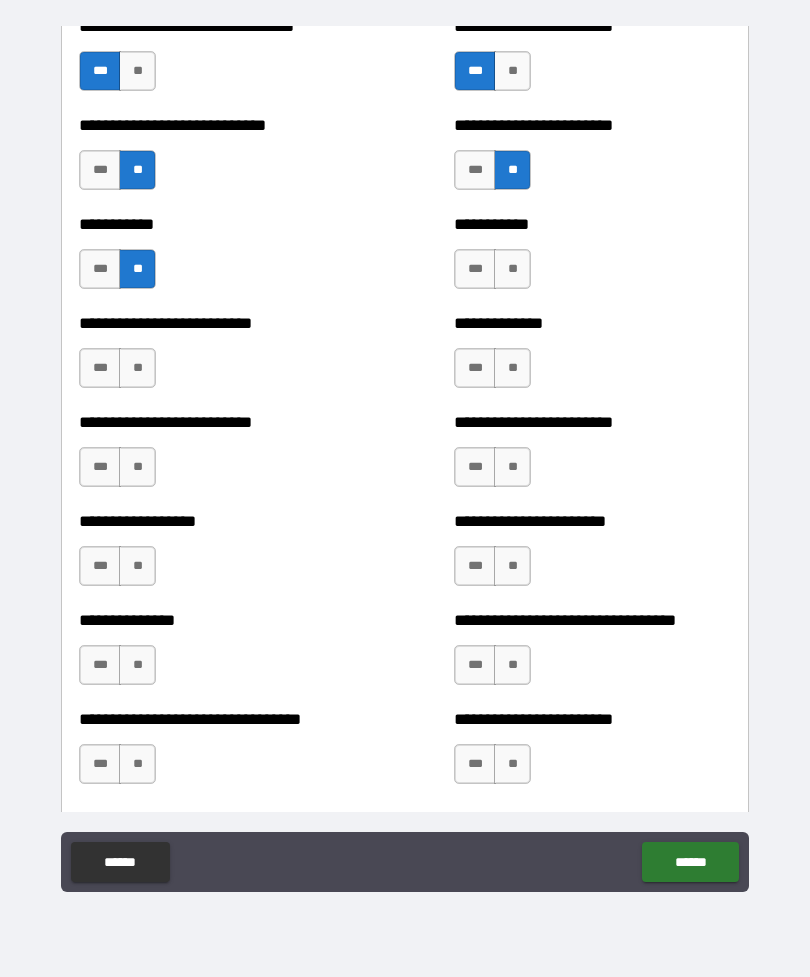 click on "**" at bounding box center [512, 269] 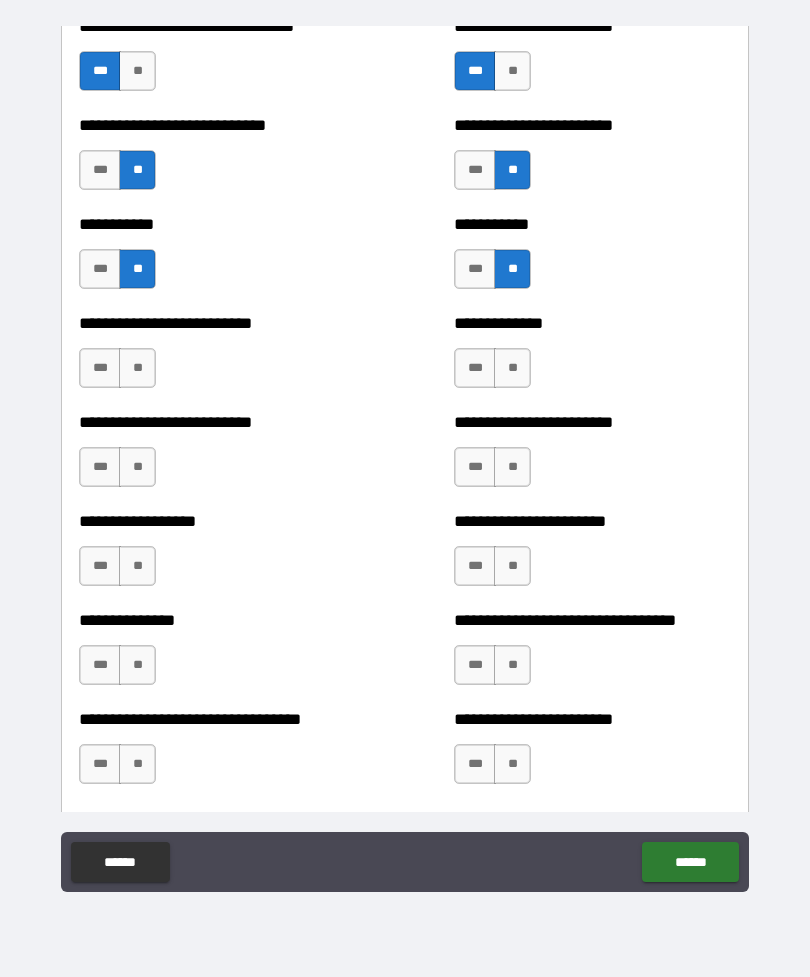 click on "**" at bounding box center [137, 368] 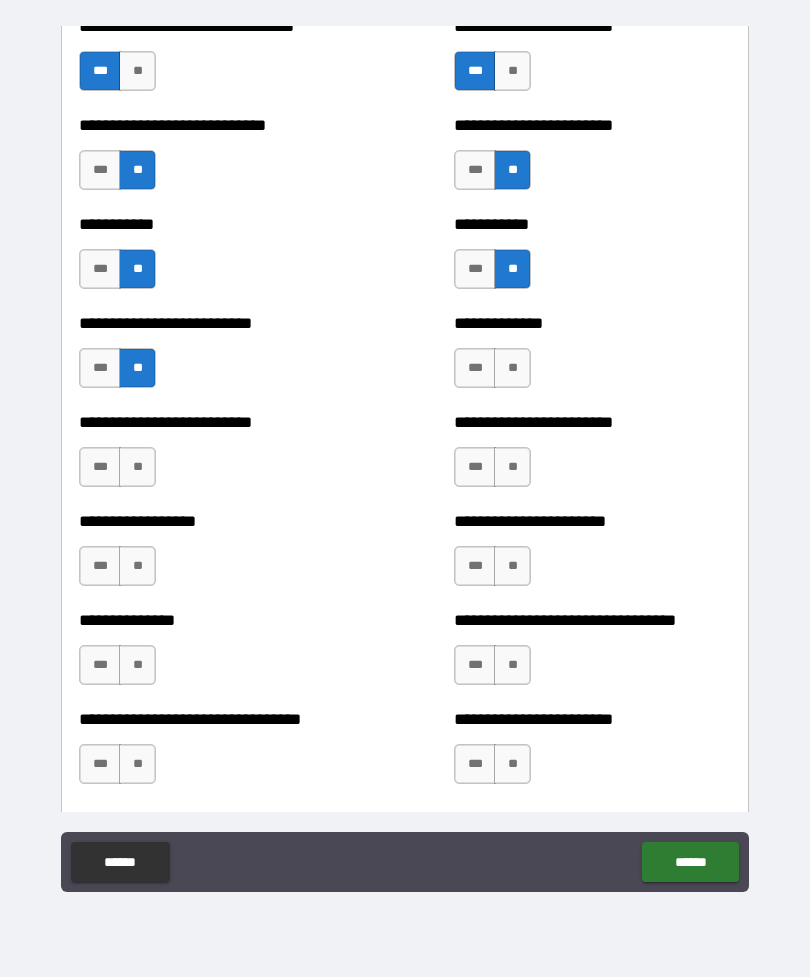 click on "**" at bounding box center [512, 368] 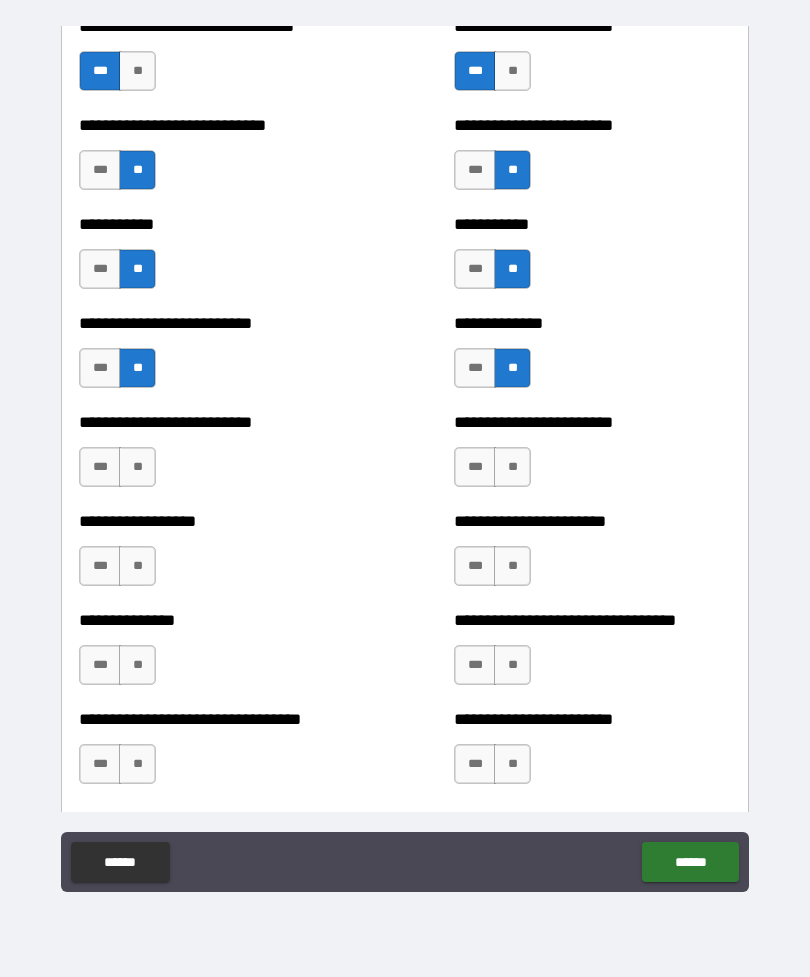 click on "**" at bounding box center [137, 467] 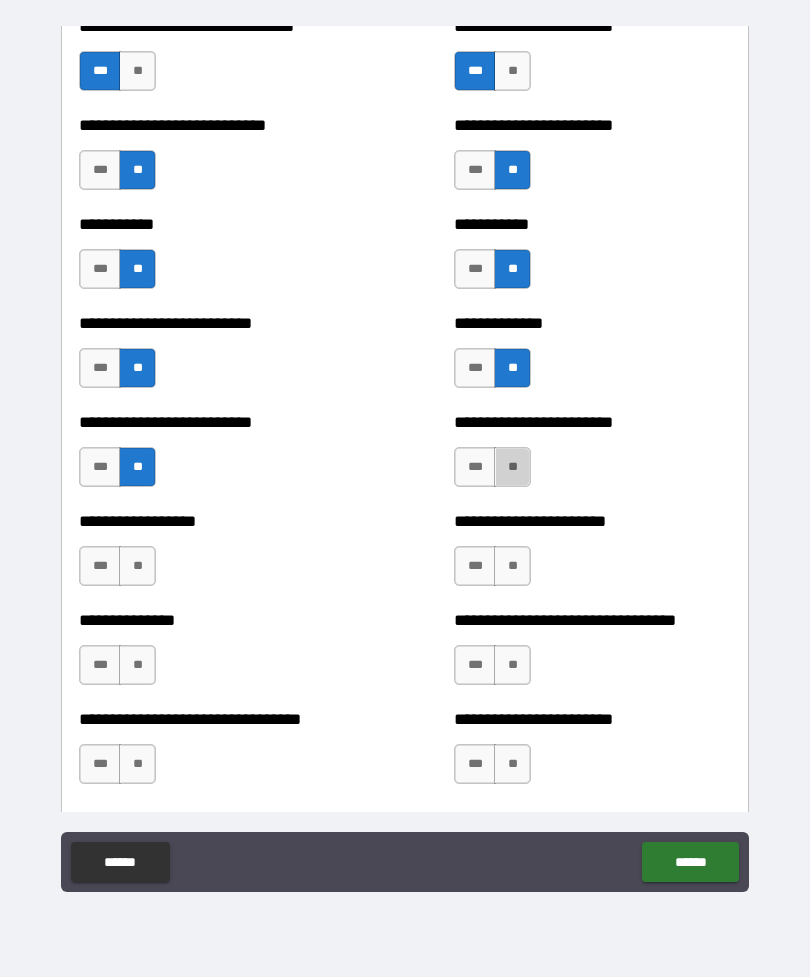 click on "**" at bounding box center [512, 467] 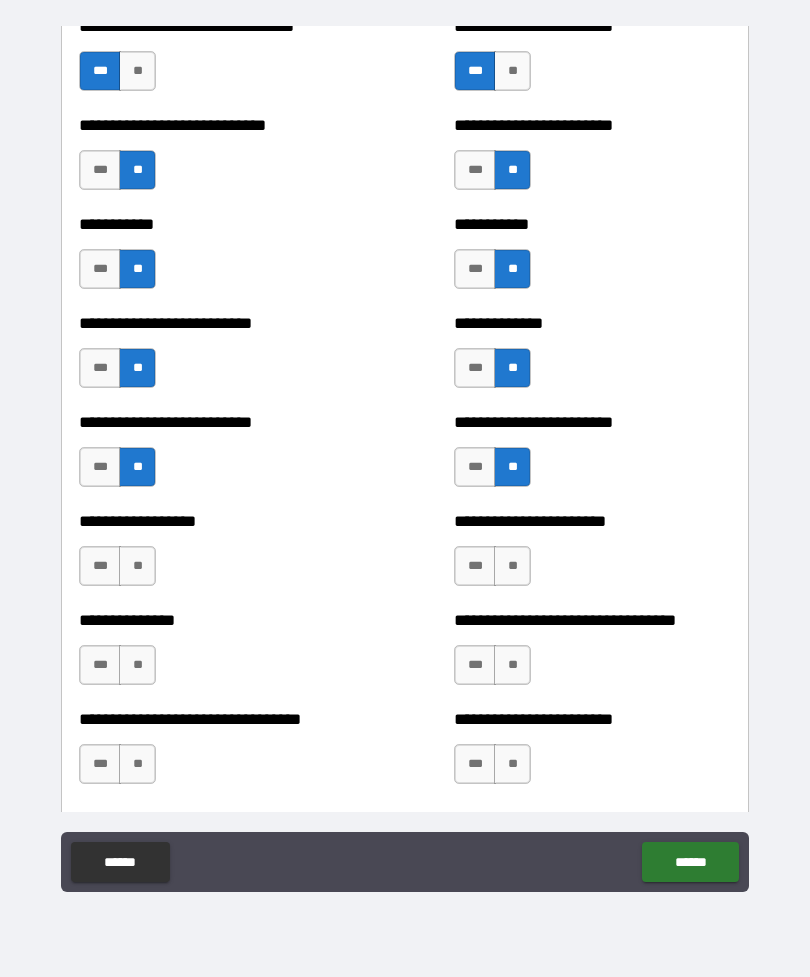 click on "**" at bounding box center (137, 566) 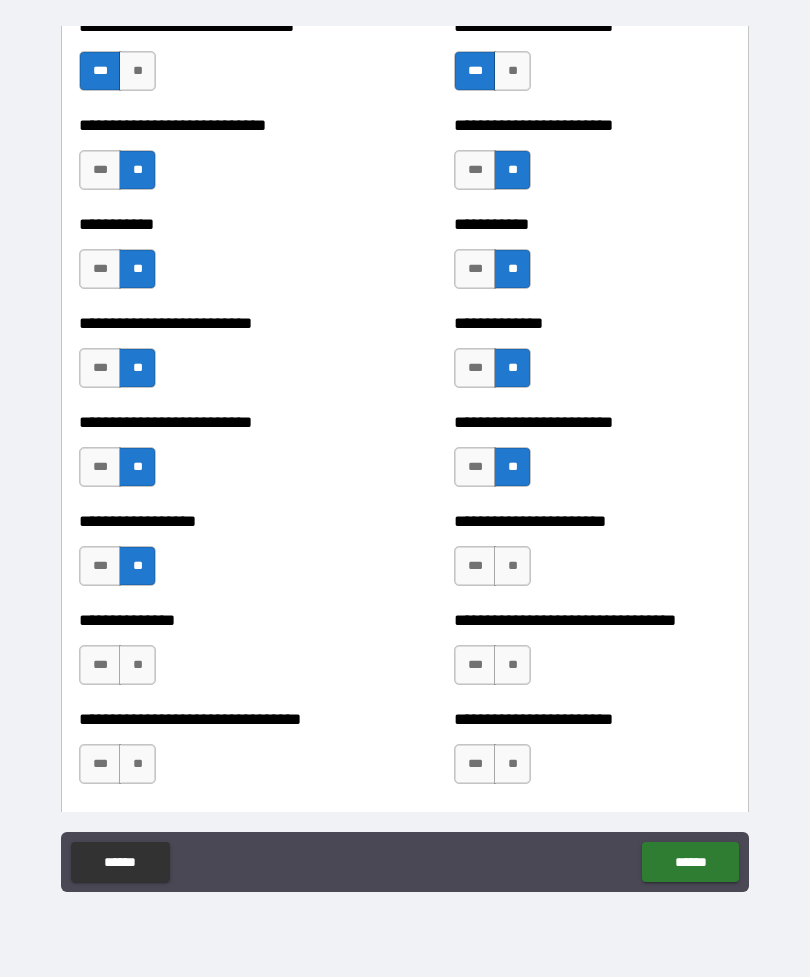 click on "**" at bounding box center (512, 566) 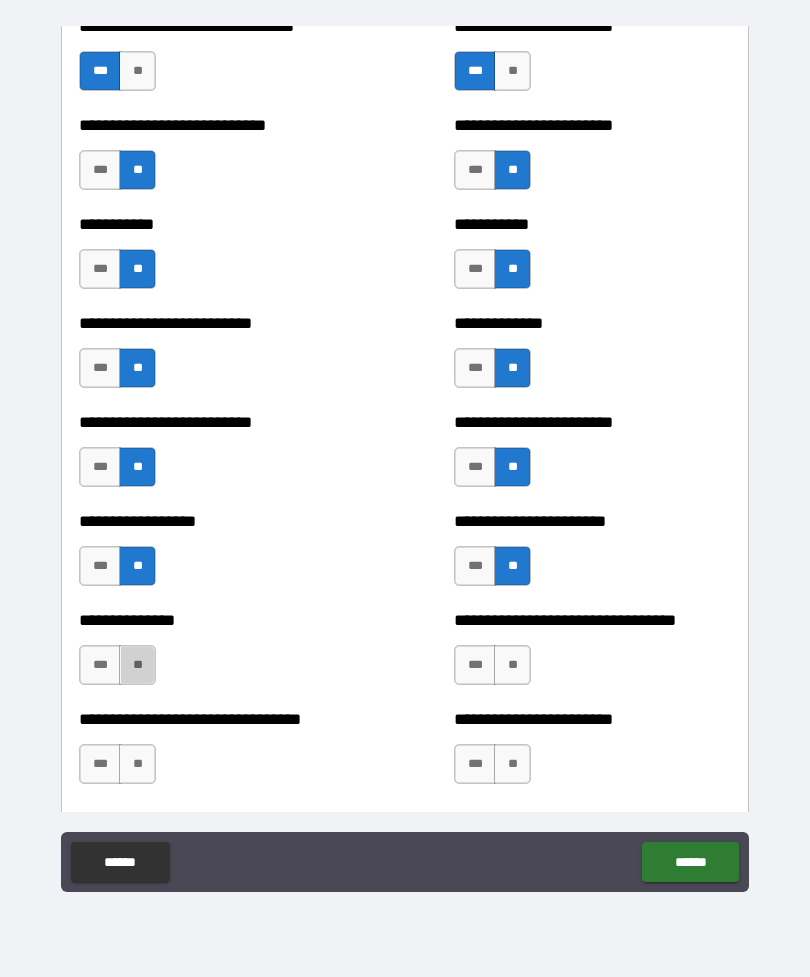 click on "**" at bounding box center [137, 665] 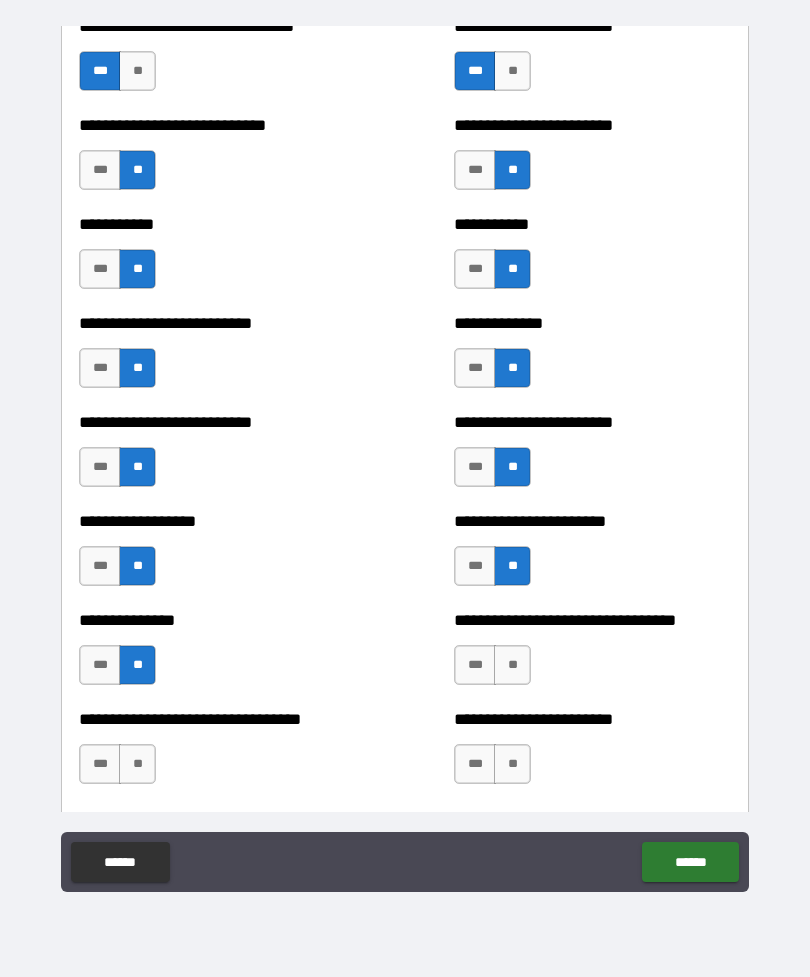 click on "***" at bounding box center [100, 665] 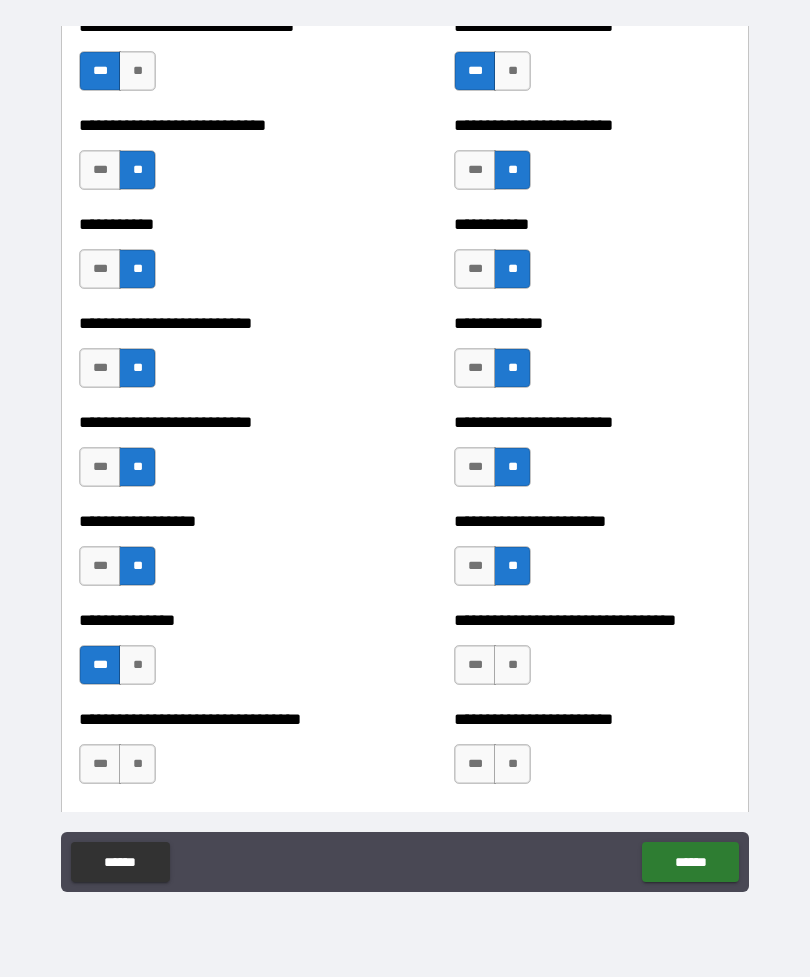 click on "**" at bounding box center (512, 665) 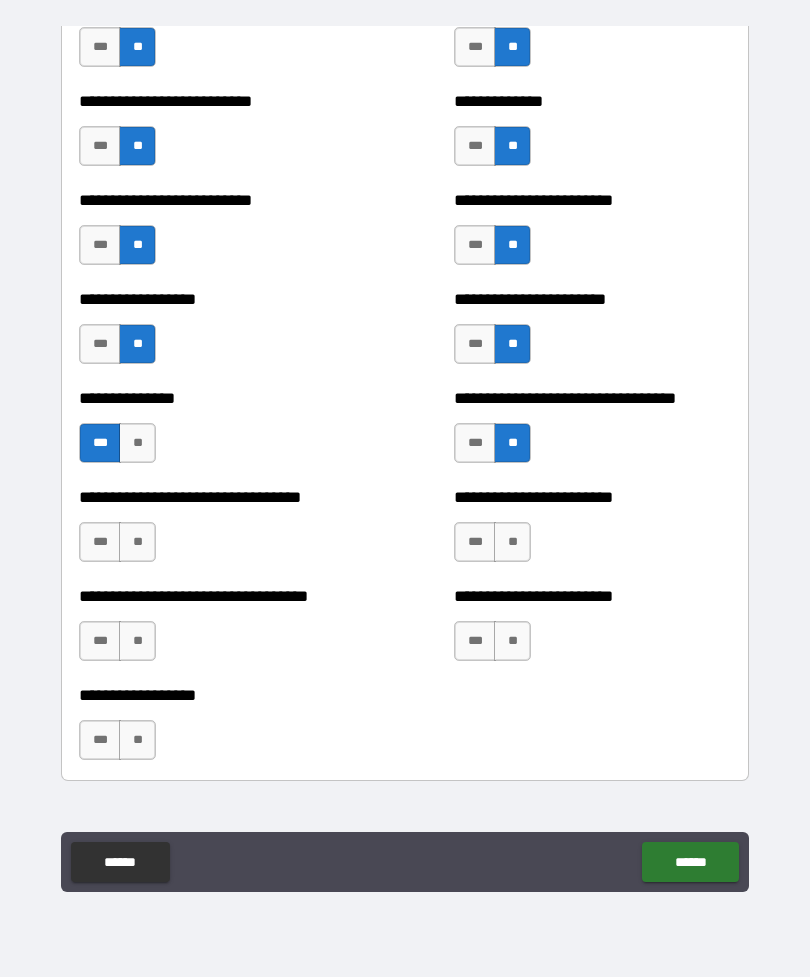 scroll, scrollTop: 6192, scrollLeft: 0, axis: vertical 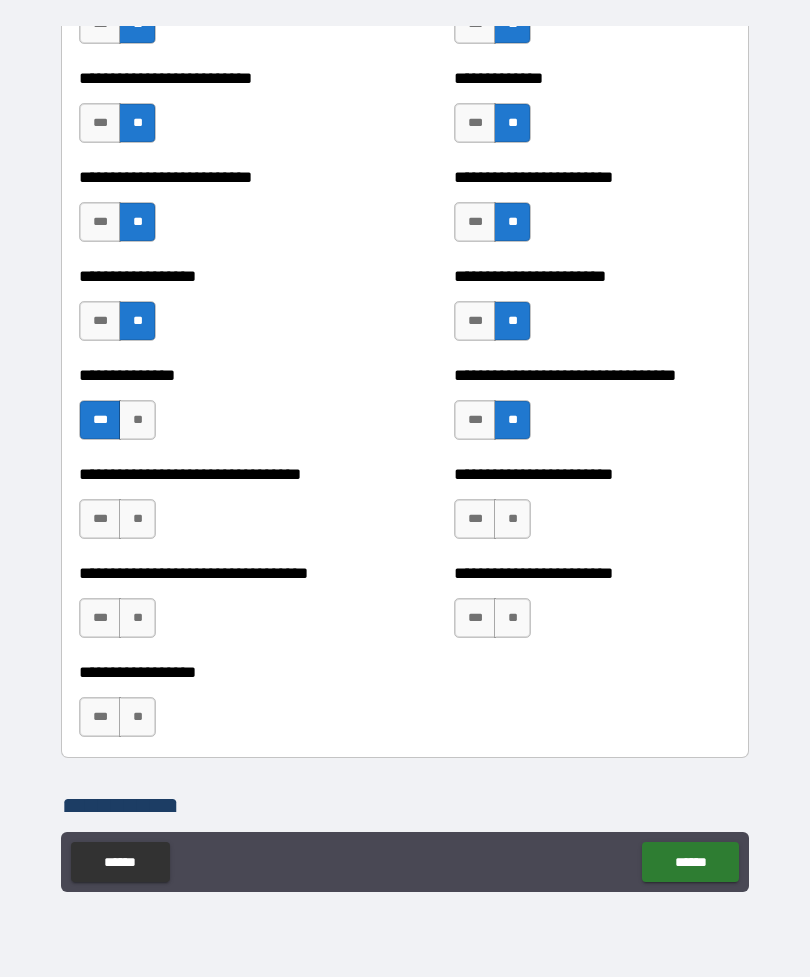 click on "**" at bounding box center (137, 519) 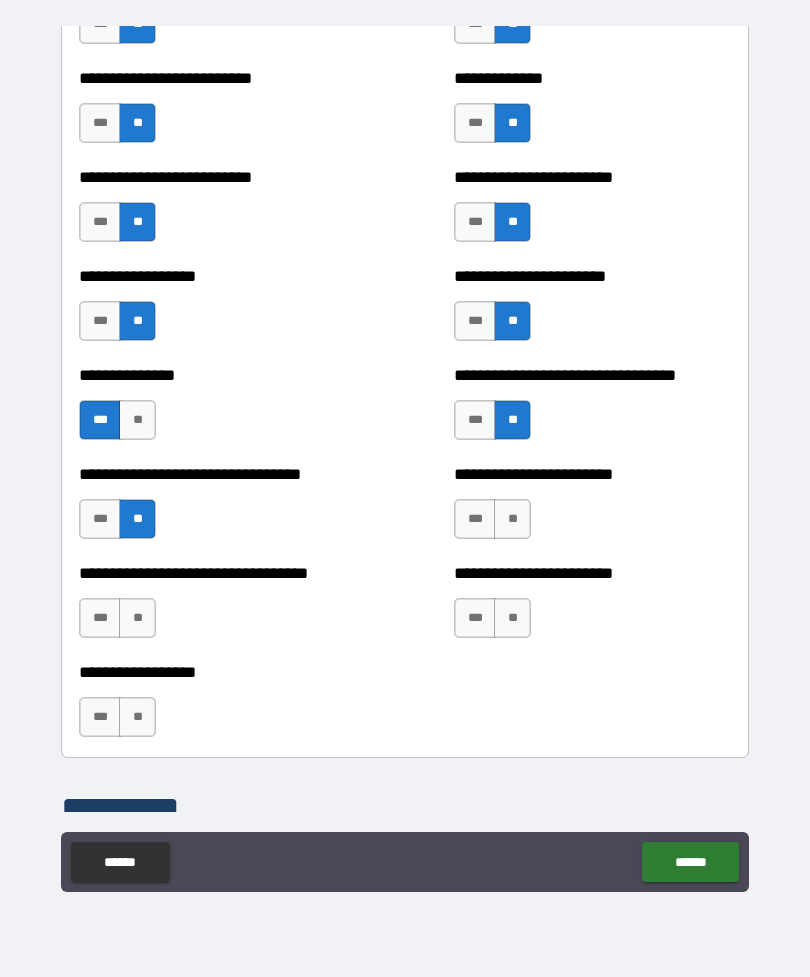 click on "**" at bounding box center (512, 519) 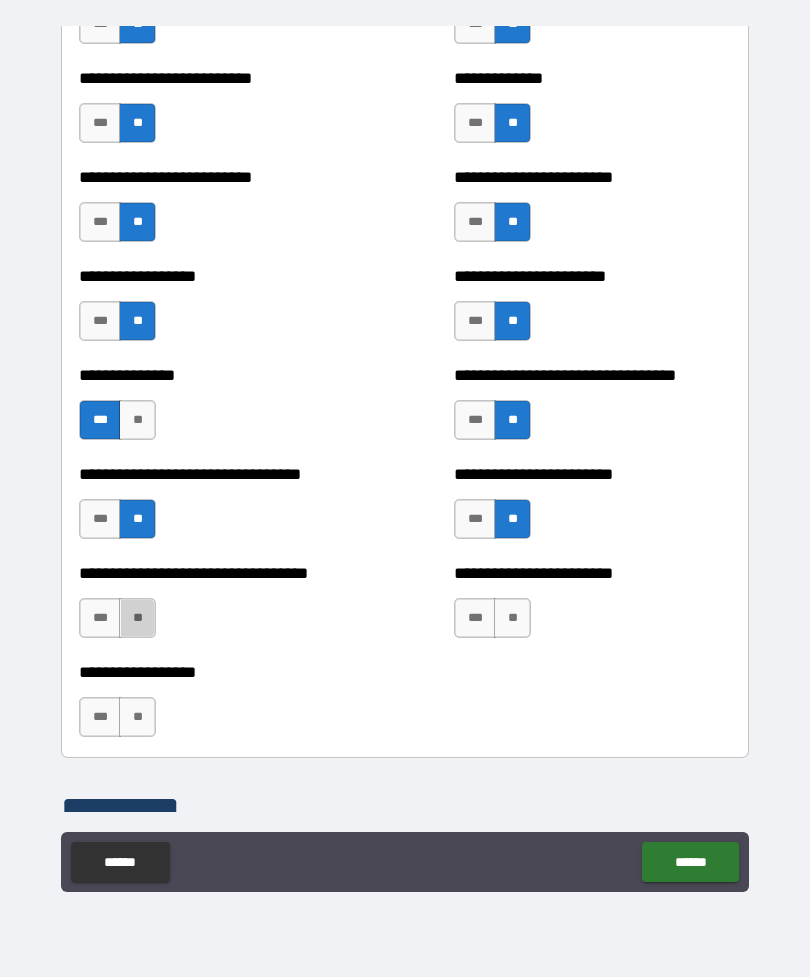 click on "**" at bounding box center (137, 618) 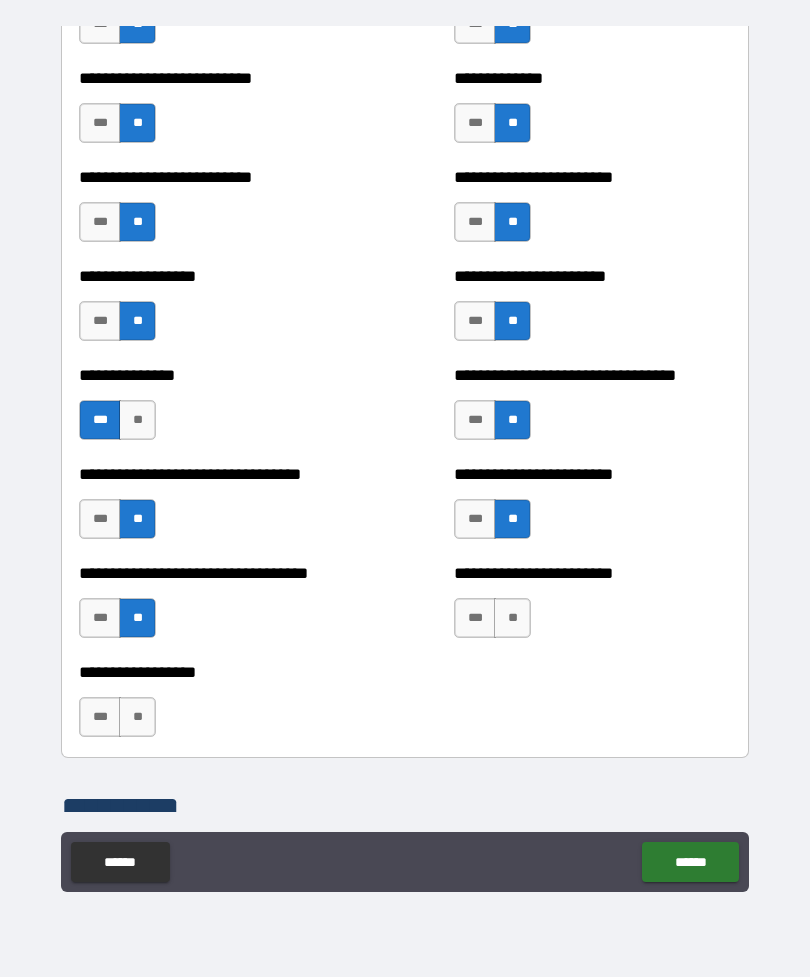 click on "**" at bounding box center [512, 618] 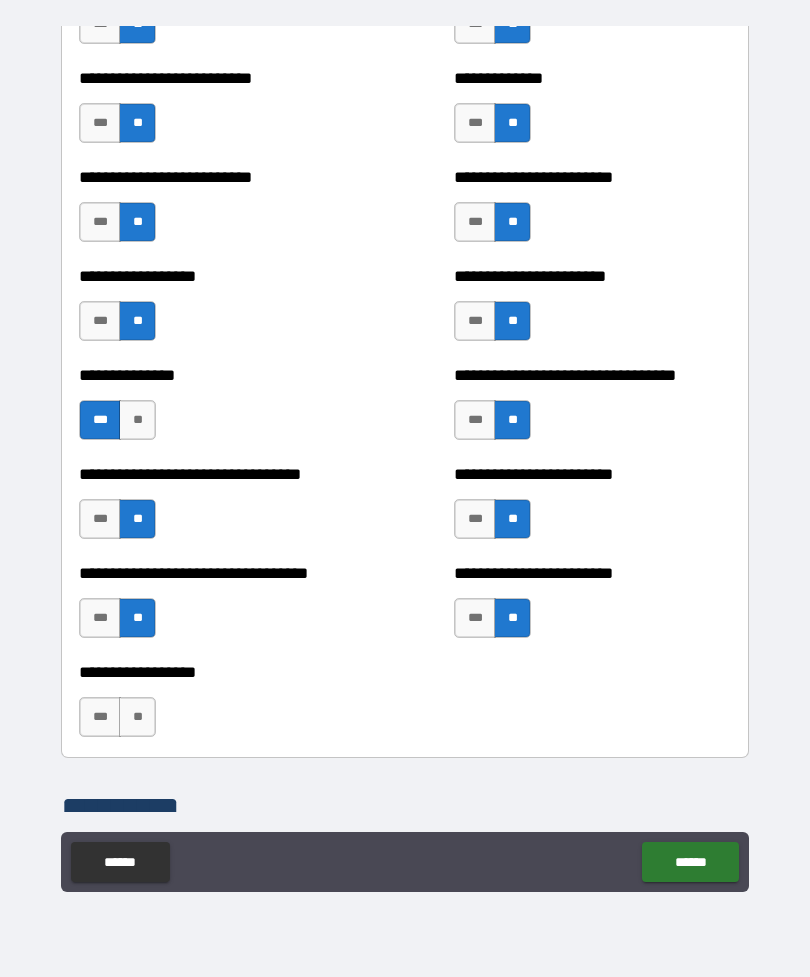 click on "**" at bounding box center [137, 717] 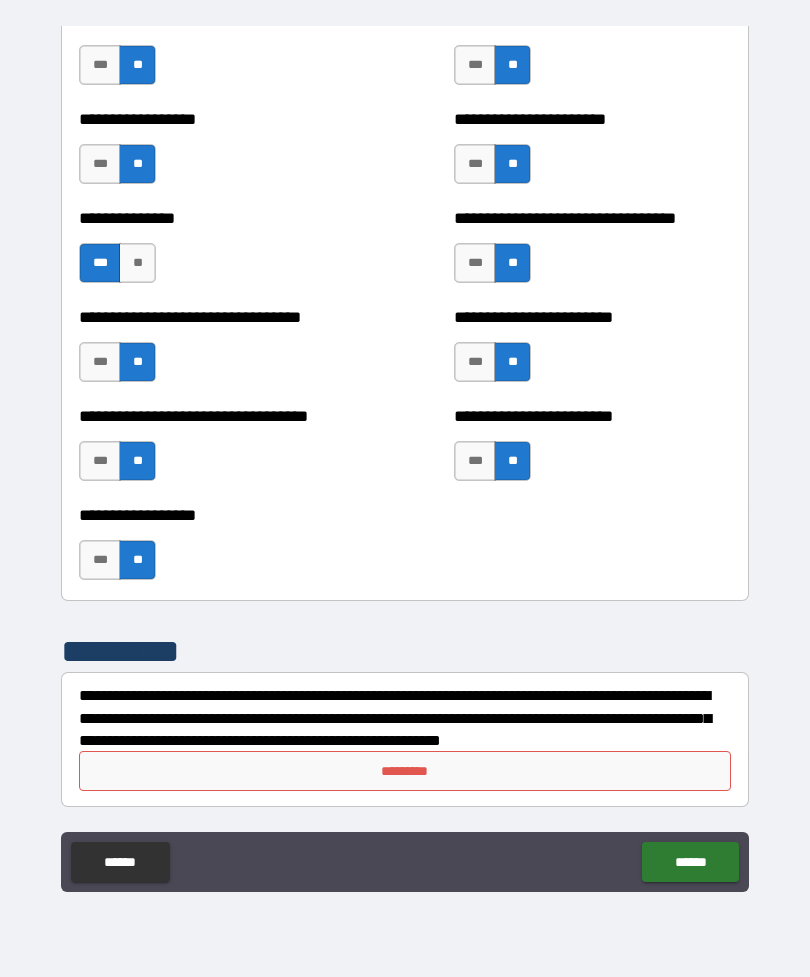 scroll, scrollTop: 6349, scrollLeft: 0, axis: vertical 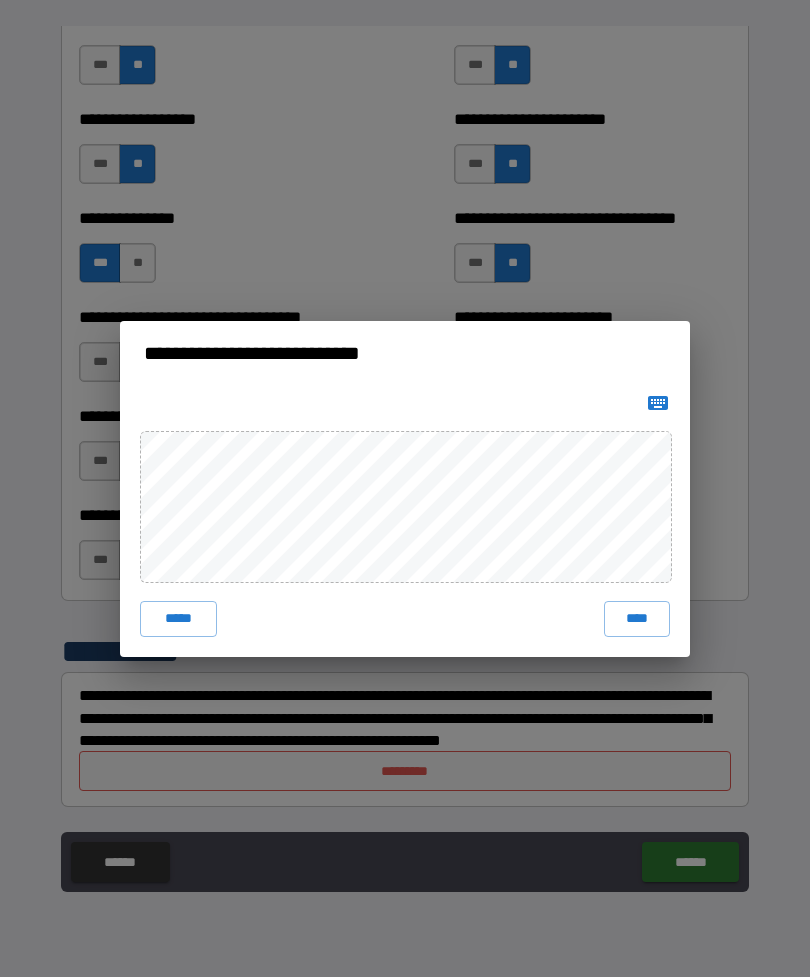 click on "**********" at bounding box center [405, 488] 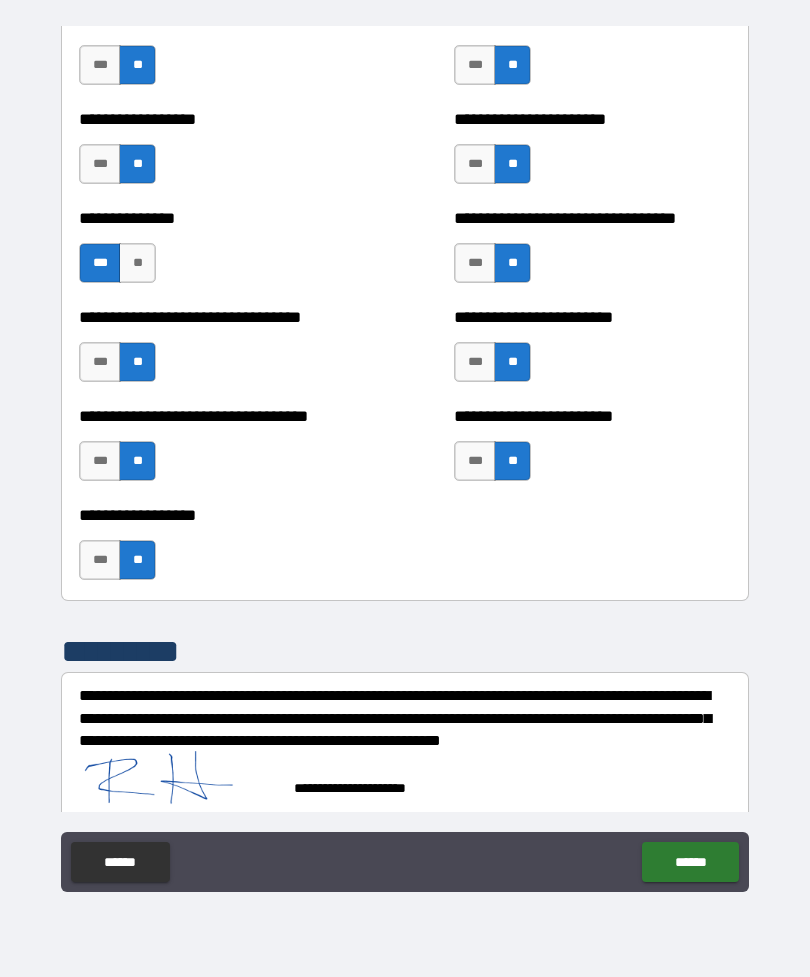 click on "******" at bounding box center [690, 862] 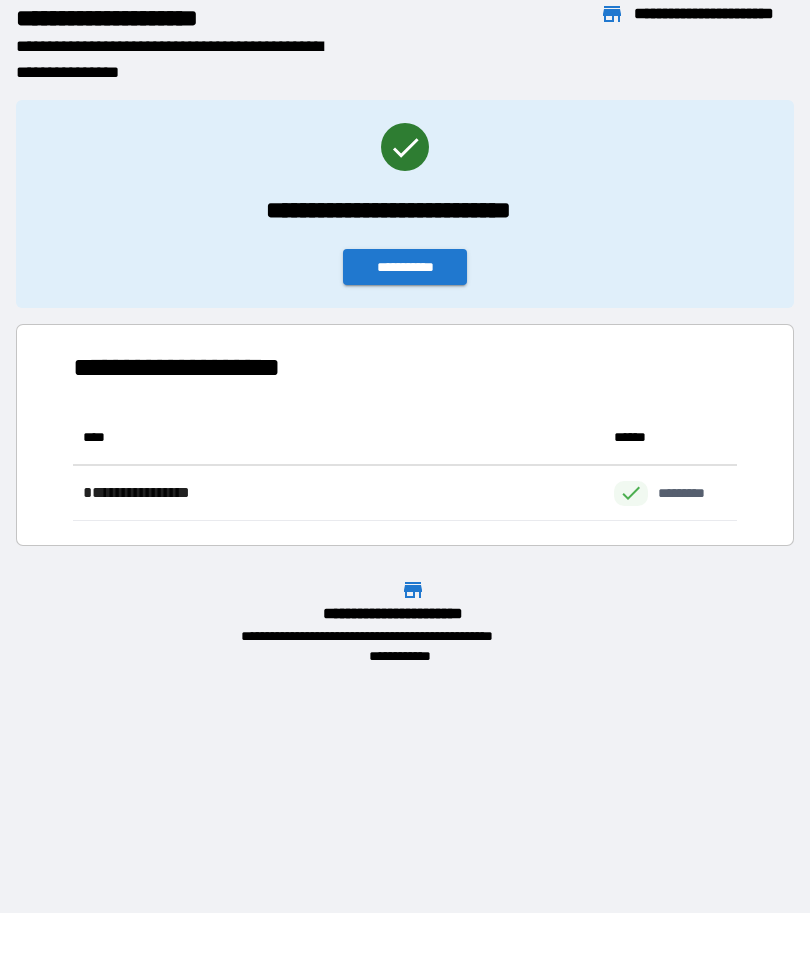 scroll, scrollTop: 111, scrollLeft: 664, axis: both 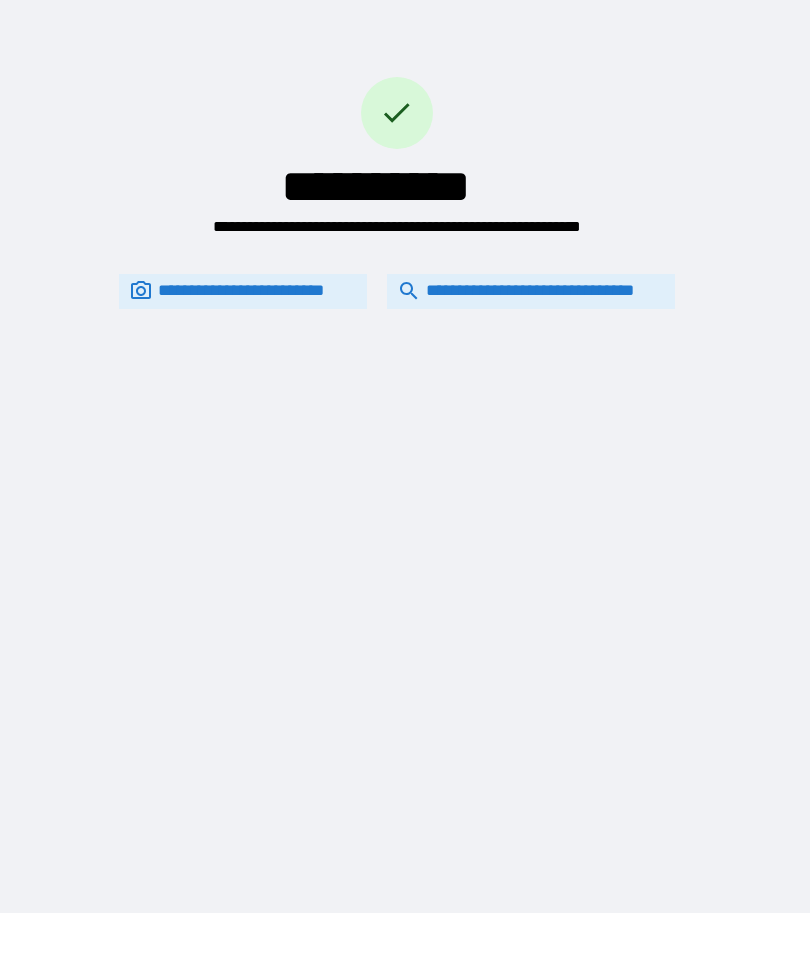 click on "**********" at bounding box center (397, 291) 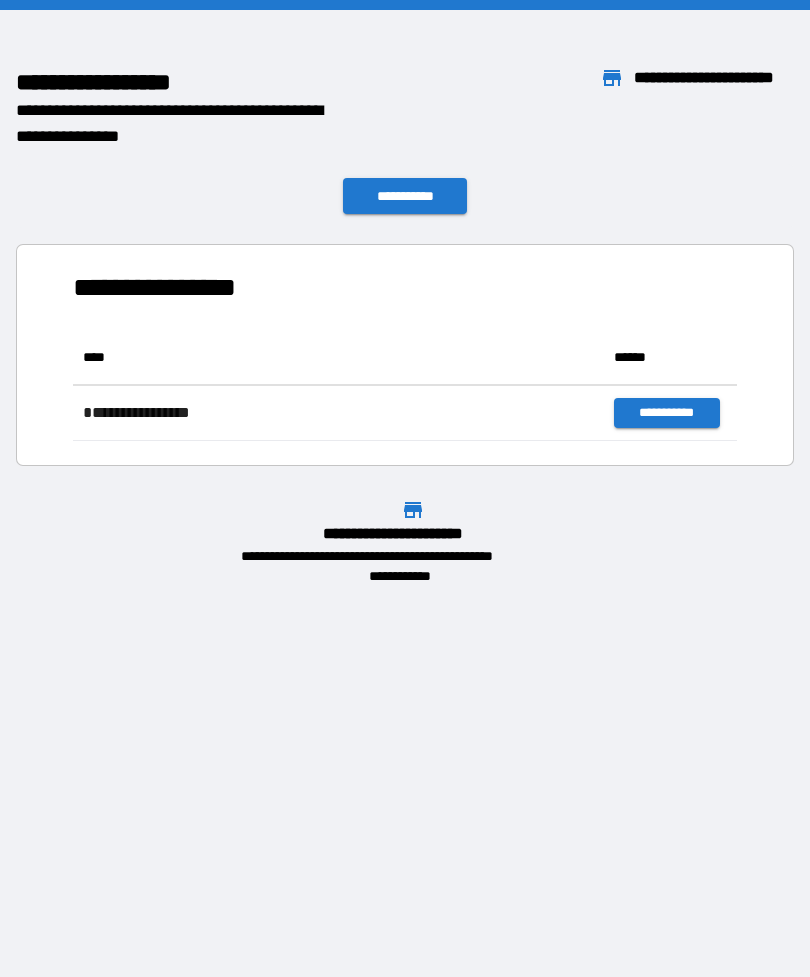 scroll, scrollTop: 0, scrollLeft: 0, axis: both 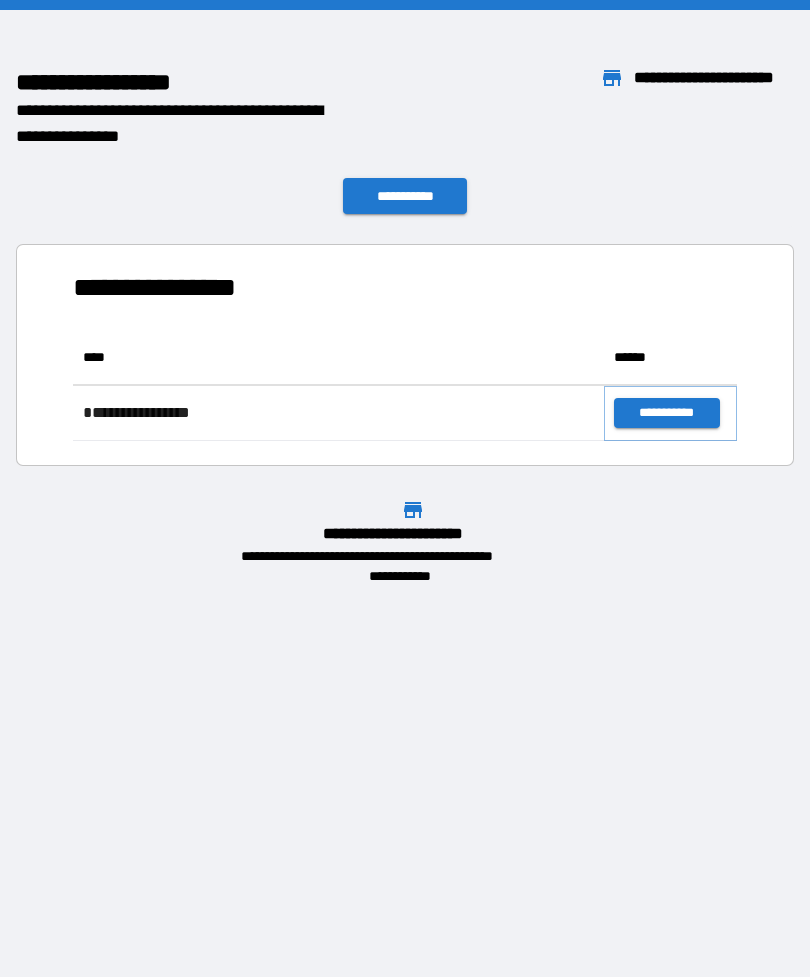 click on "**********" at bounding box center (666, 413) 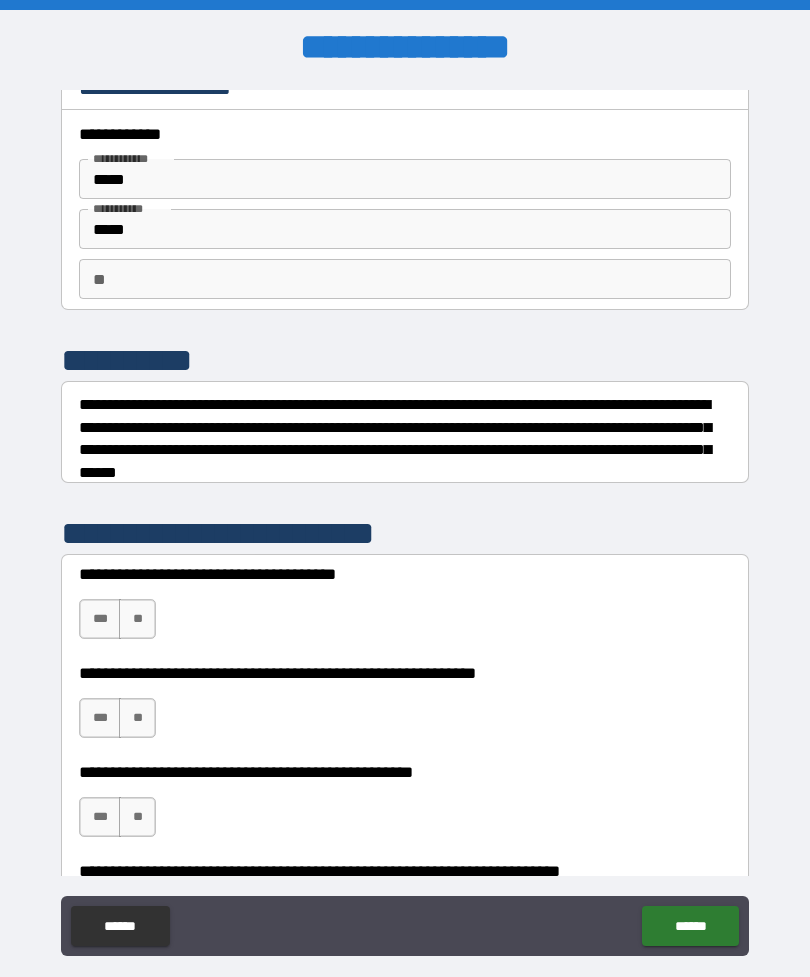 scroll, scrollTop: 25, scrollLeft: 0, axis: vertical 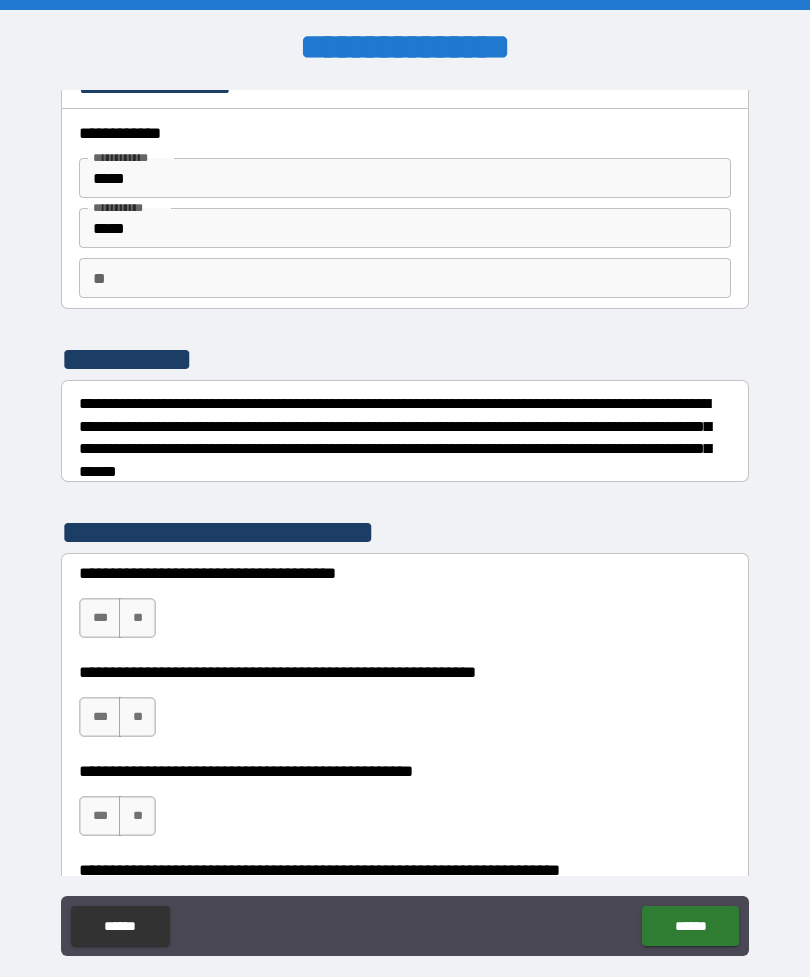 click on "**" at bounding box center [137, 618] 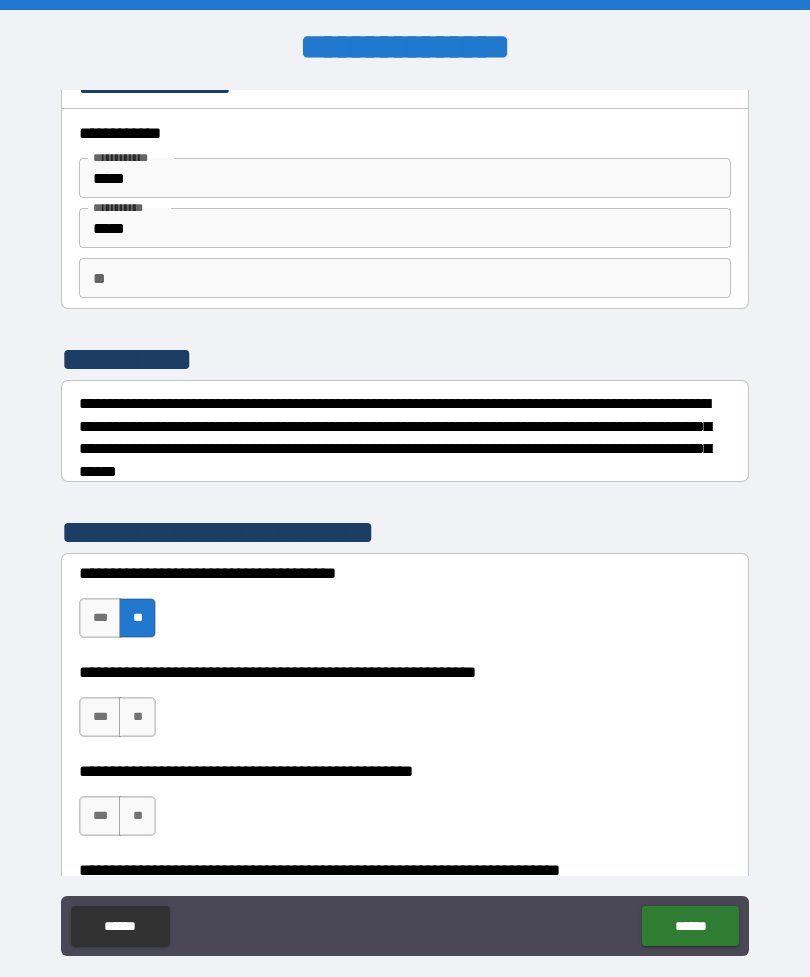 click on "***" at bounding box center [100, 717] 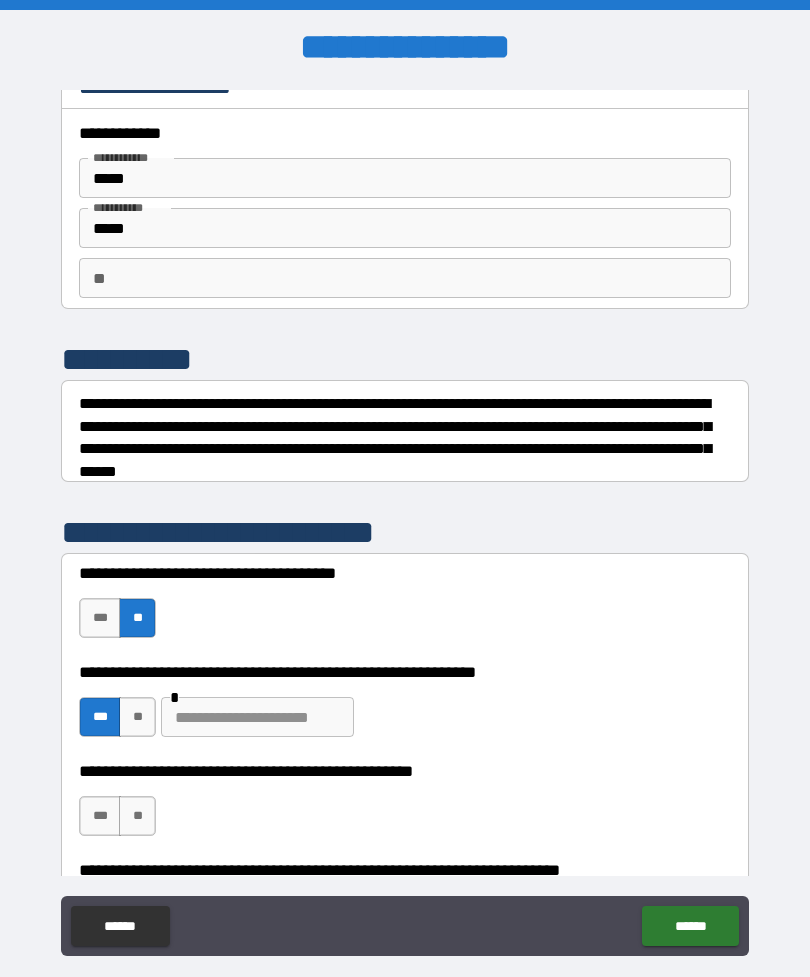 click at bounding box center [257, 717] 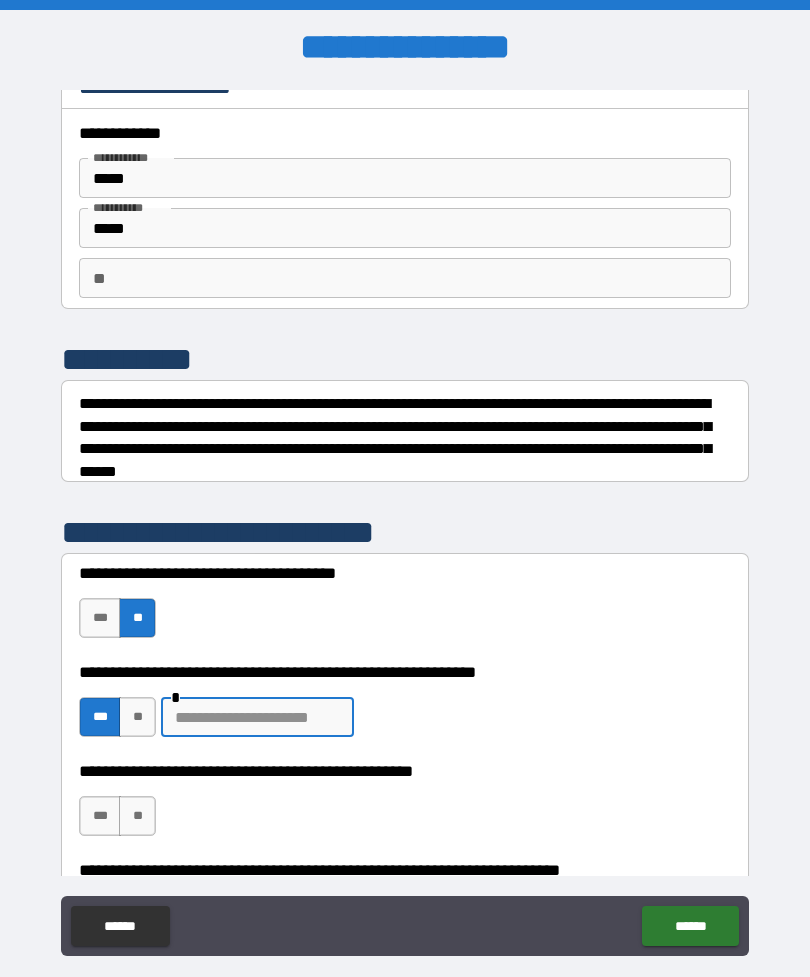 scroll, scrollTop: 64, scrollLeft: 0, axis: vertical 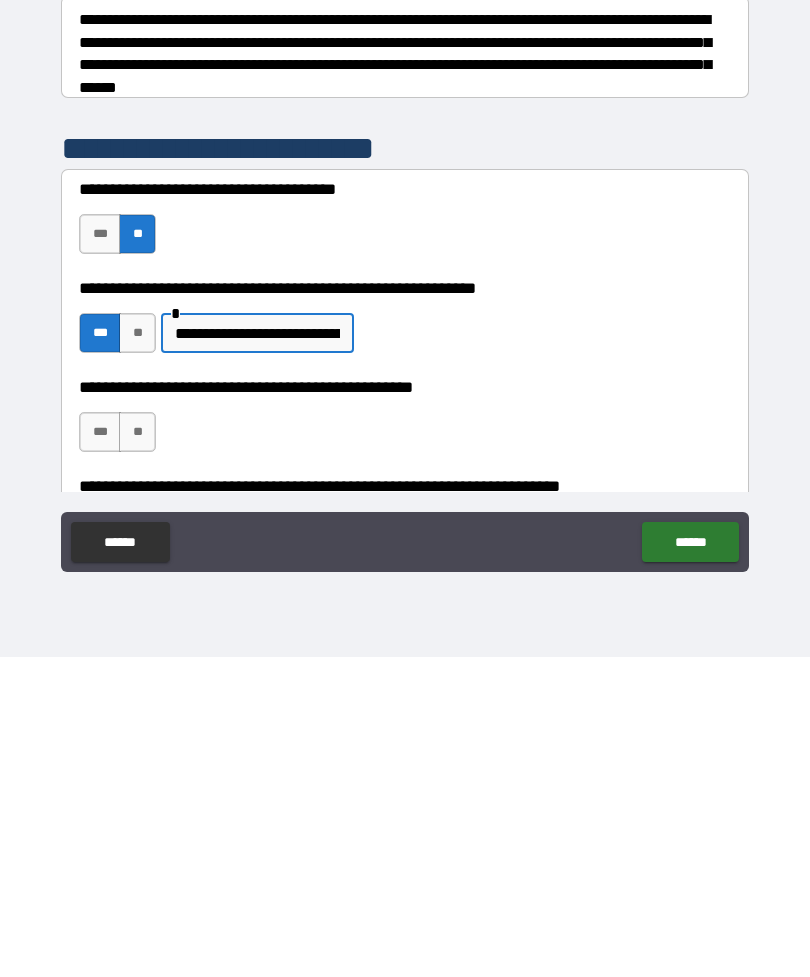 type on "**********" 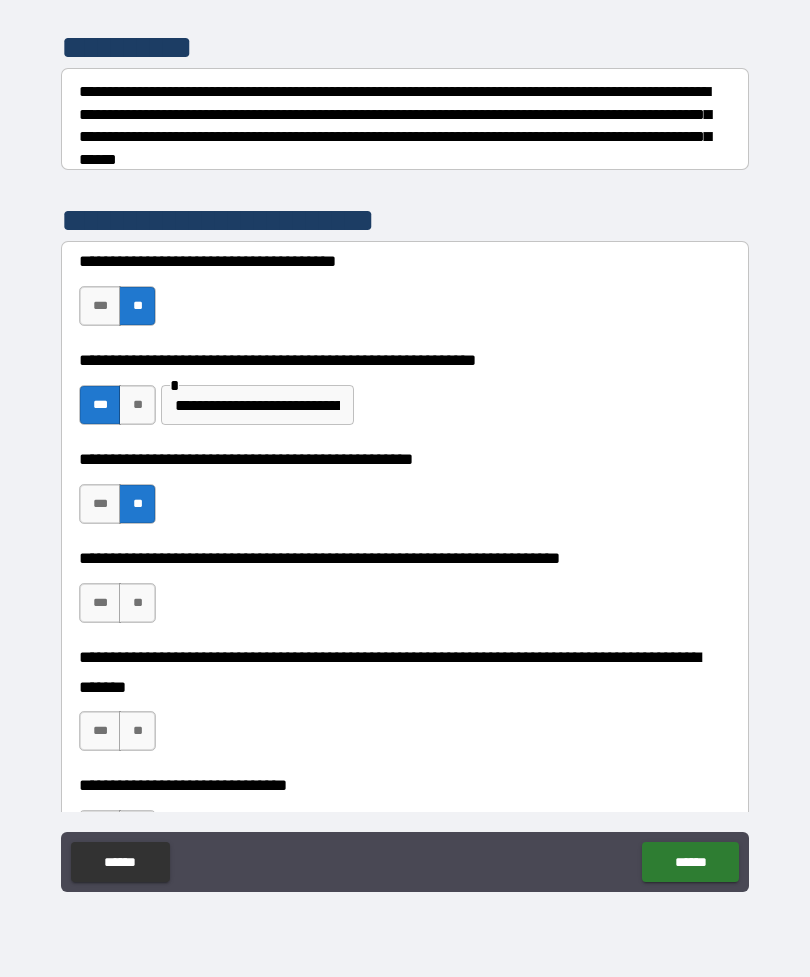 scroll, scrollTop: 293, scrollLeft: 0, axis: vertical 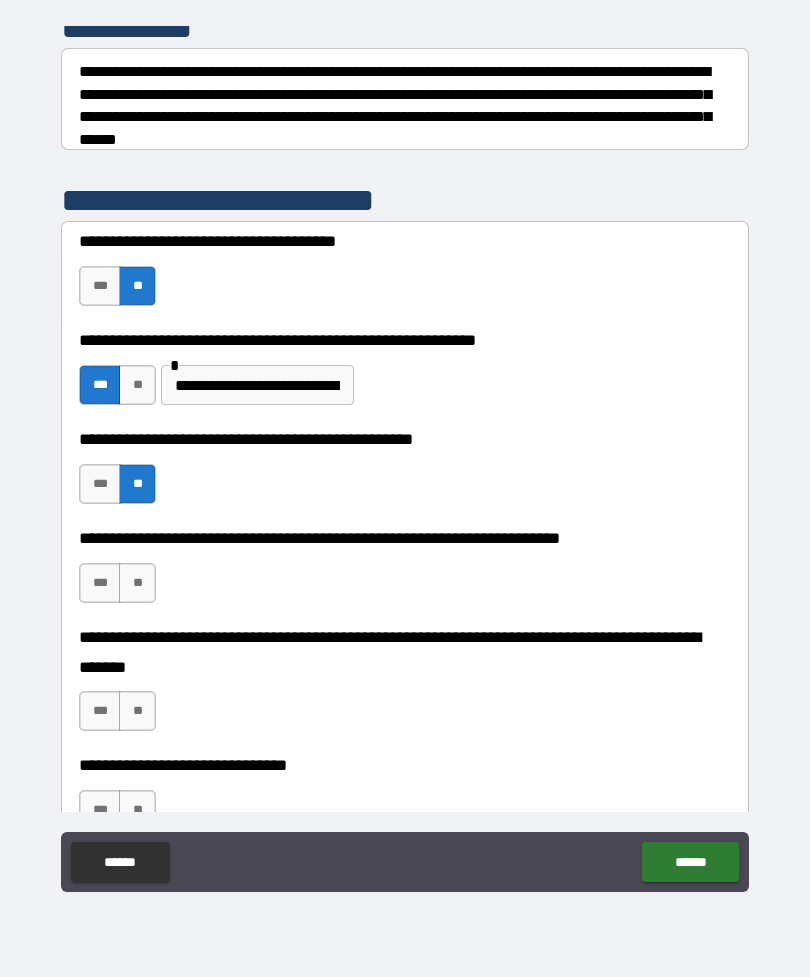 click on "***" at bounding box center [100, 583] 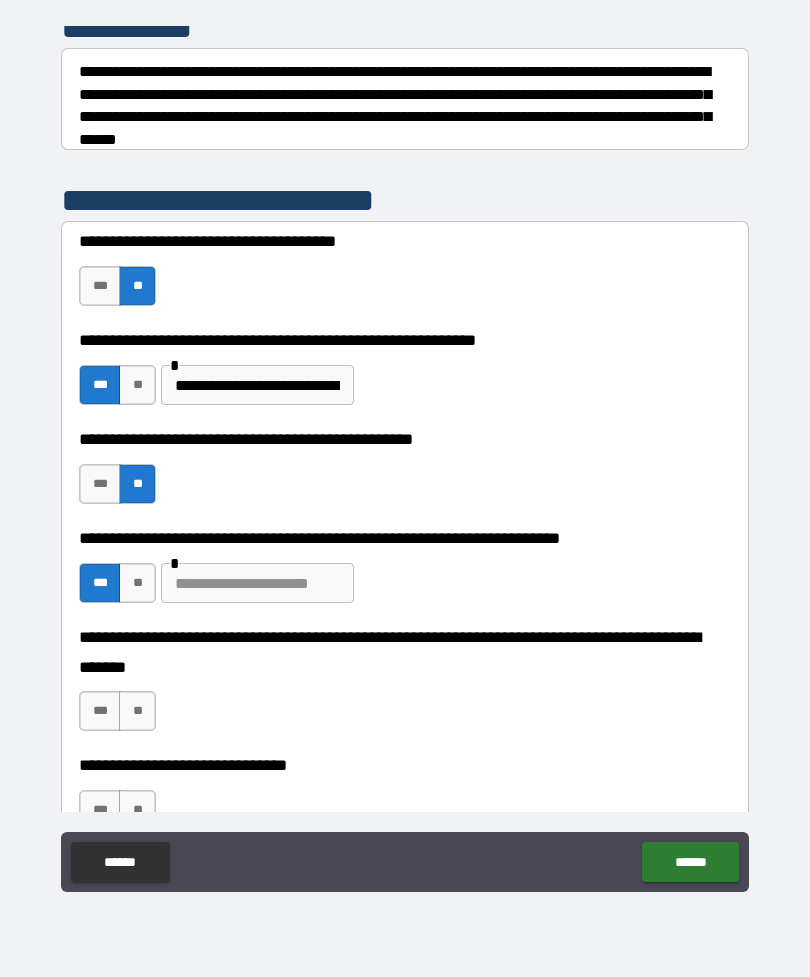 click at bounding box center (257, 583) 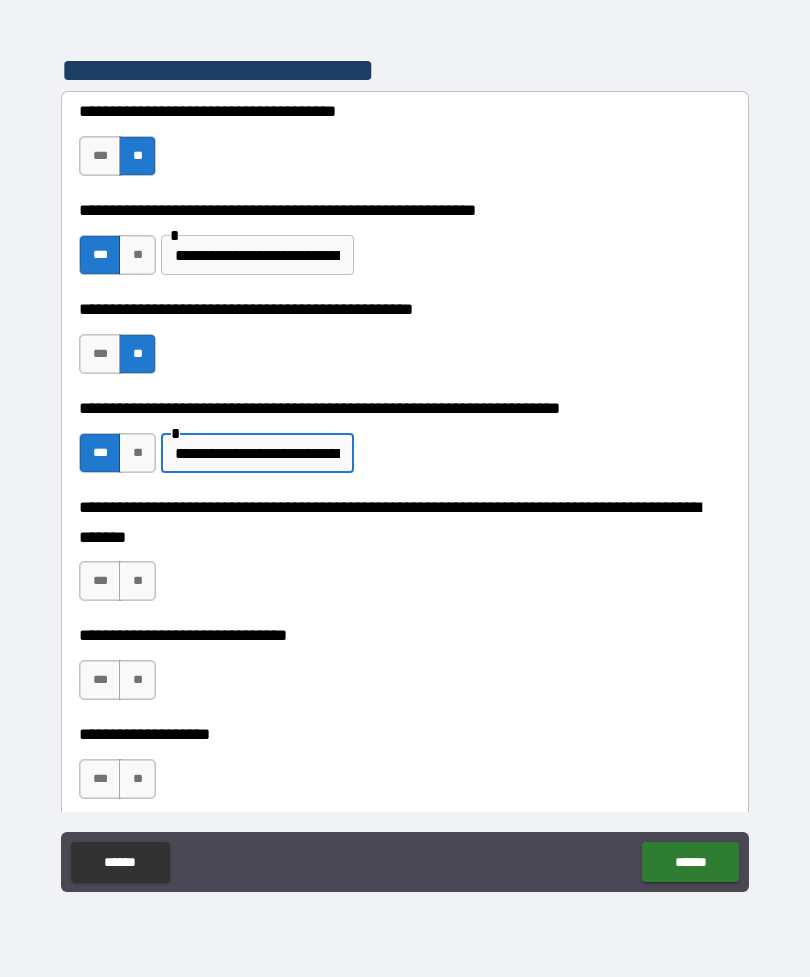 scroll, scrollTop: 435, scrollLeft: 0, axis: vertical 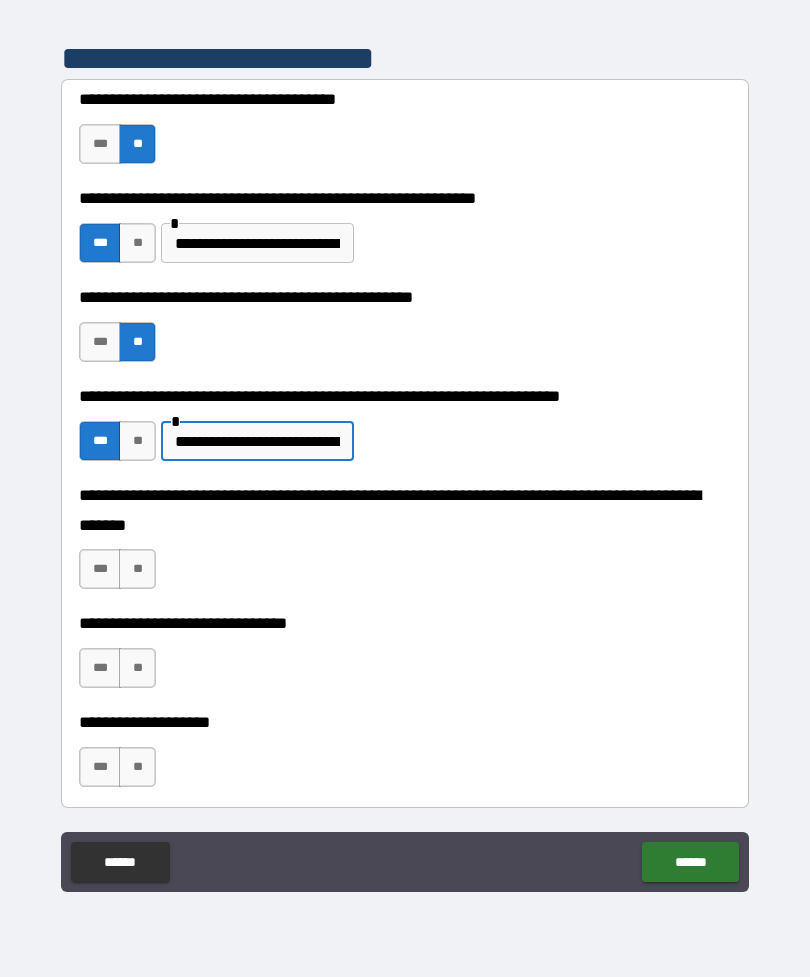 type on "**********" 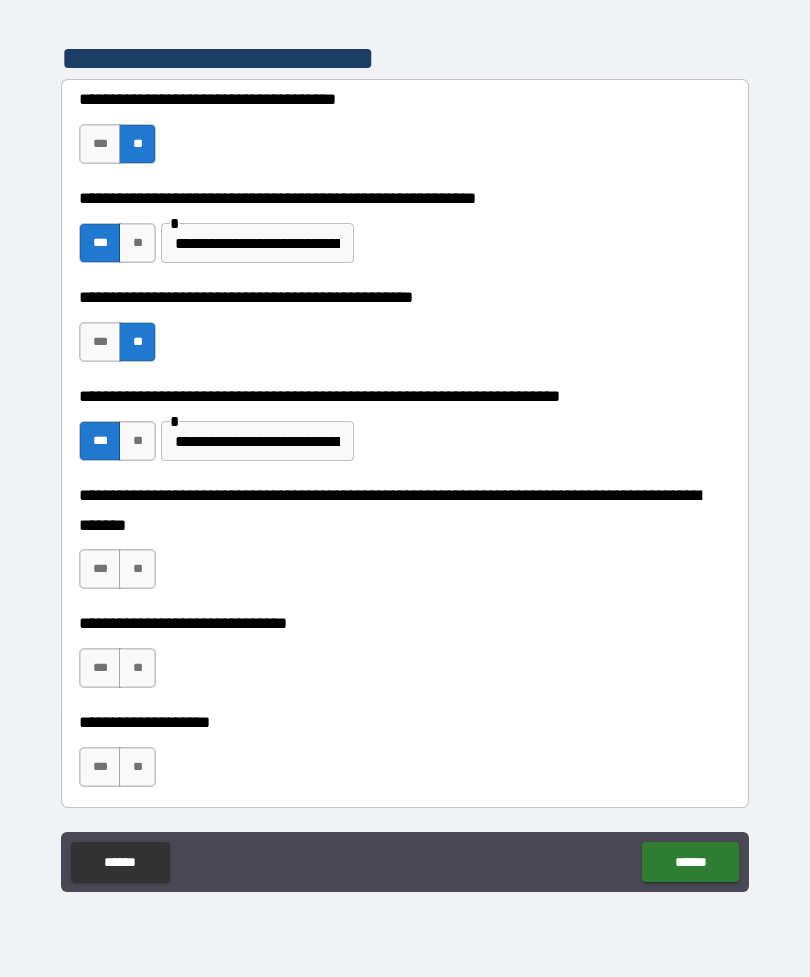 click on "**" at bounding box center [137, 569] 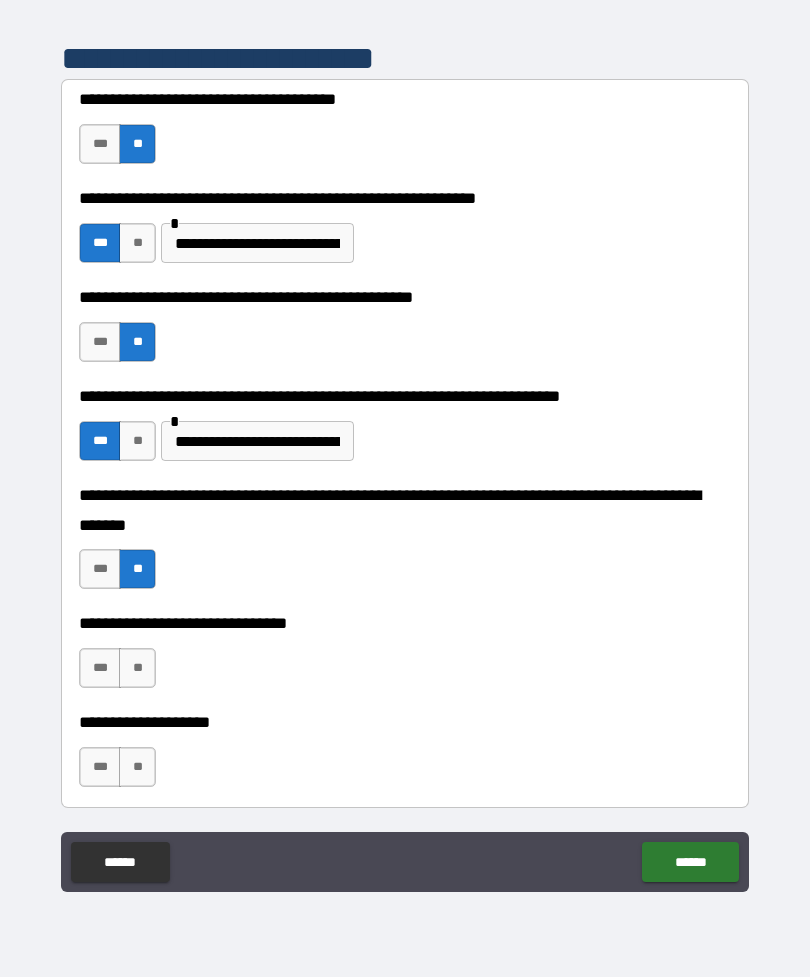 click on "**" at bounding box center [137, 668] 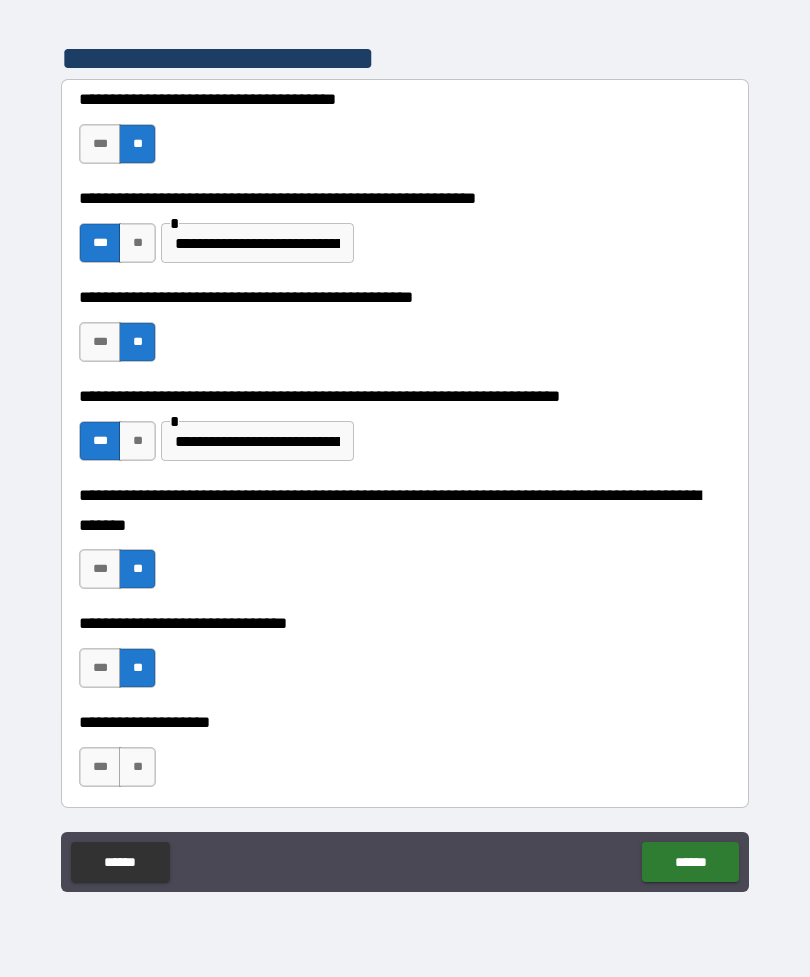 click on "**" at bounding box center (137, 767) 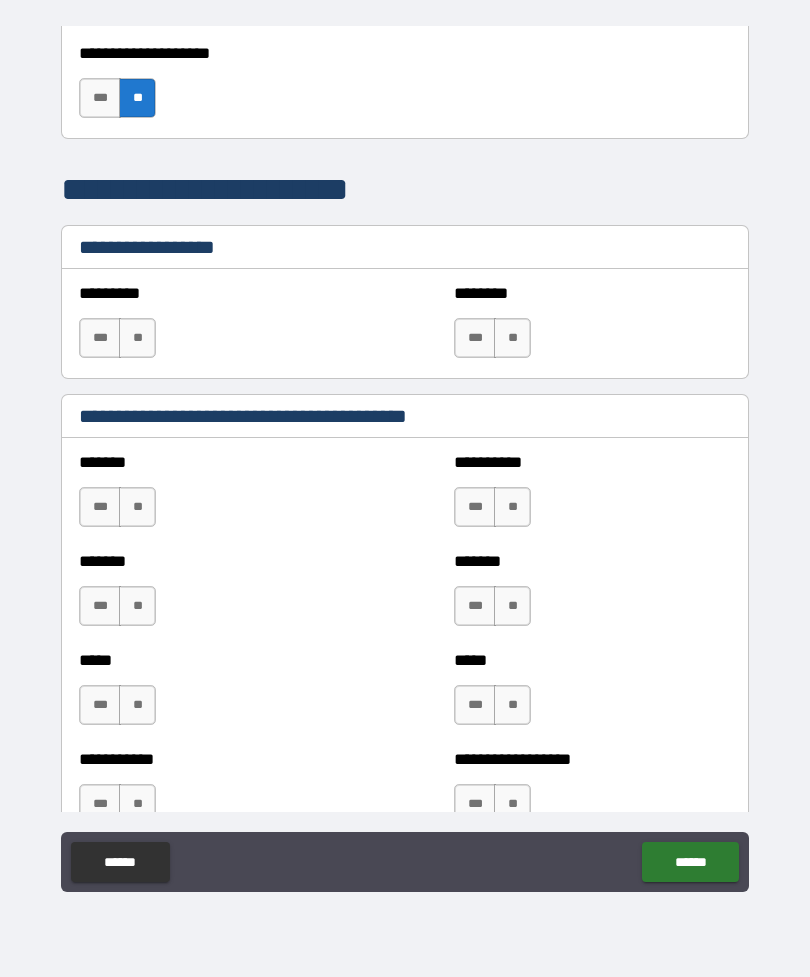scroll, scrollTop: 1110, scrollLeft: 0, axis: vertical 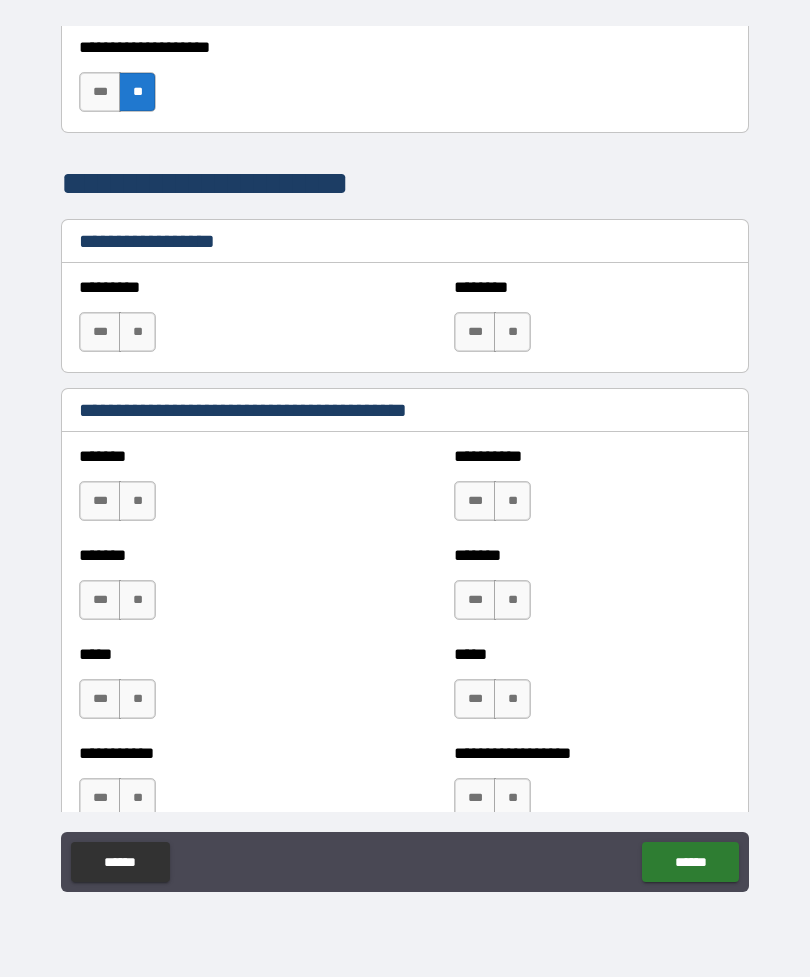 click on "**" at bounding box center (137, 501) 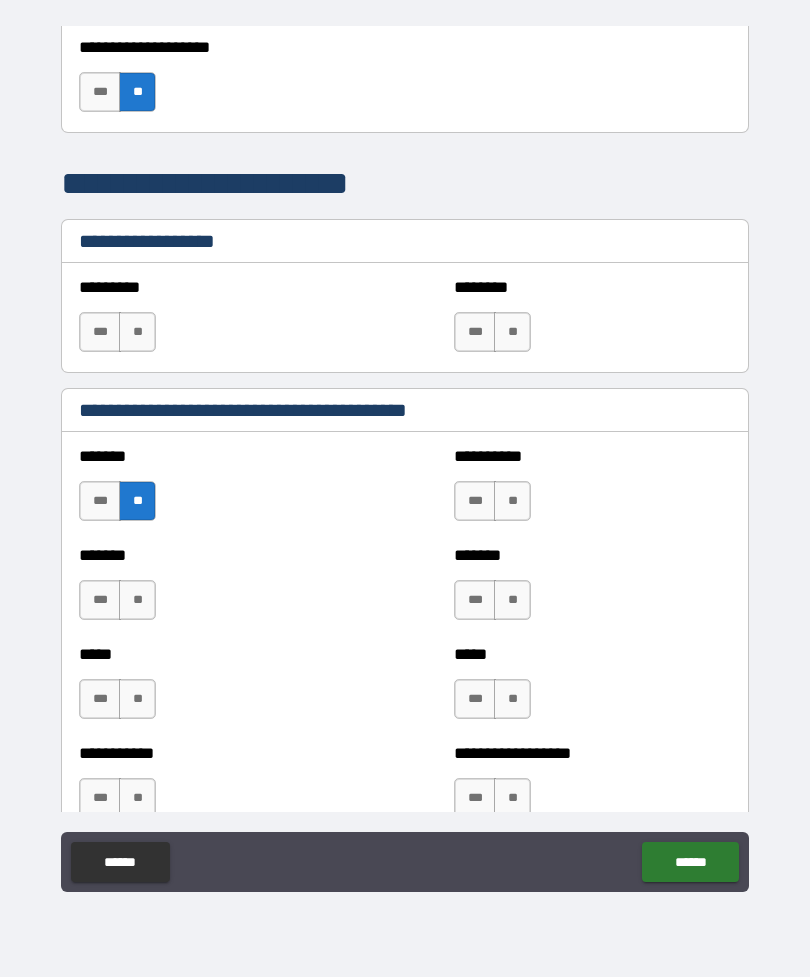 click on "**" at bounding box center (137, 600) 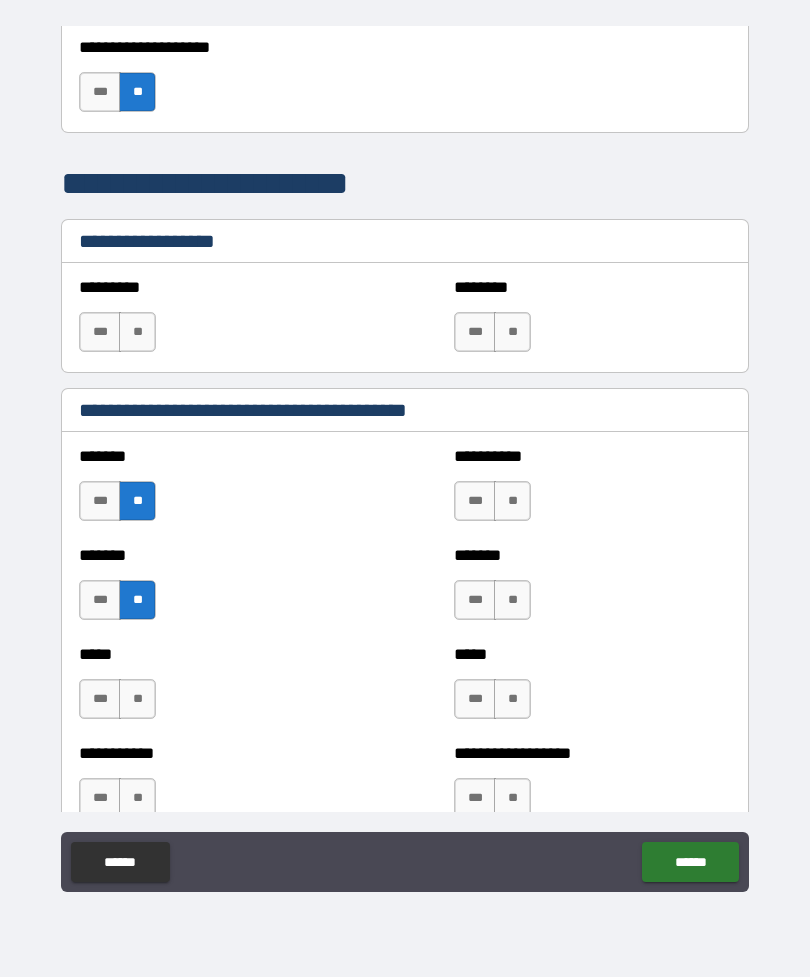 click on "**" at bounding box center [137, 699] 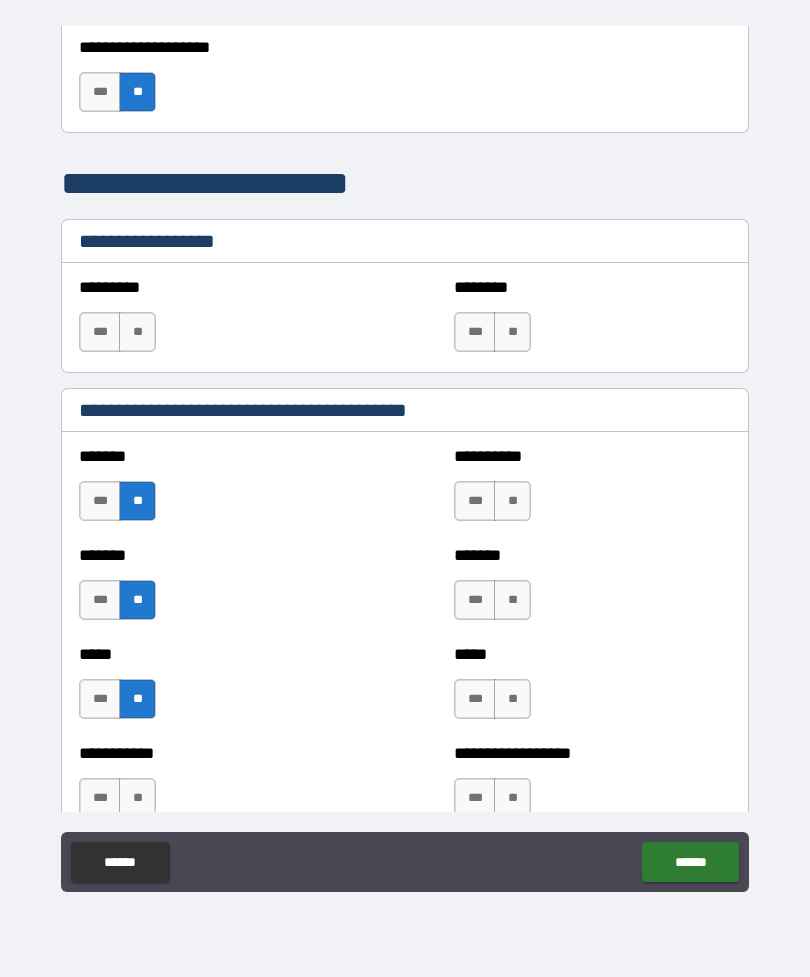 scroll, scrollTop: 1204, scrollLeft: 0, axis: vertical 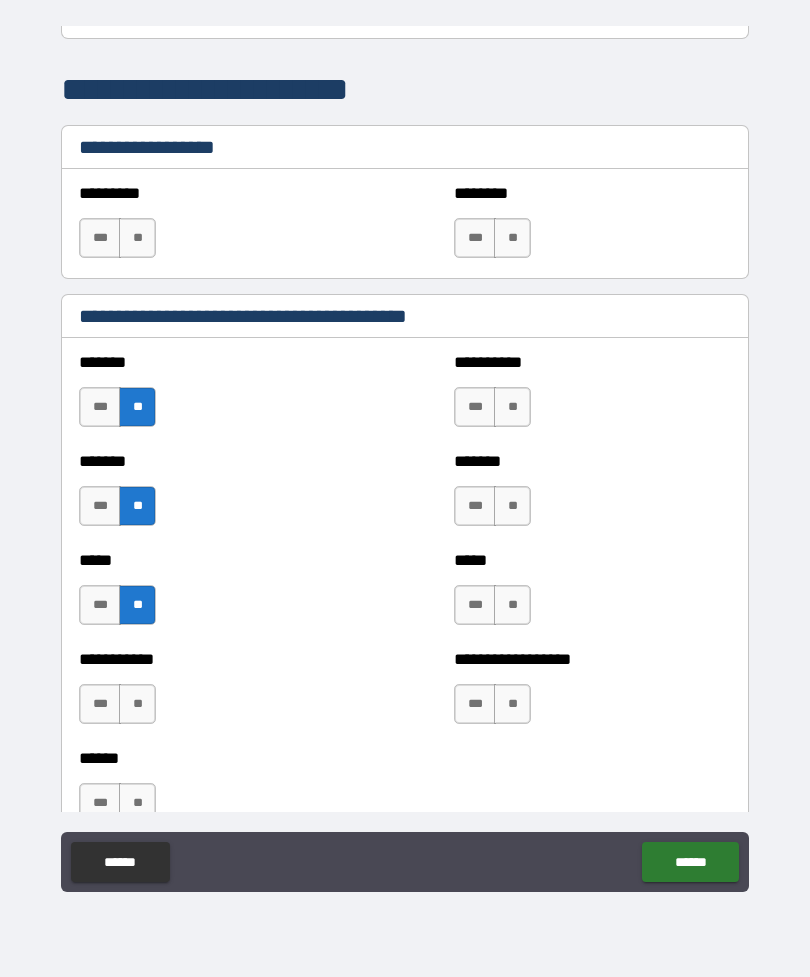 click on "***" at bounding box center (100, 704) 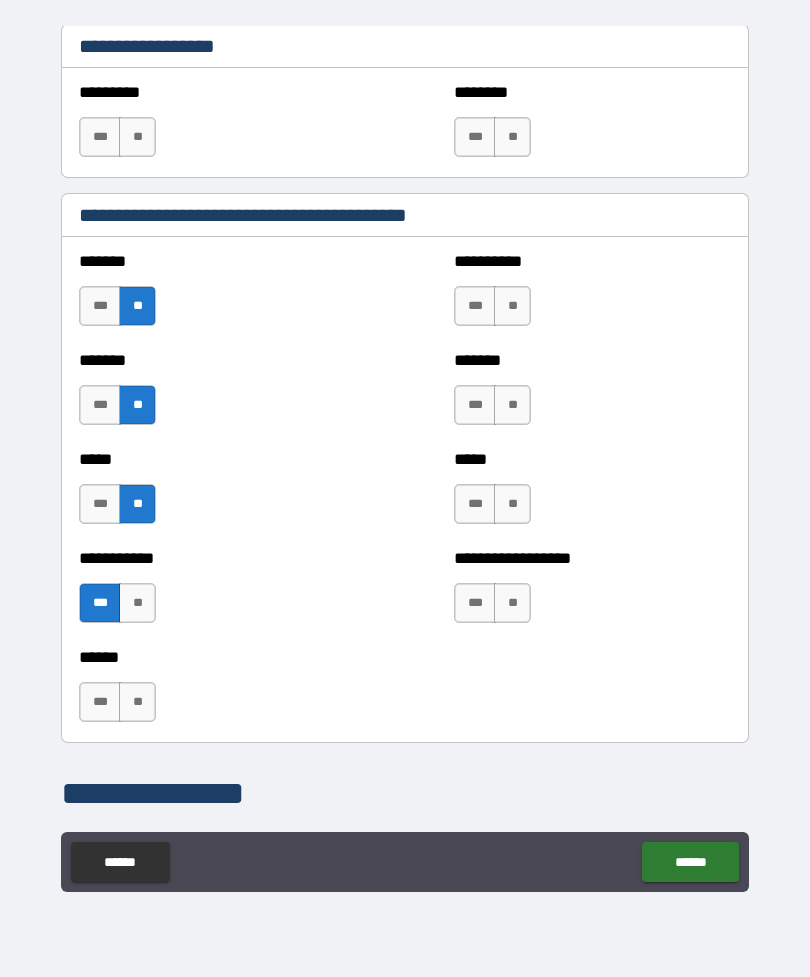 scroll, scrollTop: 1306, scrollLeft: 0, axis: vertical 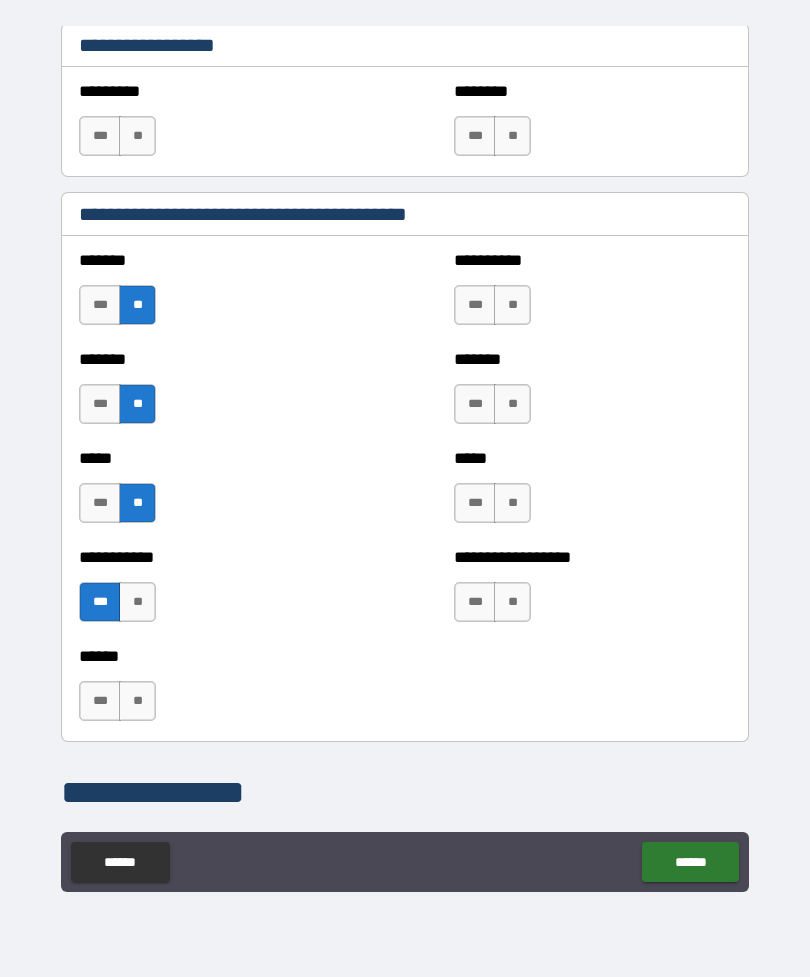 click on "**" at bounding box center (512, 305) 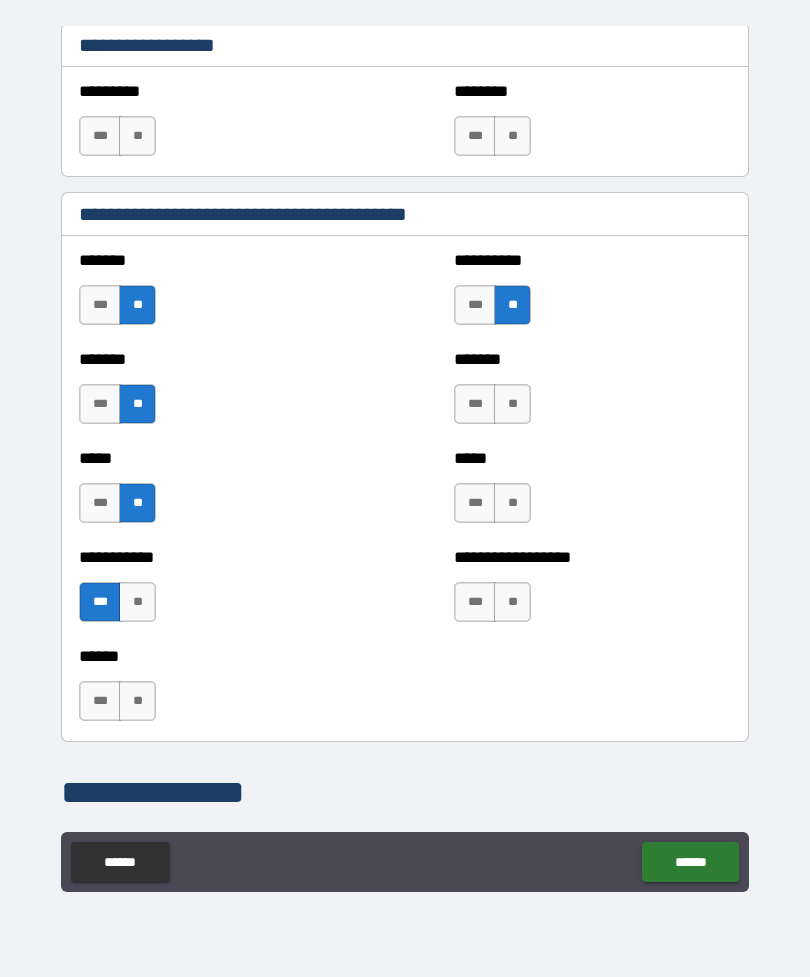 click on "**" at bounding box center [512, 404] 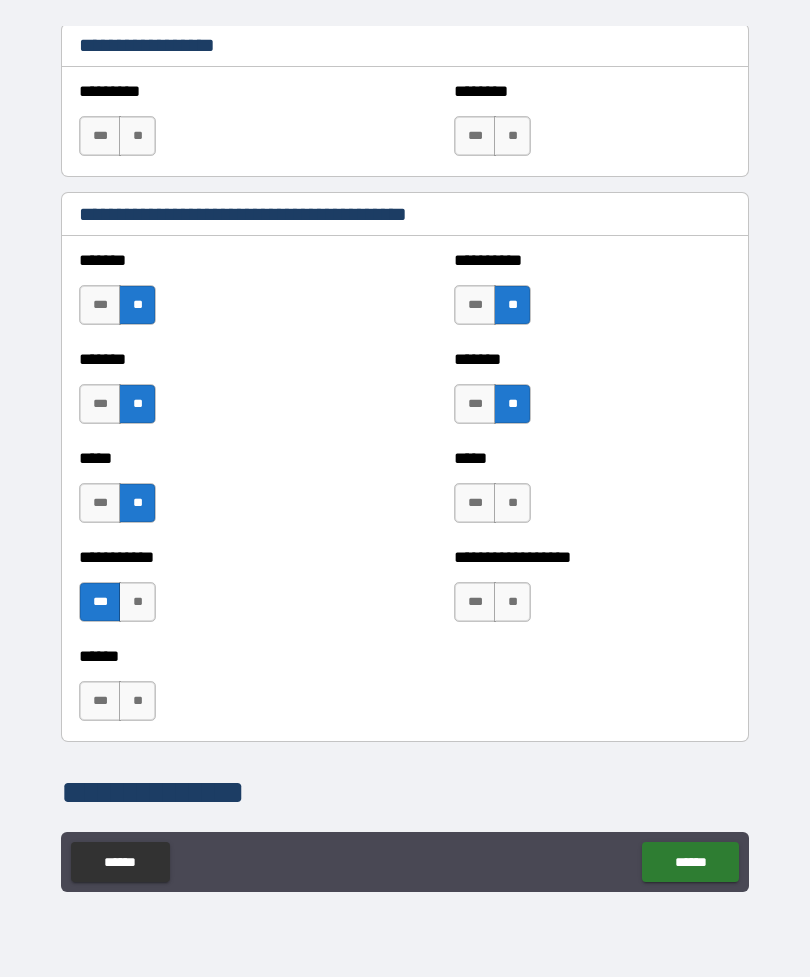click on "**" at bounding box center [512, 503] 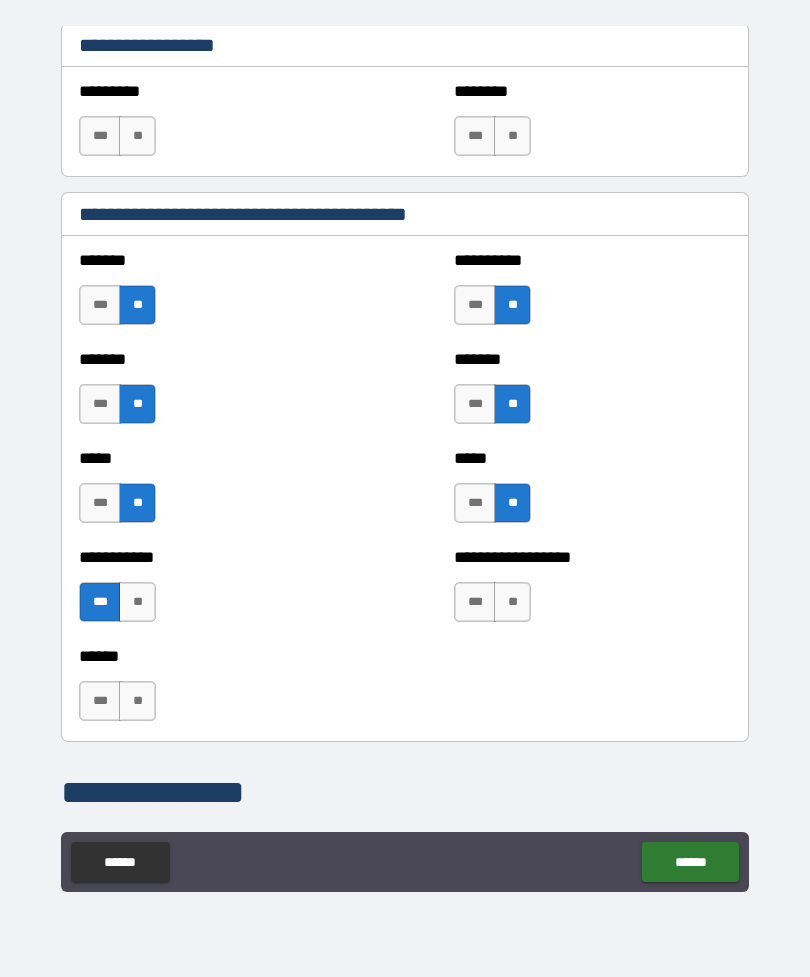 click on "**" at bounding box center [512, 602] 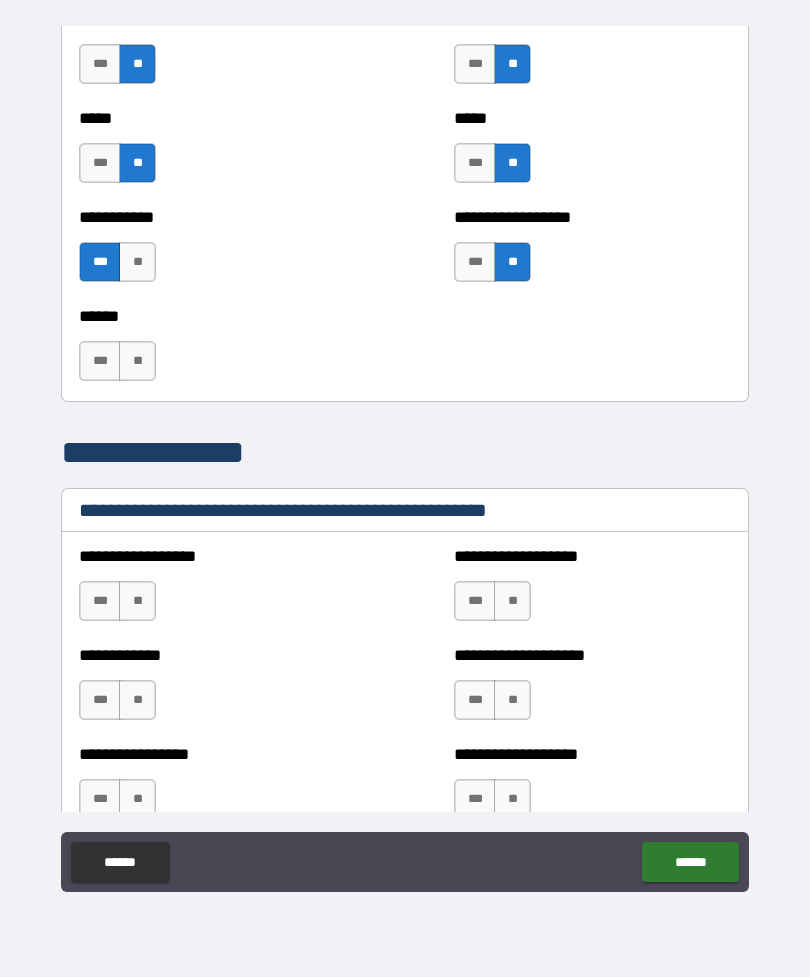 scroll, scrollTop: 1656, scrollLeft: 0, axis: vertical 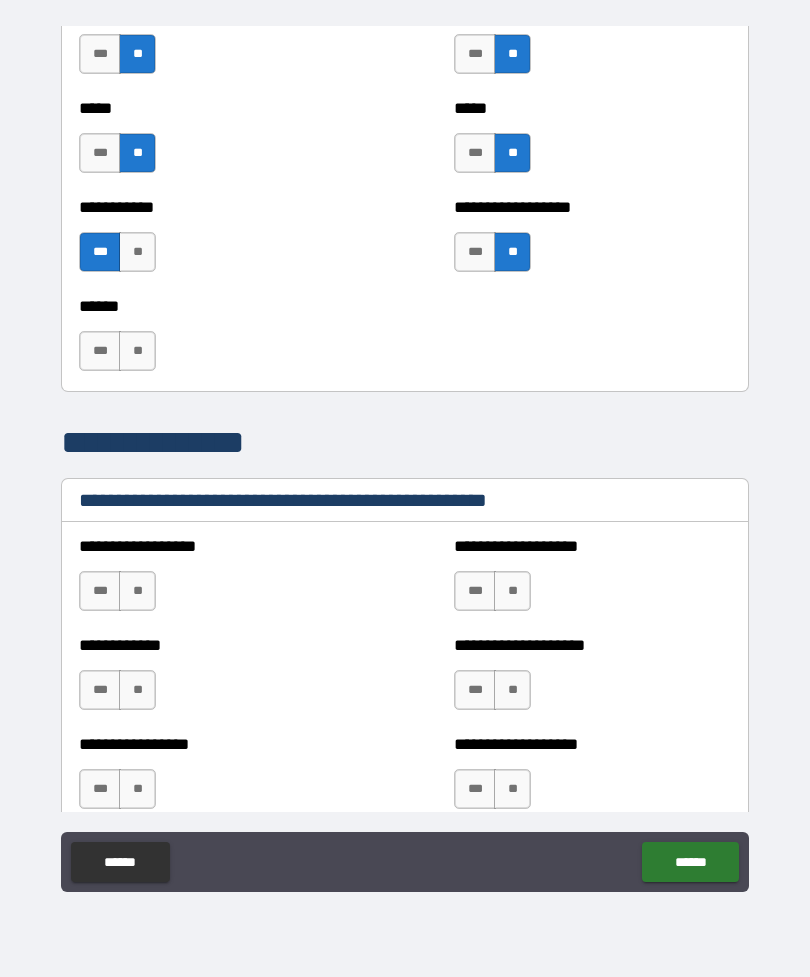 click on "**" at bounding box center (137, 591) 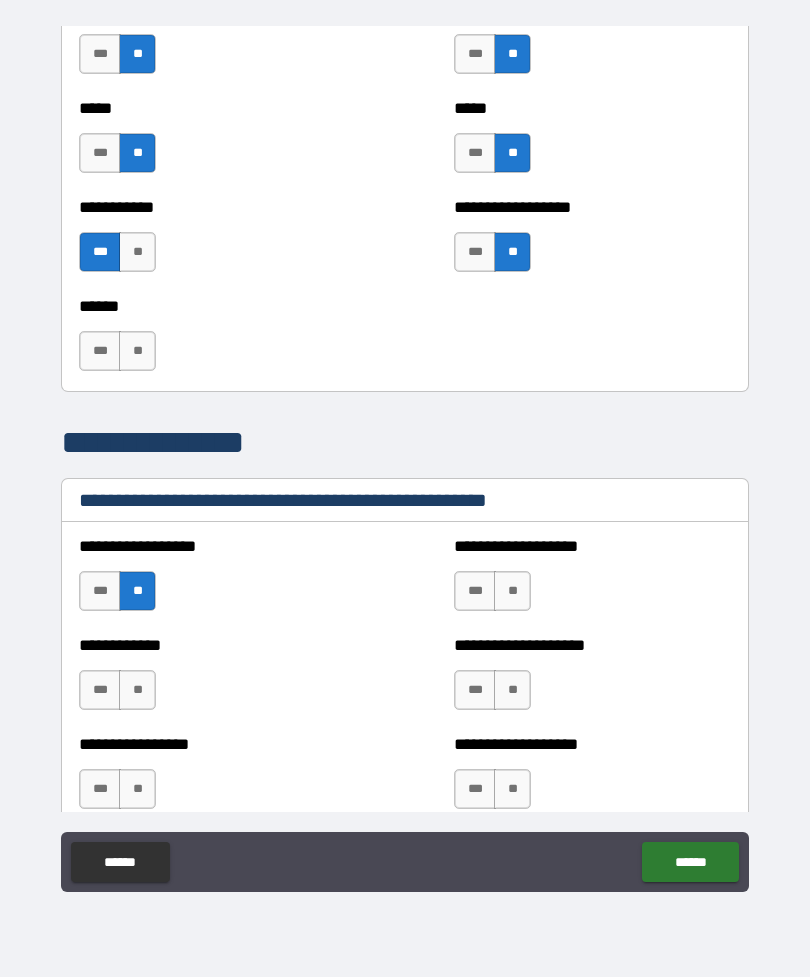 click on "**" at bounding box center [137, 690] 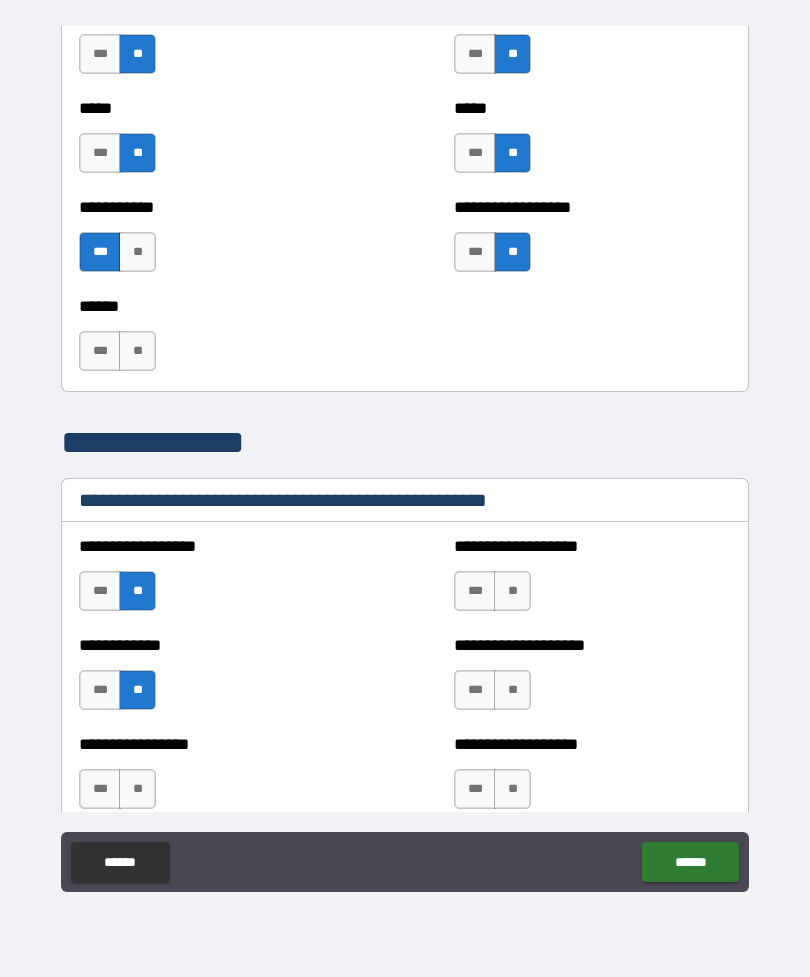 click on "**" at bounding box center (137, 789) 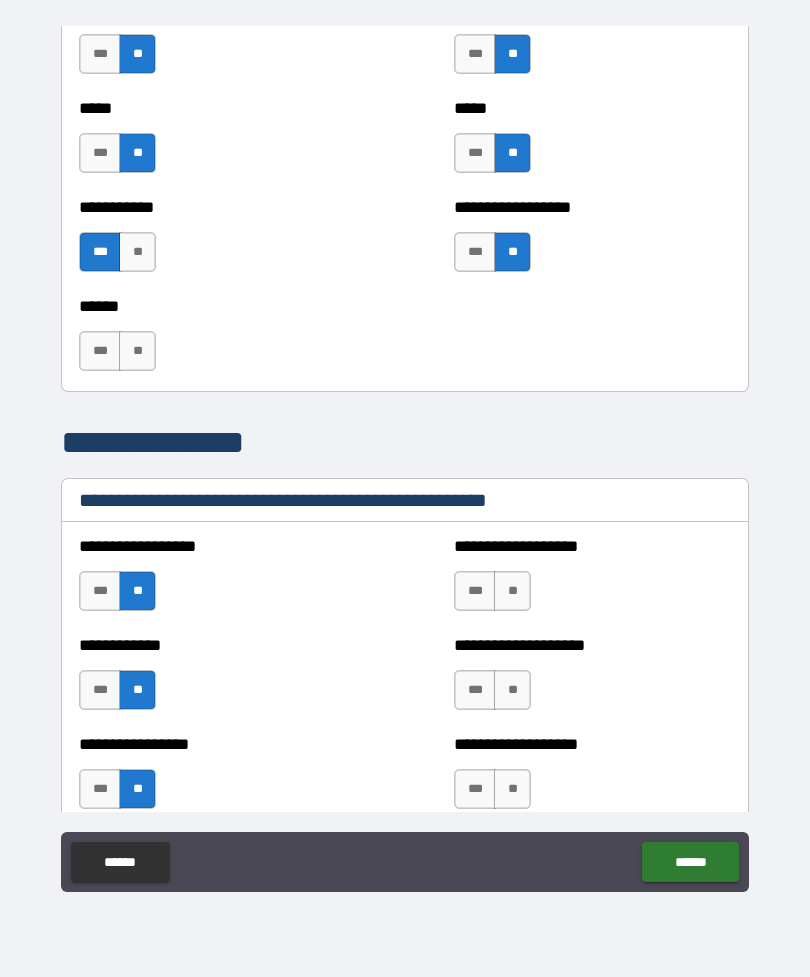 click on "**" at bounding box center (512, 591) 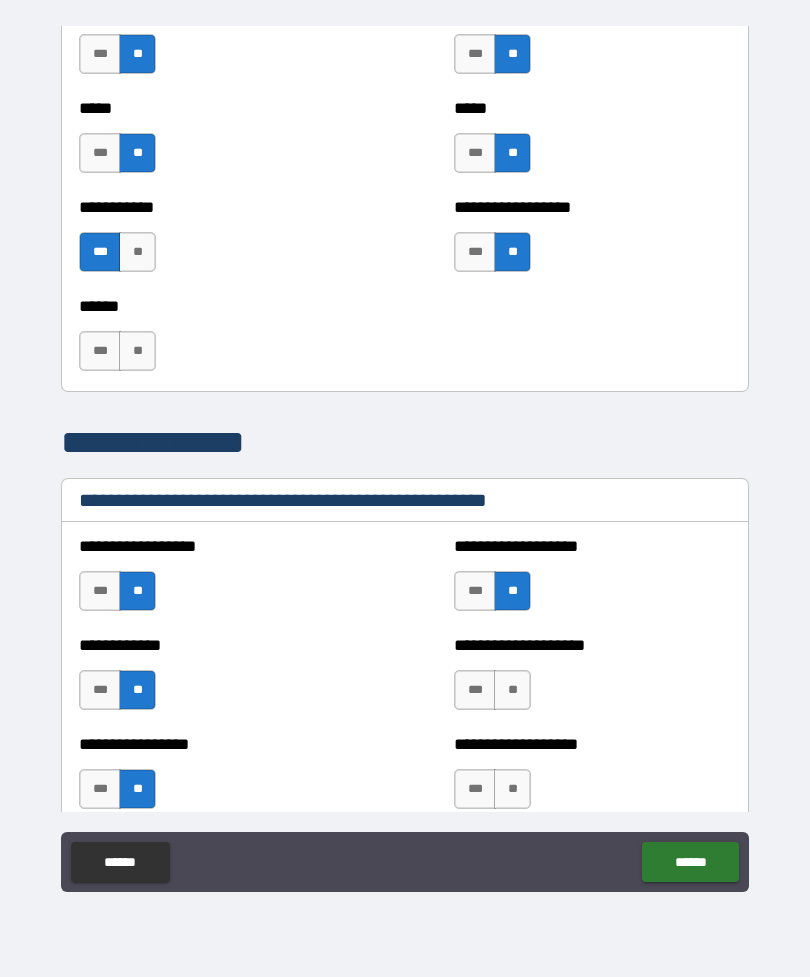 click on "**" at bounding box center (512, 690) 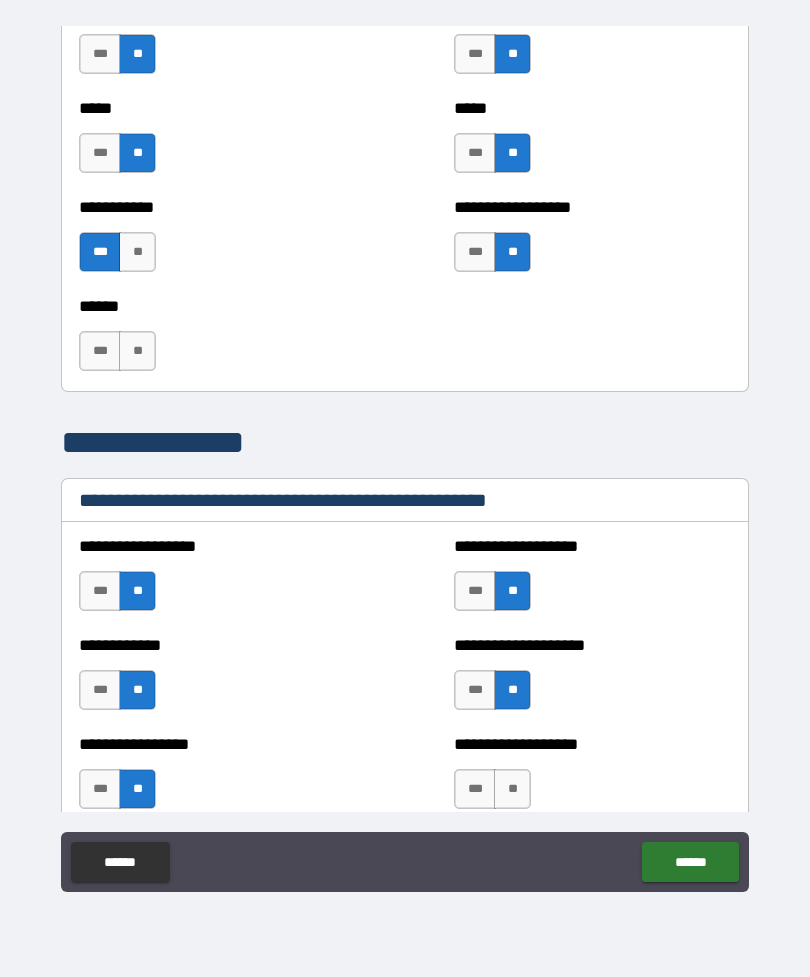 click on "**" at bounding box center (512, 789) 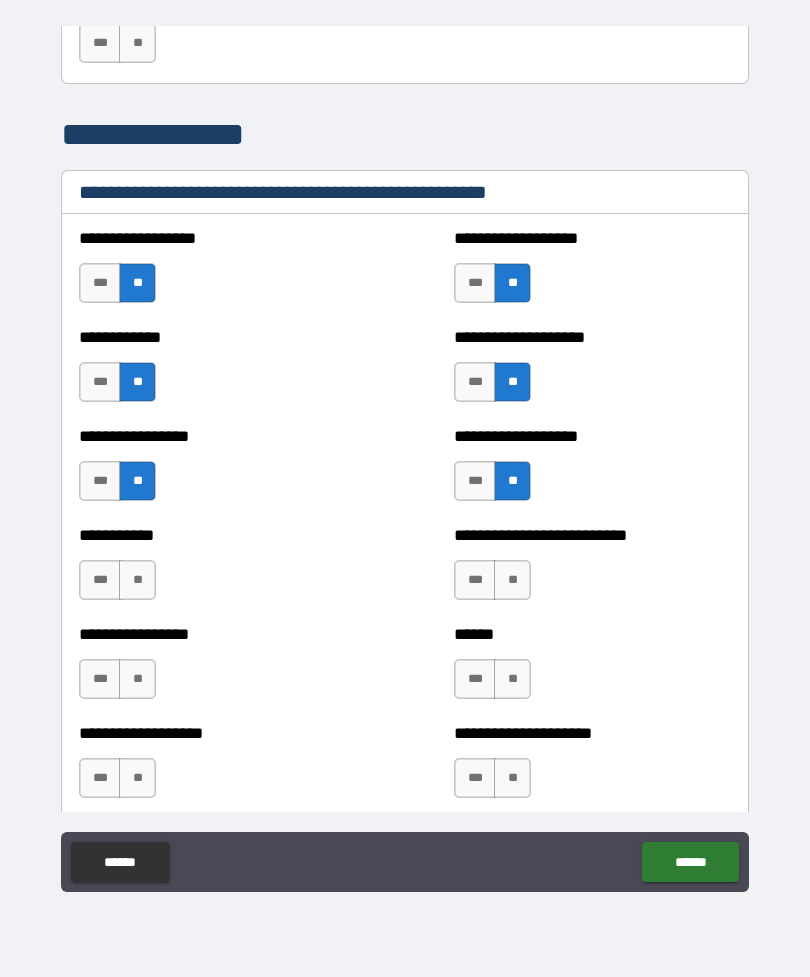 scroll, scrollTop: 1969, scrollLeft: 0, axis: vertical 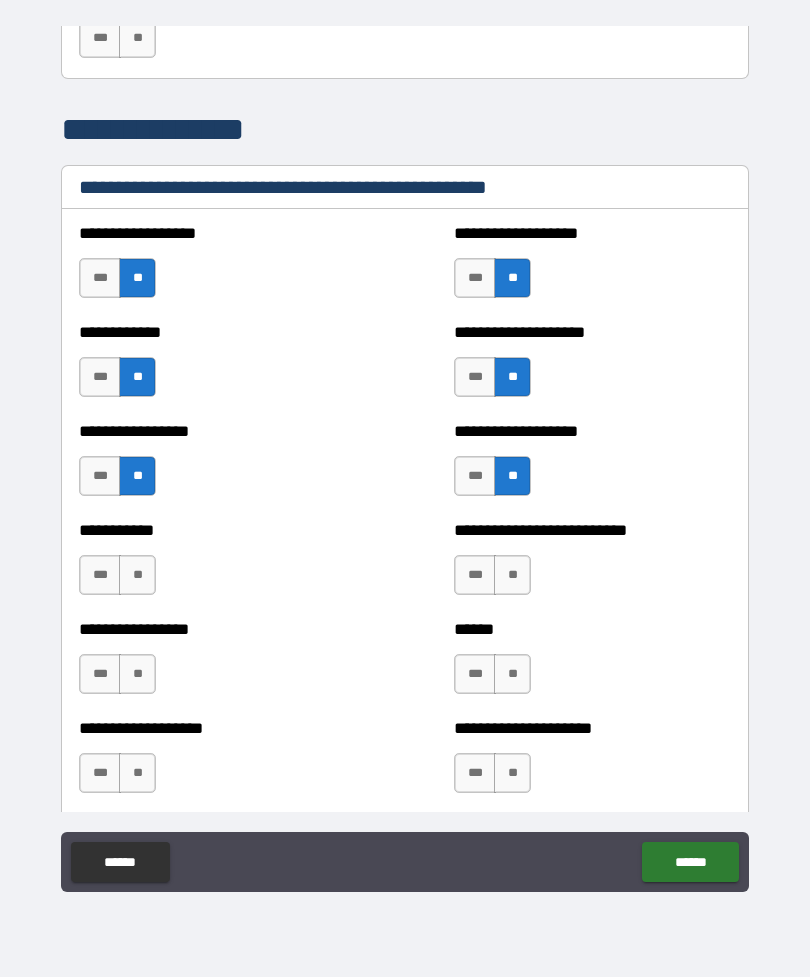 click on "**" at bounding box center [137, 575] 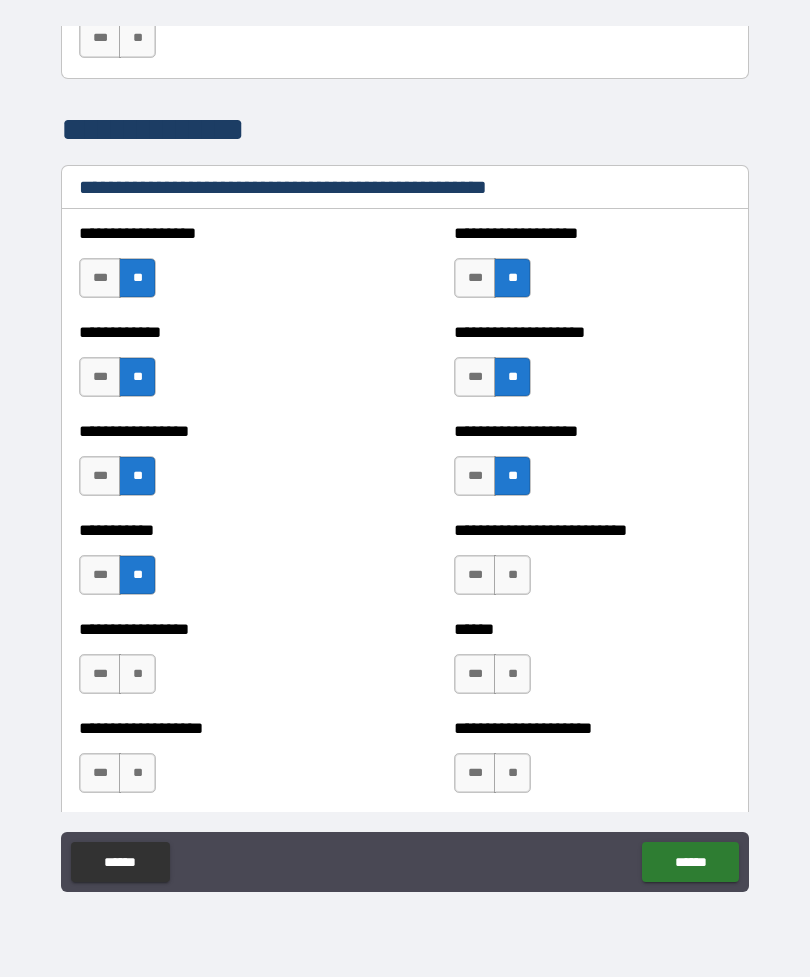click on "**" at bounding box center (512, 575) 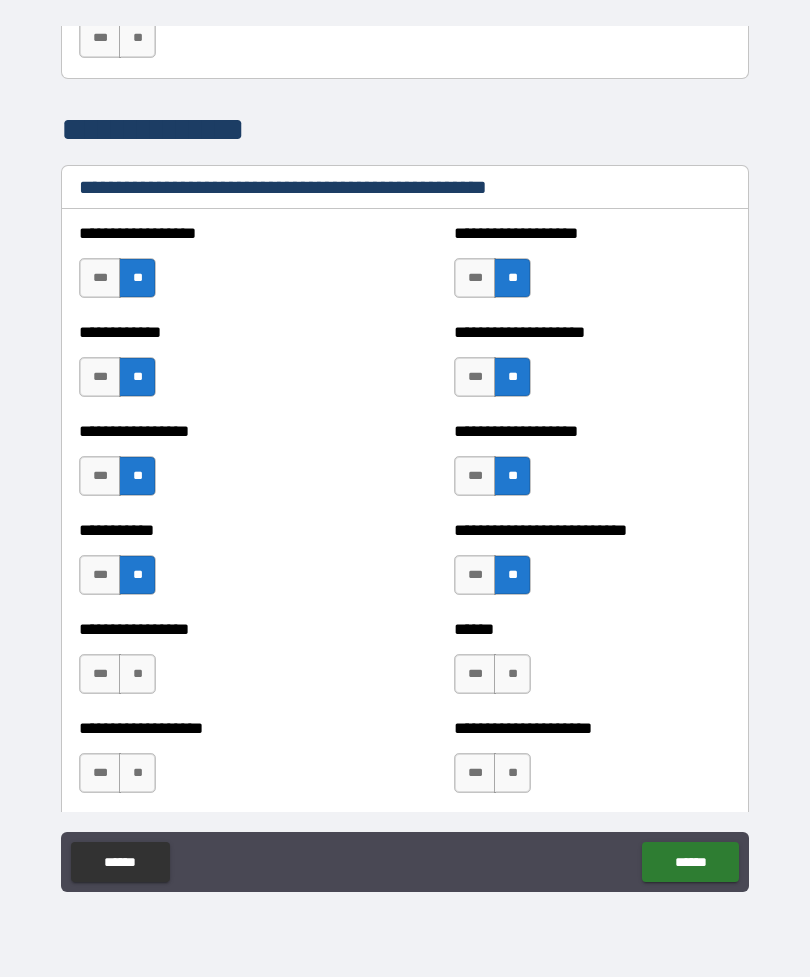 click on "**" at bounding box center [512, 674] 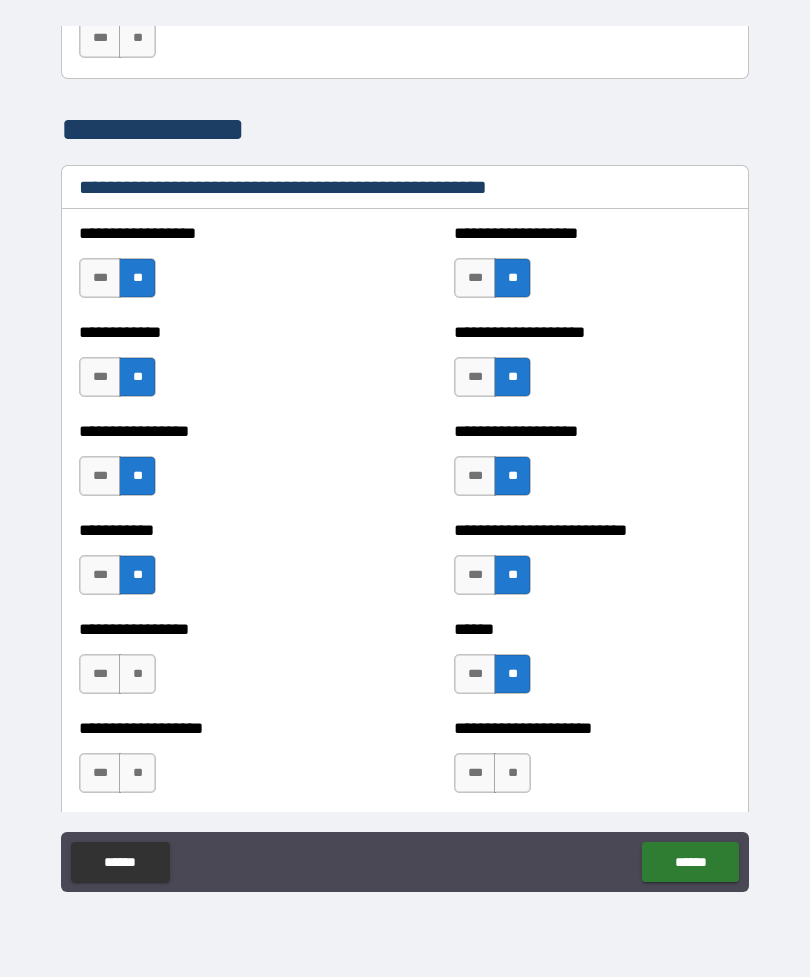 click on "**" at bounding box center [137, 674] 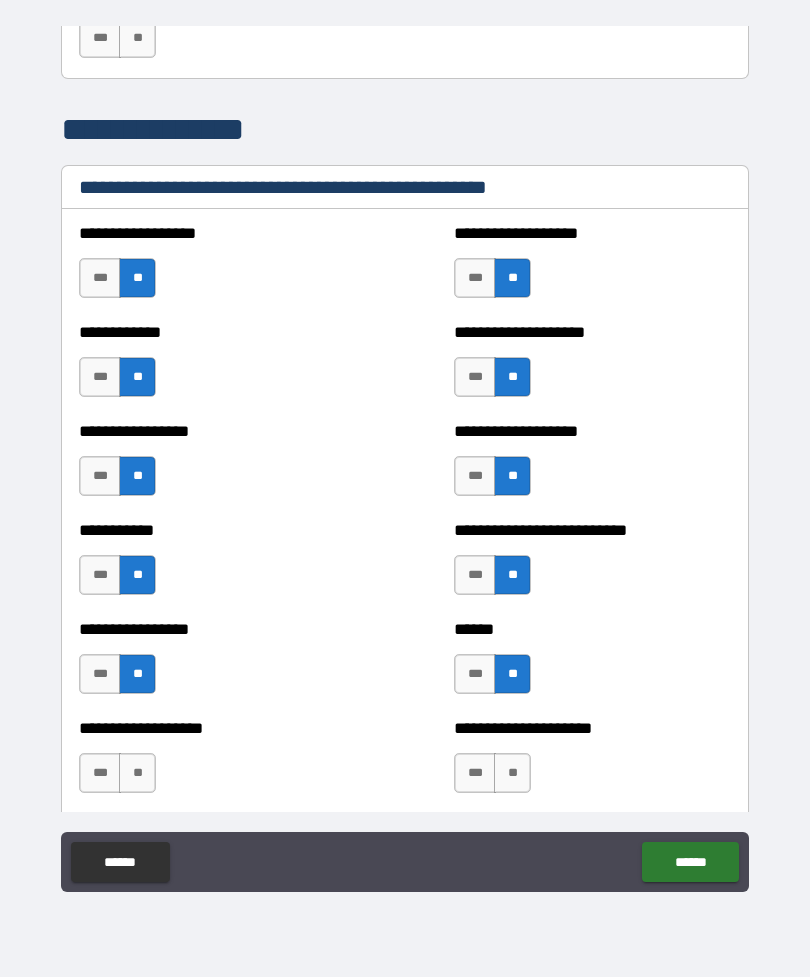 click on "**" at bounding box center [137, 773] 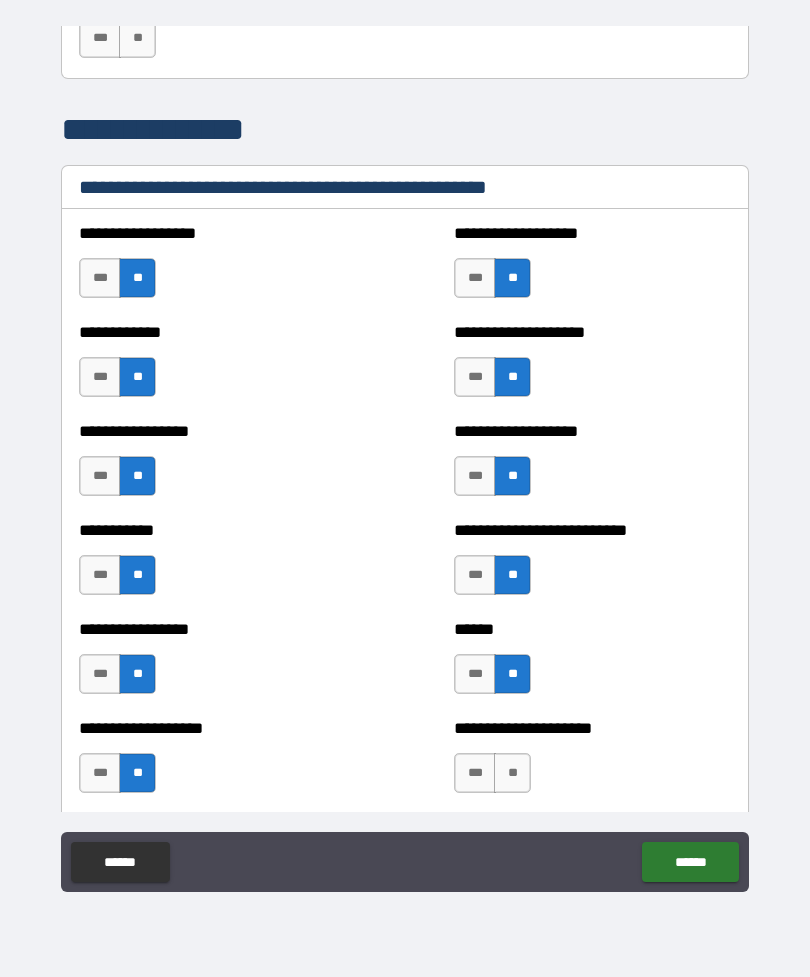 click on "**" at bounding box center [512, 773] 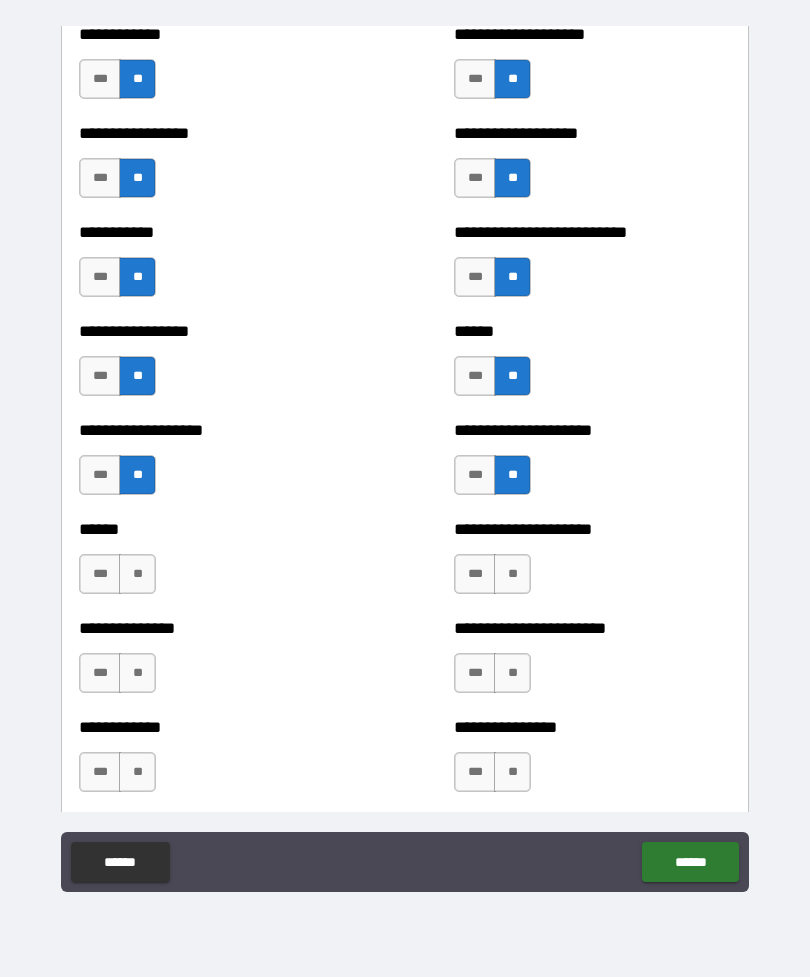 scroll, scrollTop: 2277, scrollLeft: 0, axis: vertical 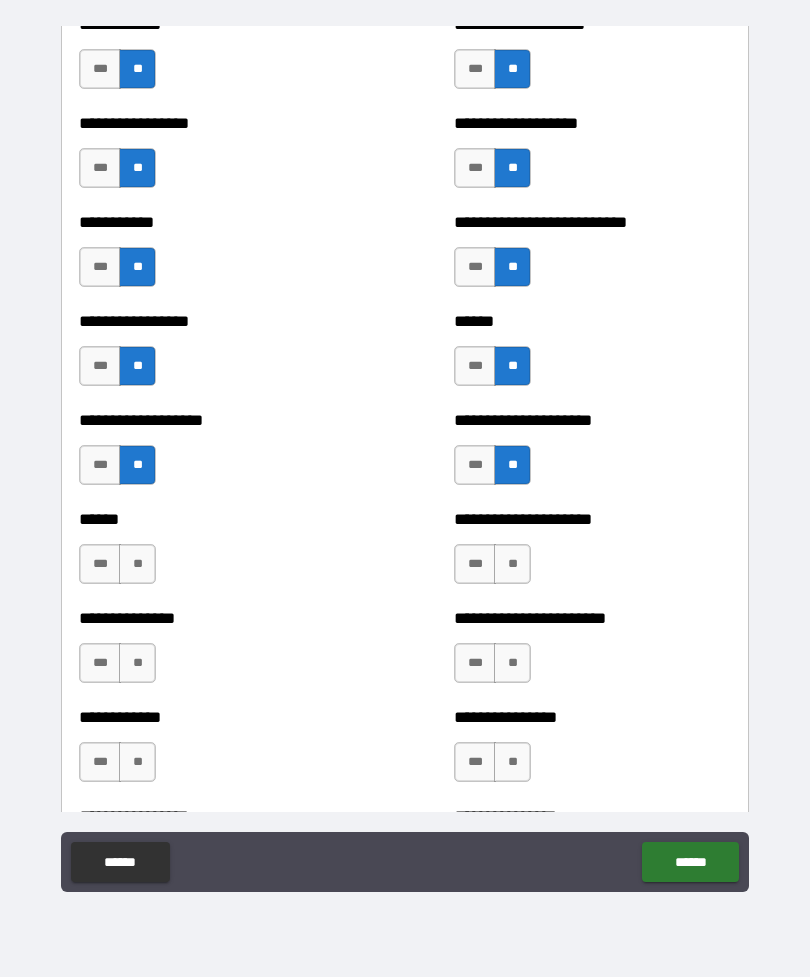 click on "**" at bounding box center (137, 564) 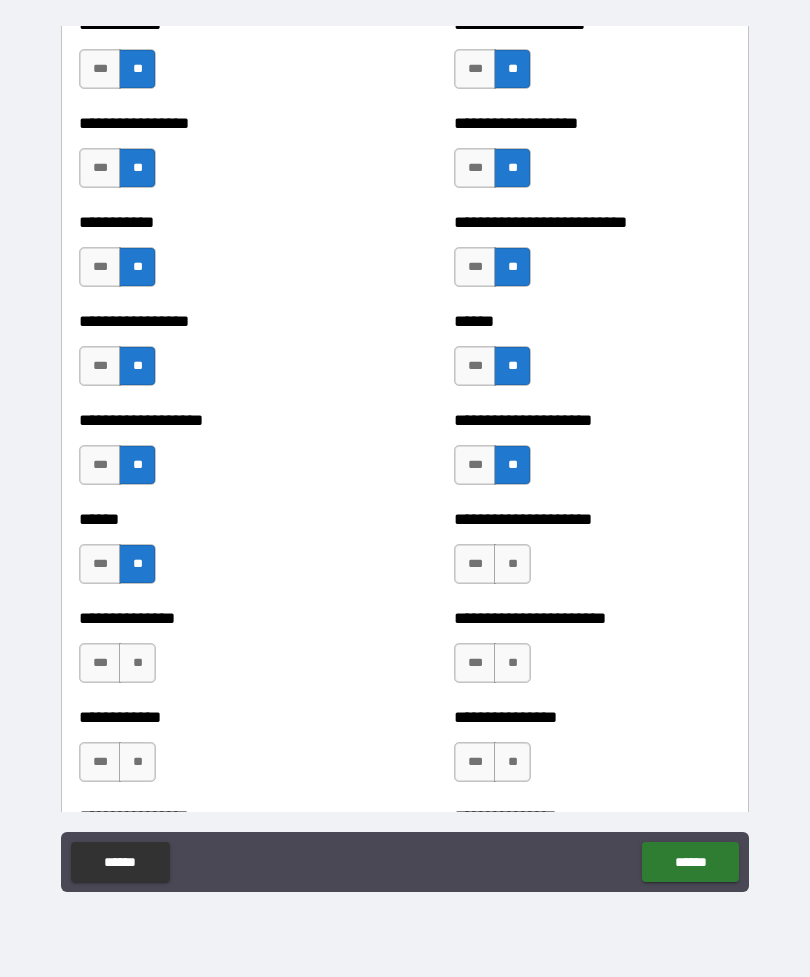 click on "**" at bounding box center [512, 564] 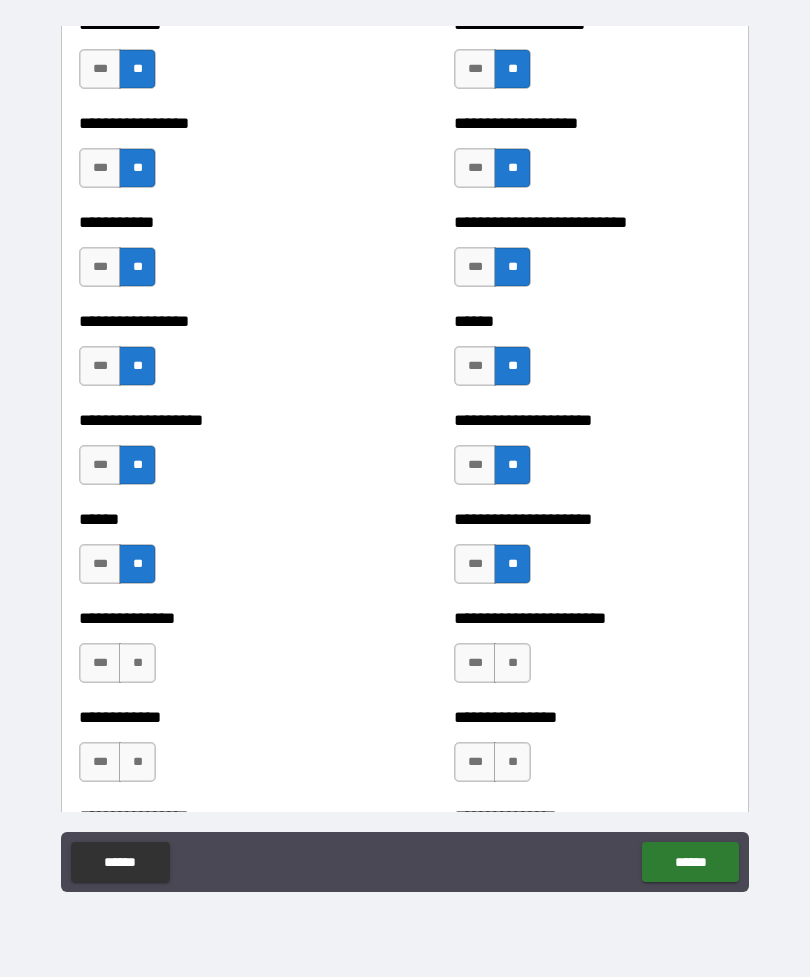 click on "**" at bounding box center (137, 663) 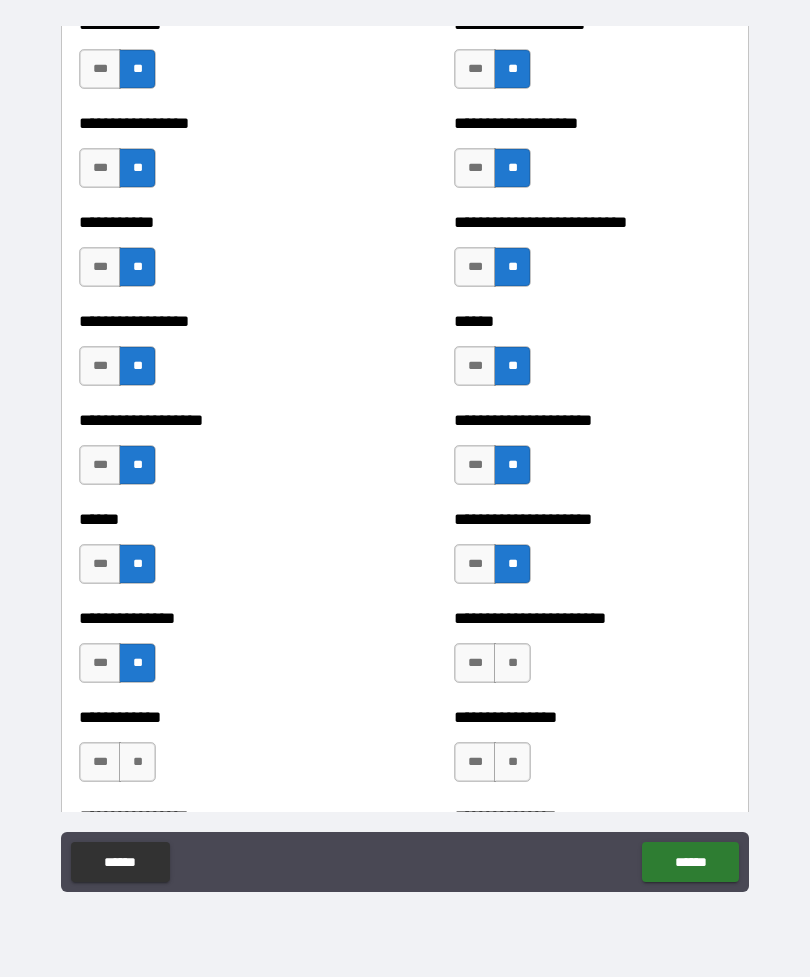 click on "**" at bounding box center (512, 663) 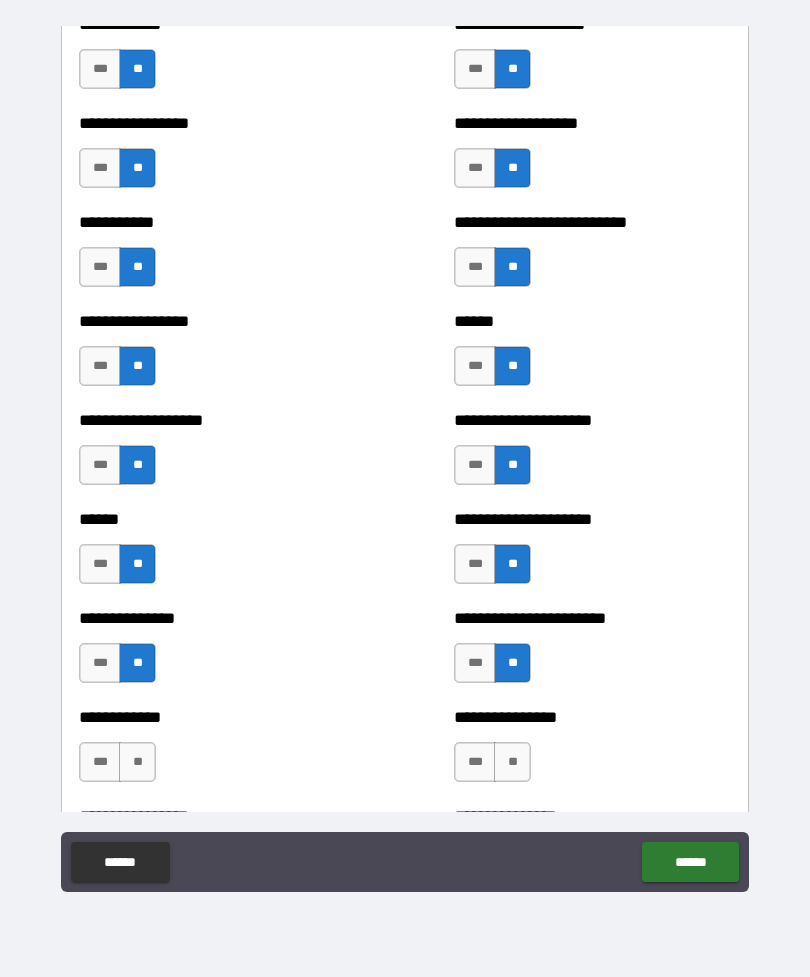 click on "**" at bounding box center (137, 762) 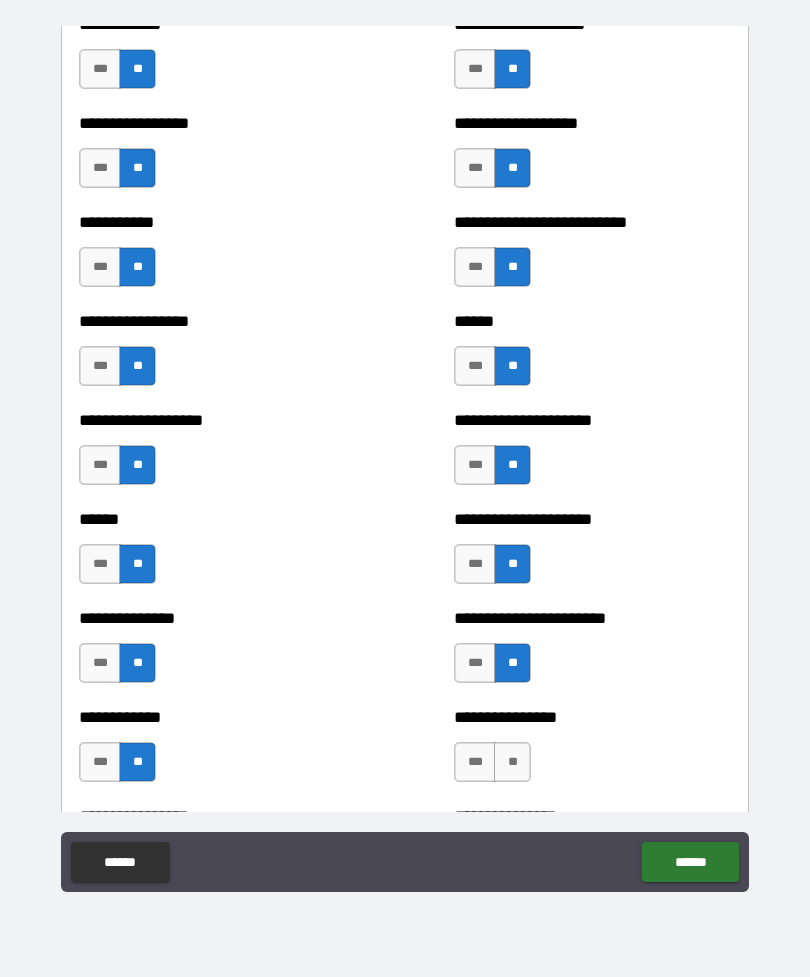 click on "**" at bounding box center [512, 762] 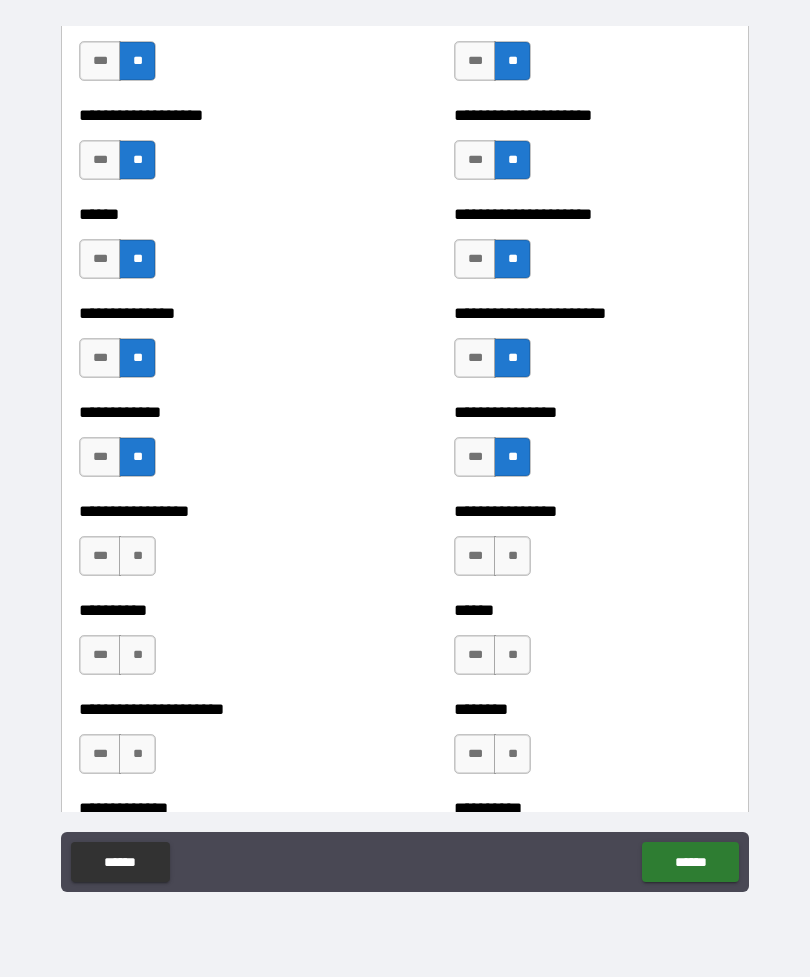 scroll, scrollTop: 2587, scrollLeft: 0, axis: vertical 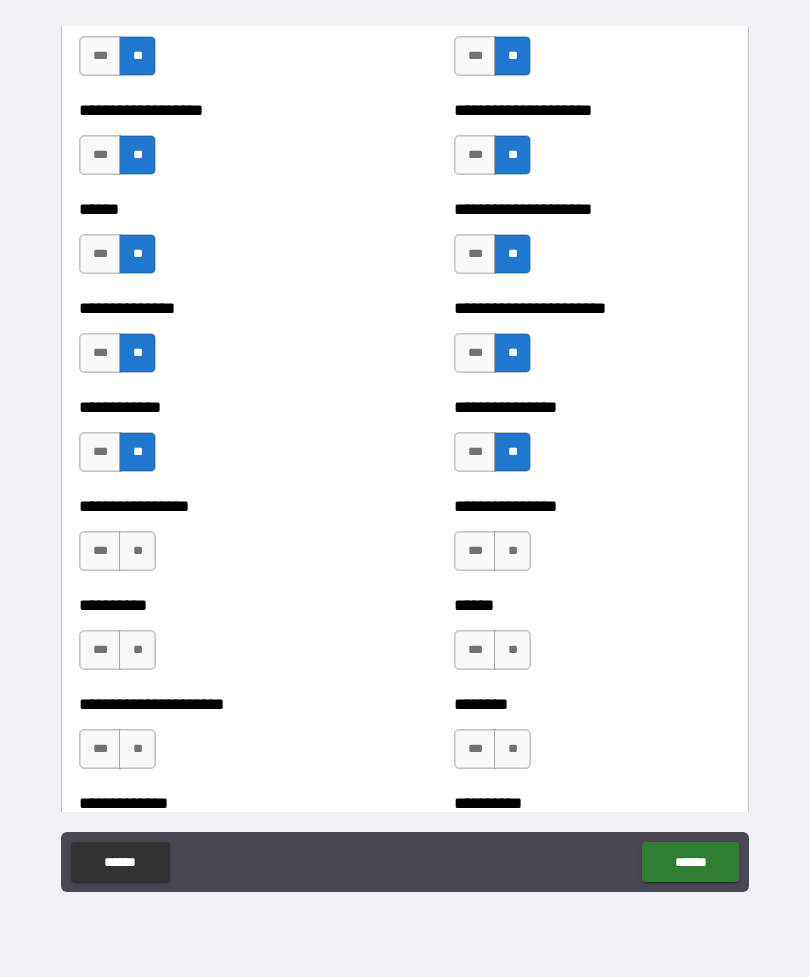 click on "**" at bounding box center [137, 551] 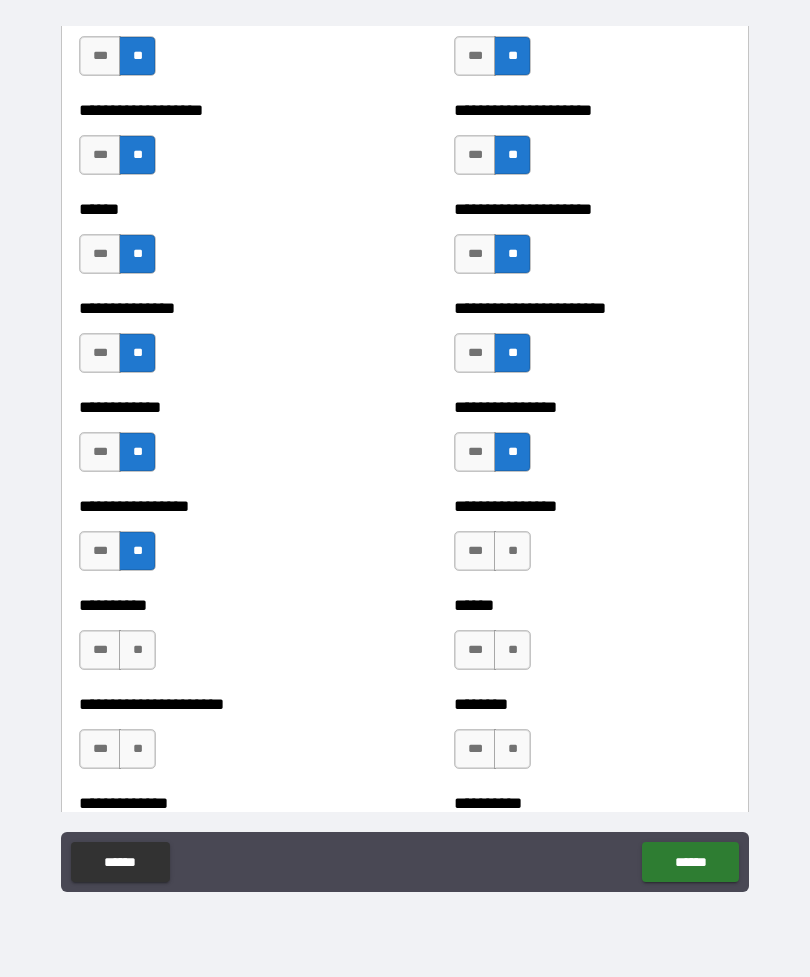 click on "**" at bounding box center (512, 551) 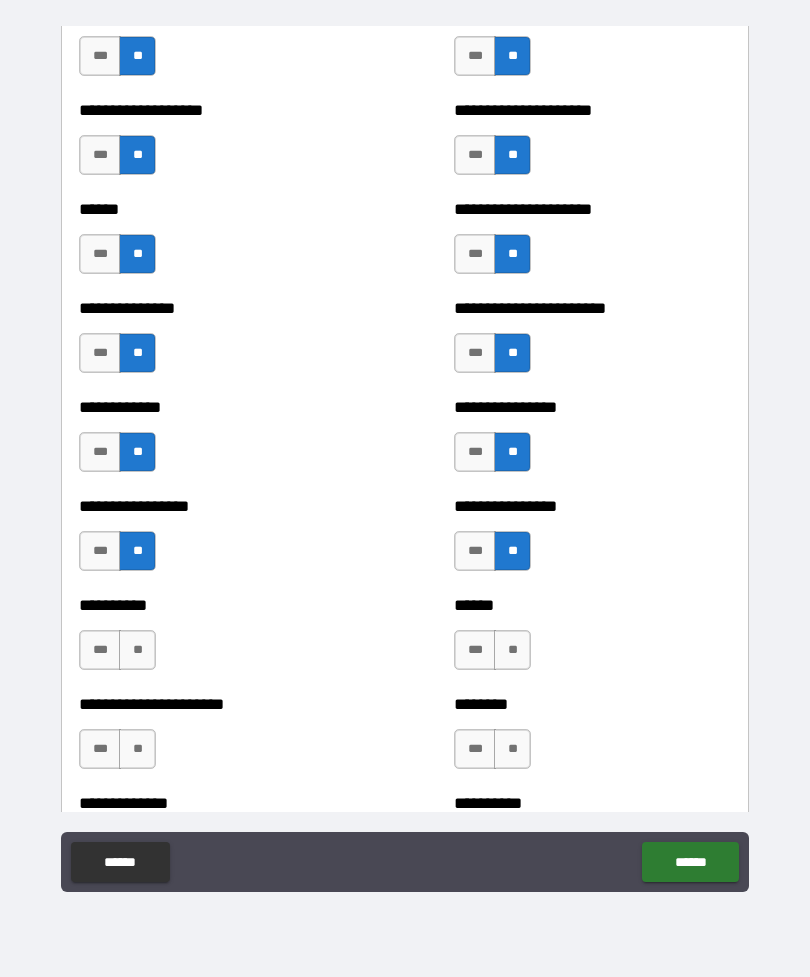 click on "**" at bounding box center [137, 650] 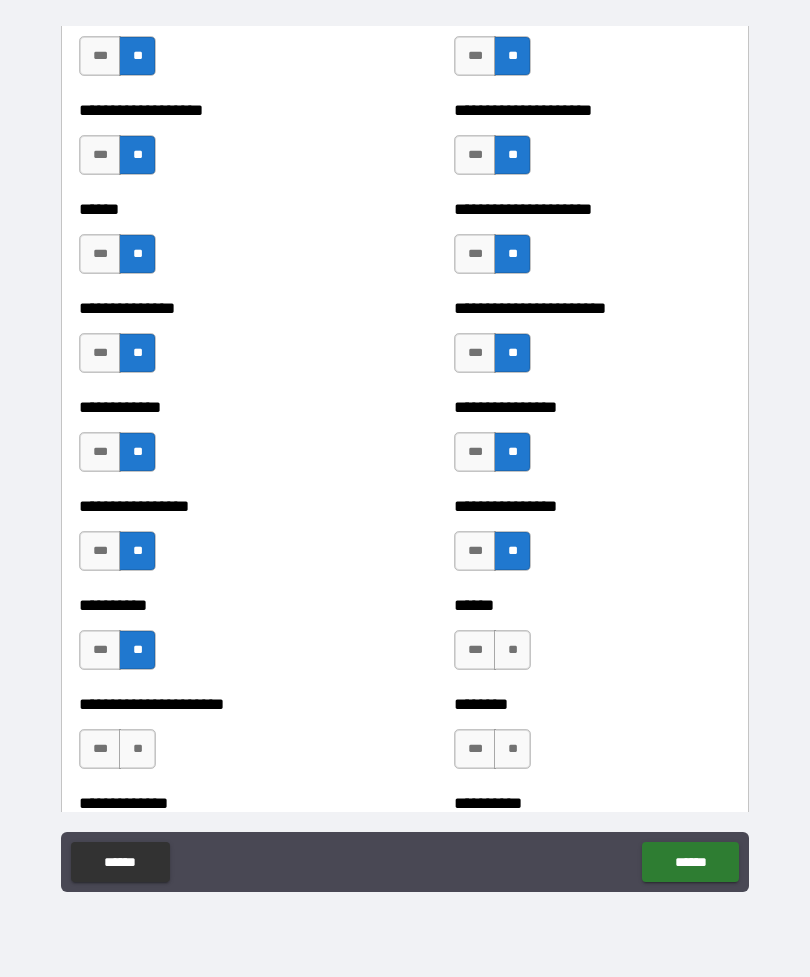 click on "**" at bounding box center (512, 650) 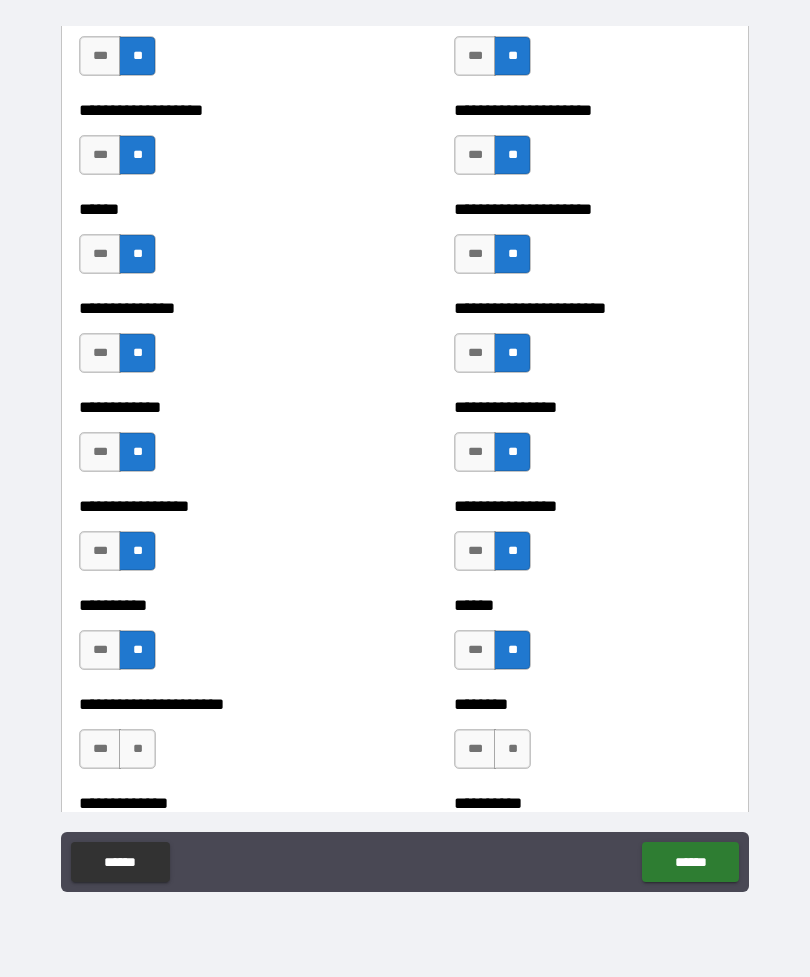 click on "**" at bounding box center [137, 749] 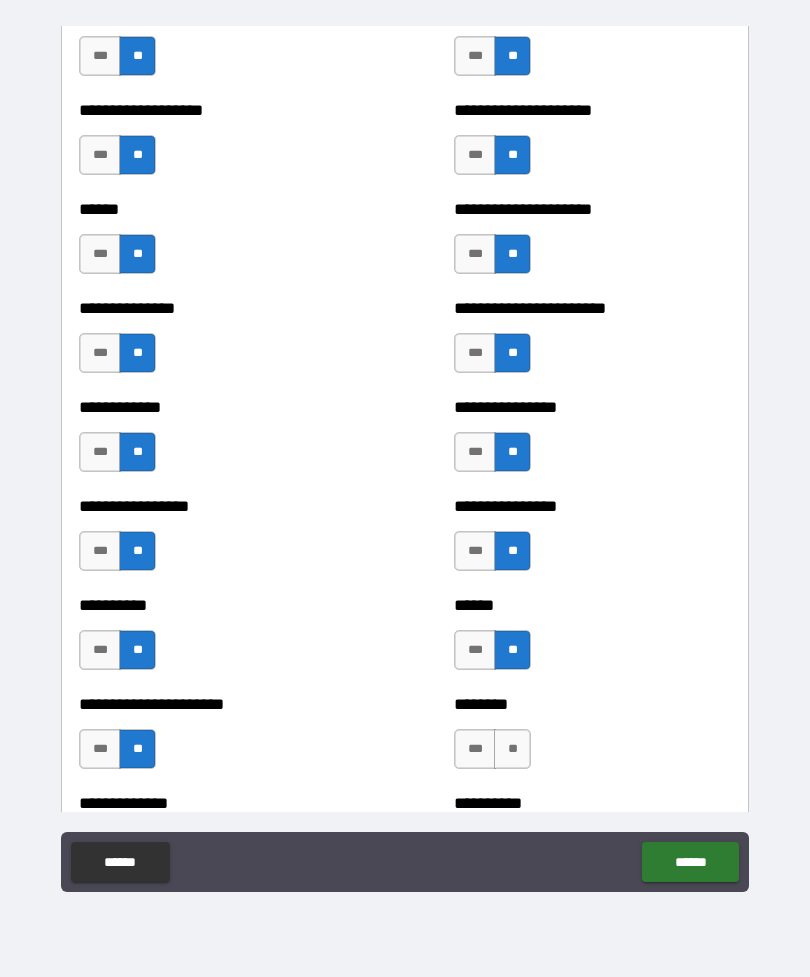 click on "**" at bounding box center [512, 749] 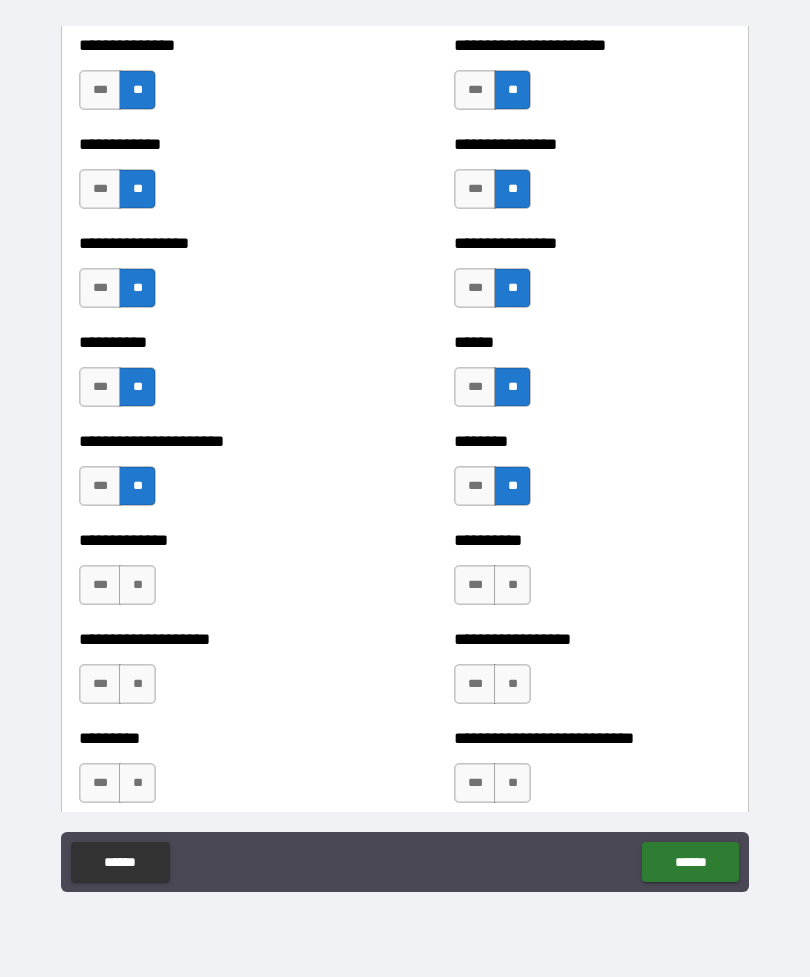 scroll, scrollTop: 2854, scrollLeft: 0, axis: vertical 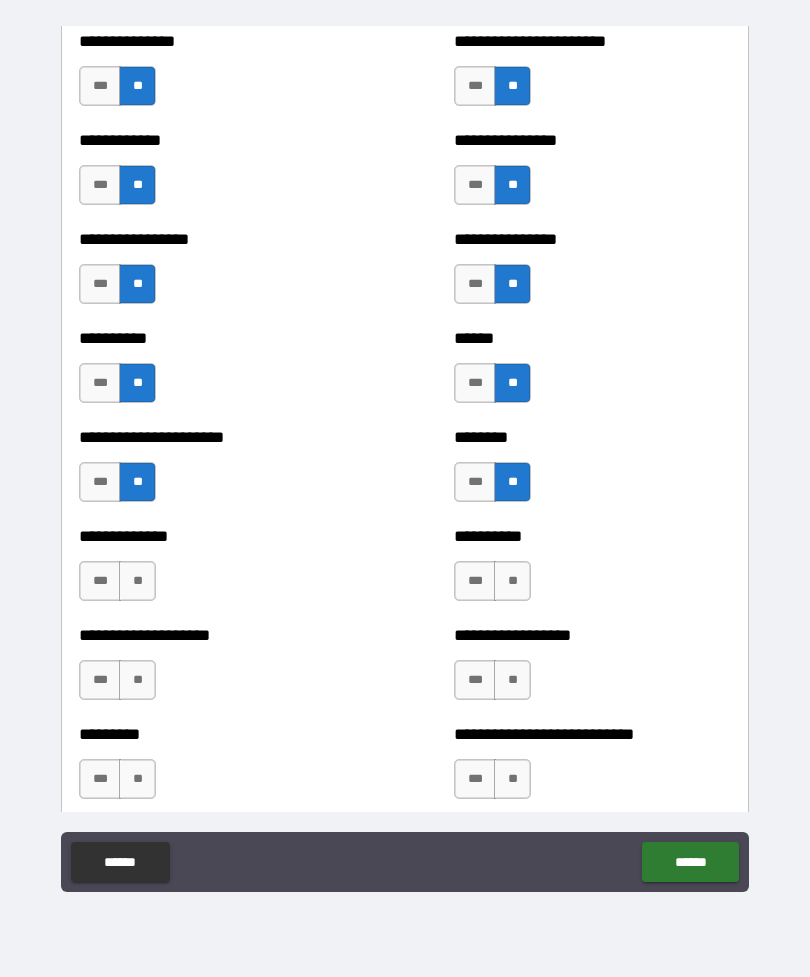click on "**" at bounding box center (137, 581) 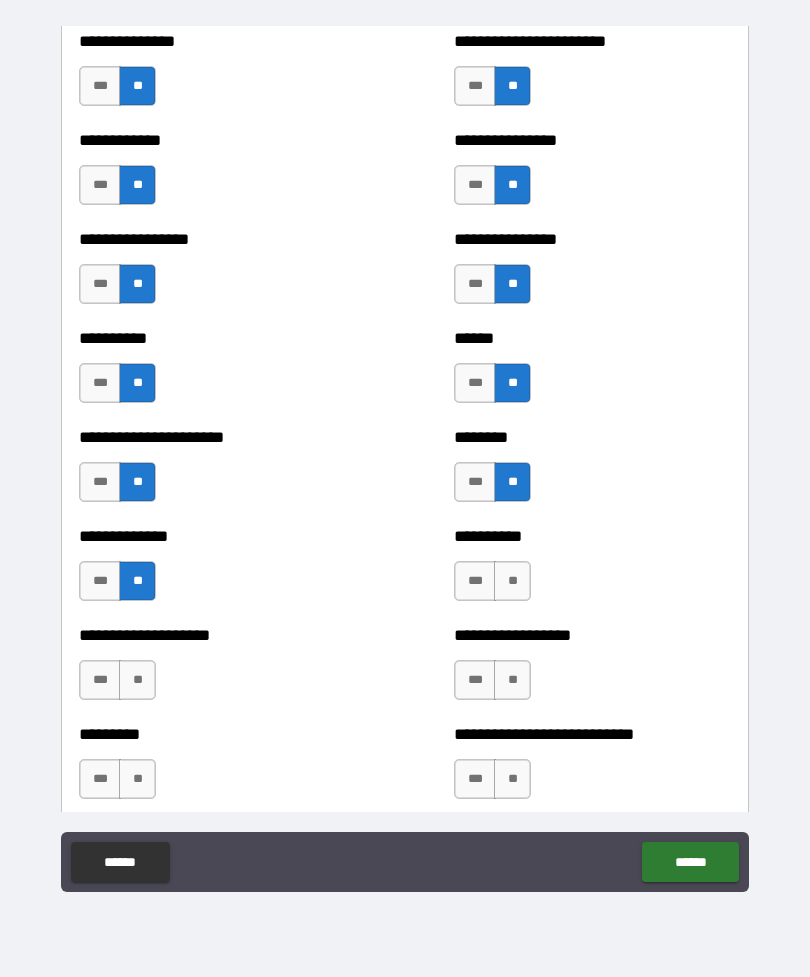 click on "**" at bounding box center (512, 581) 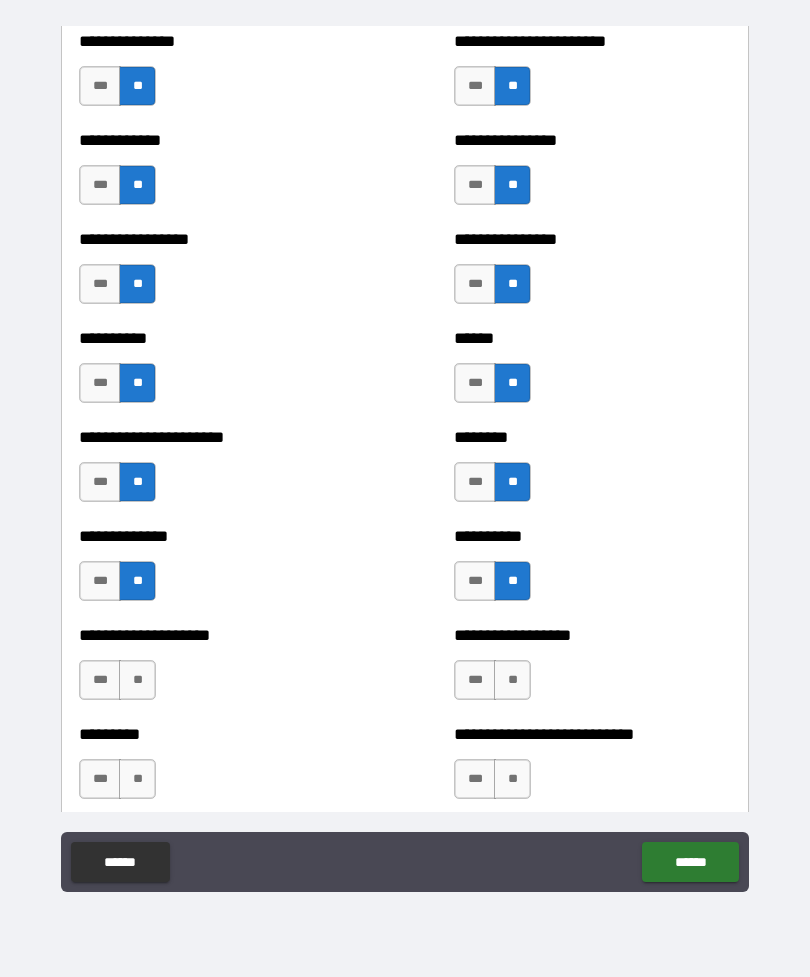 click on "**" at bounding box center [137, 680] 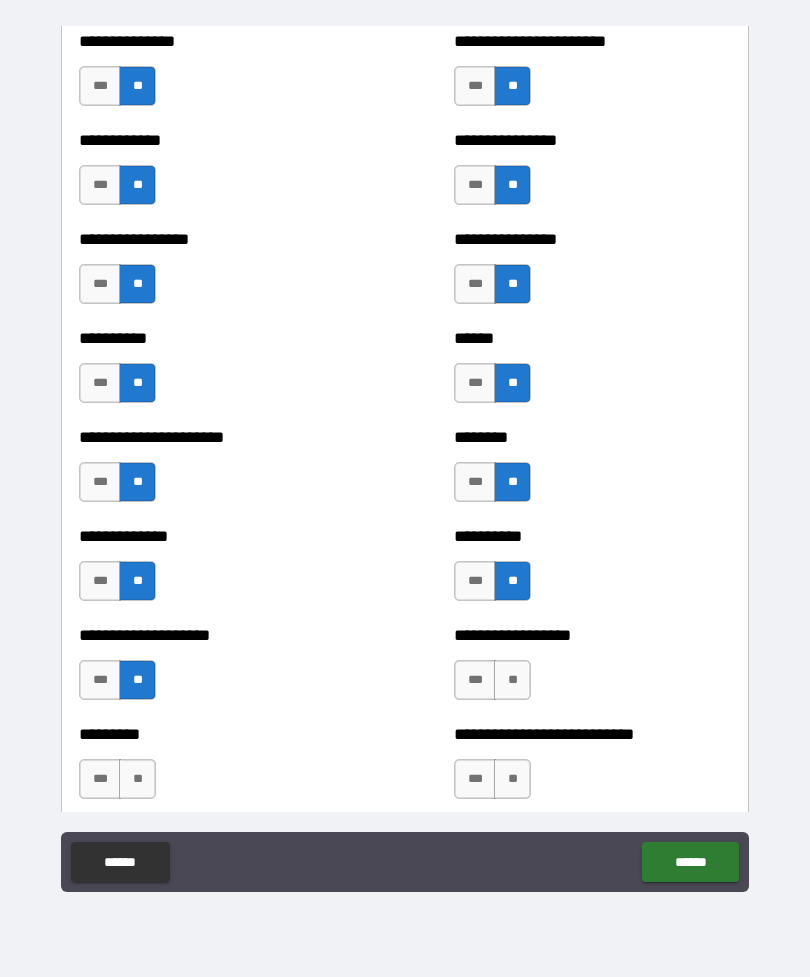 click on "**" at bounding box center (512, 680) 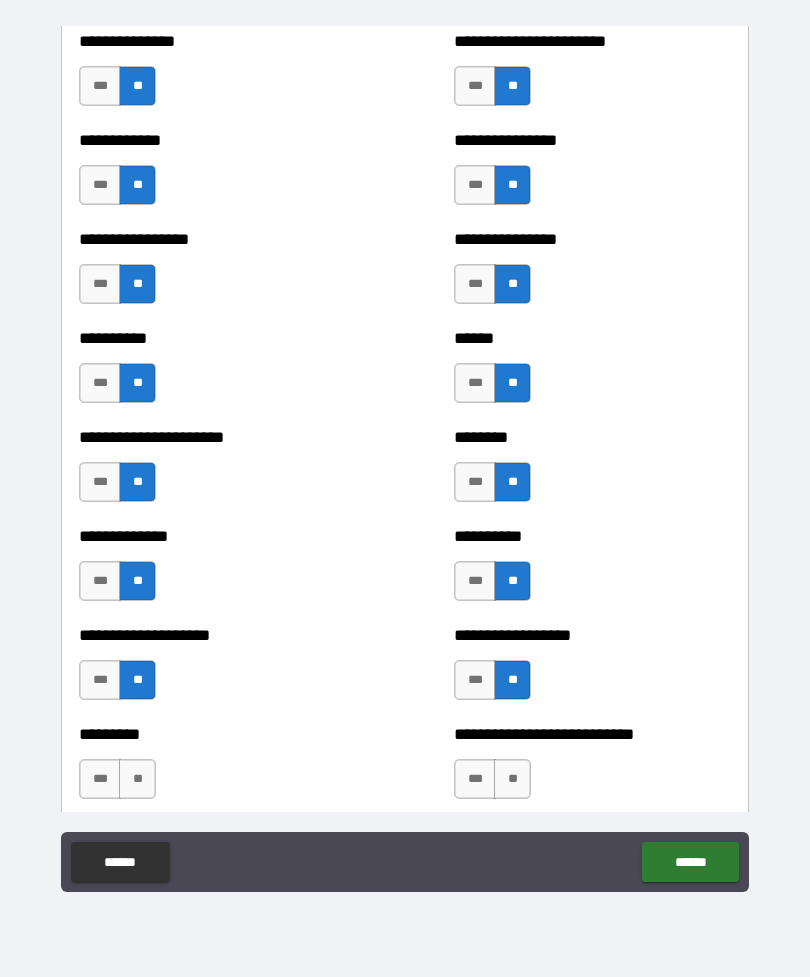 click on "**" at bounding box center [137, 779] 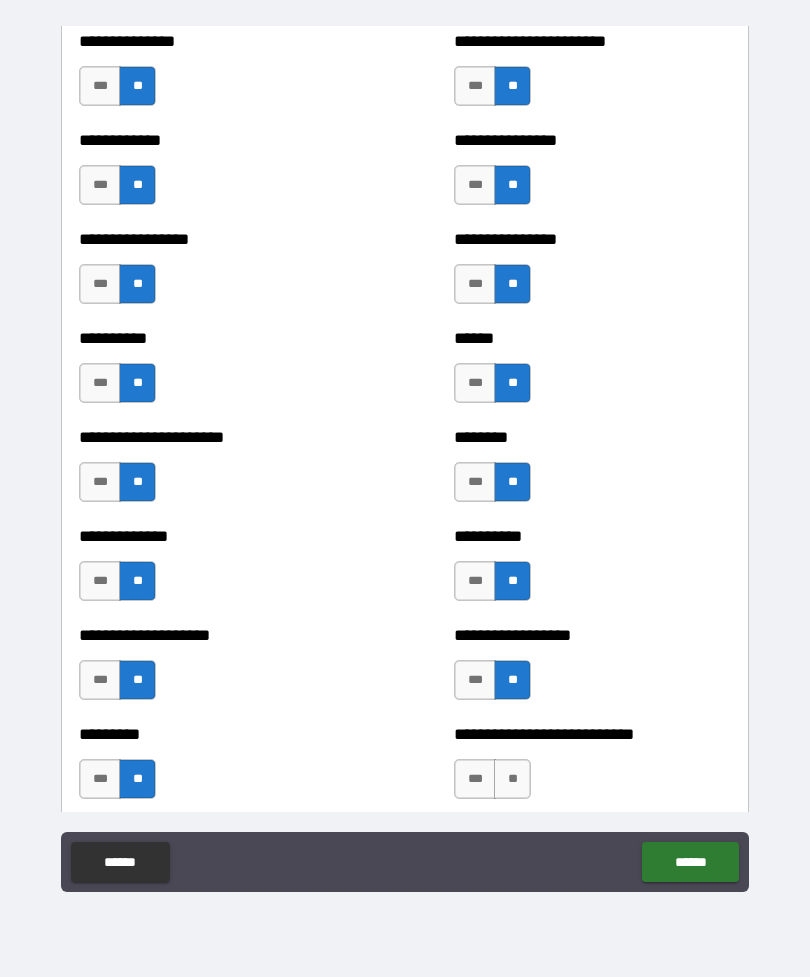 click on "**" at bounding box center (512, 779) 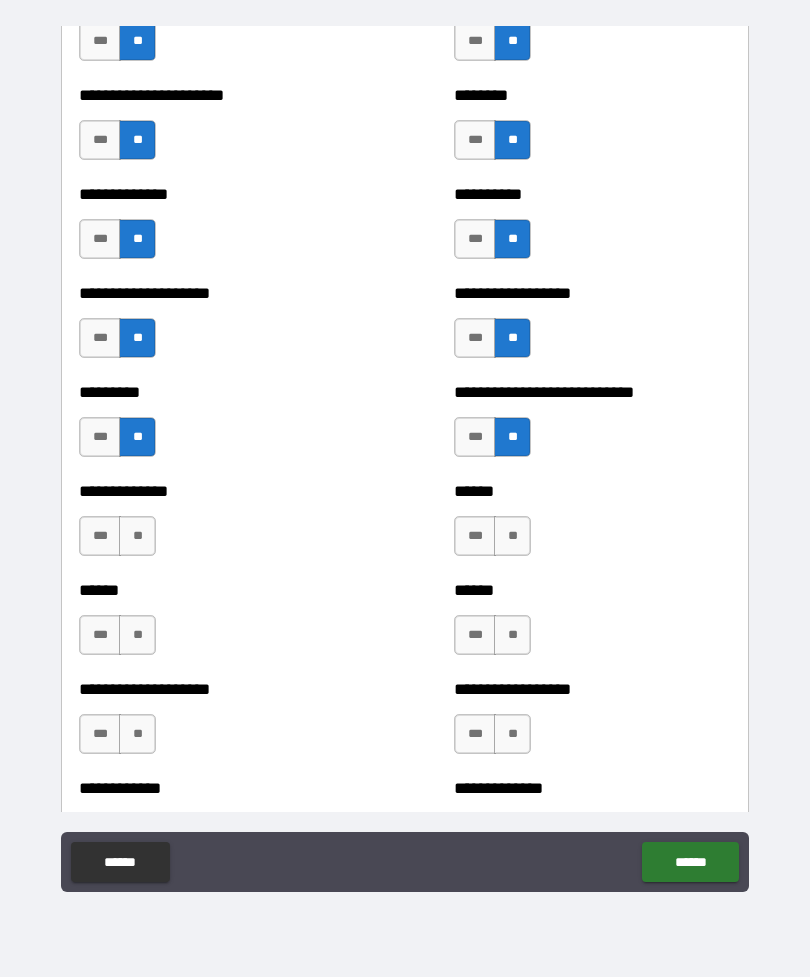 scroll, scrollTop: 3194, scrollLeft: 0, axis: vertical 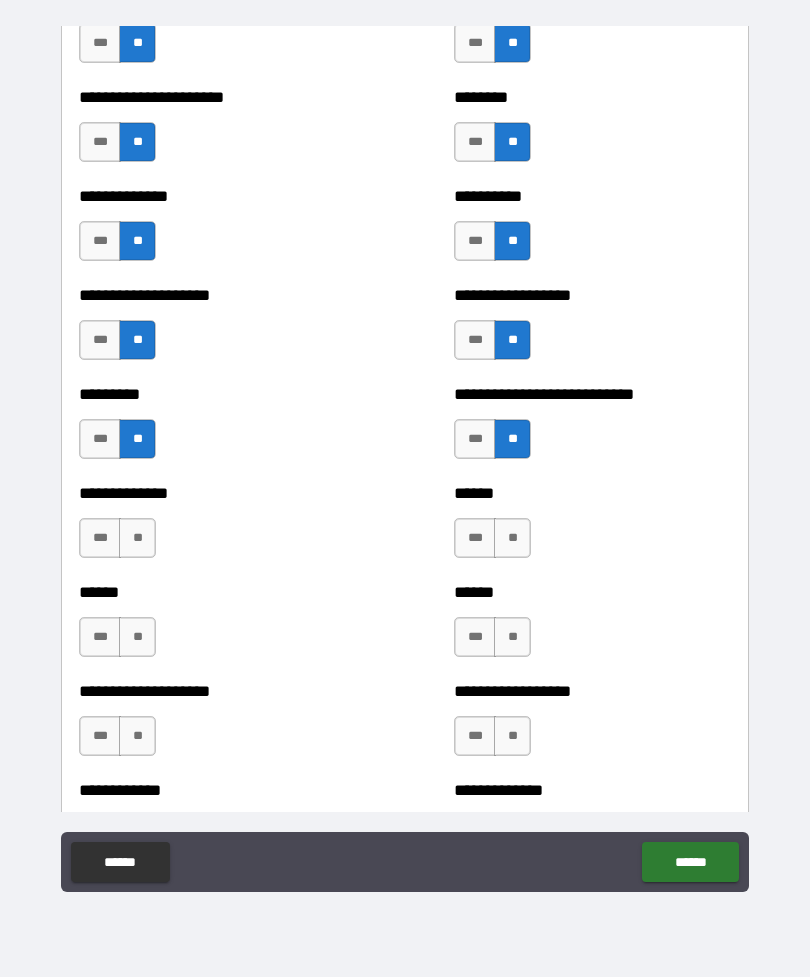 click on "**" at bounding box center (512, 538) 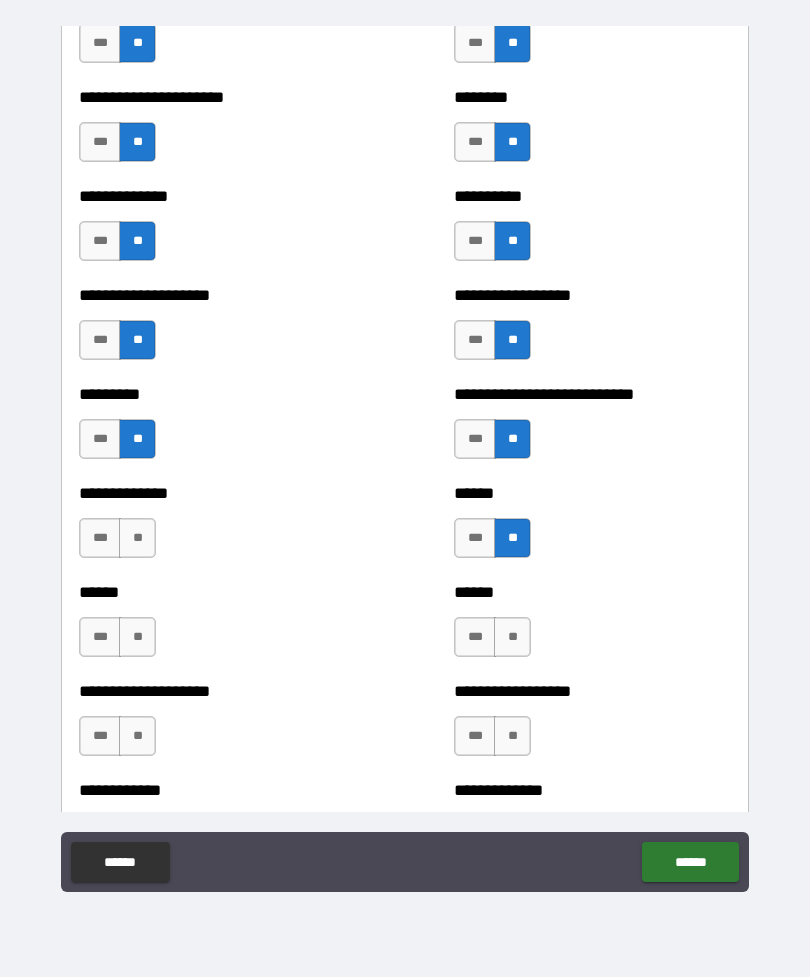 click on "**" at bounding box center (137, 538) 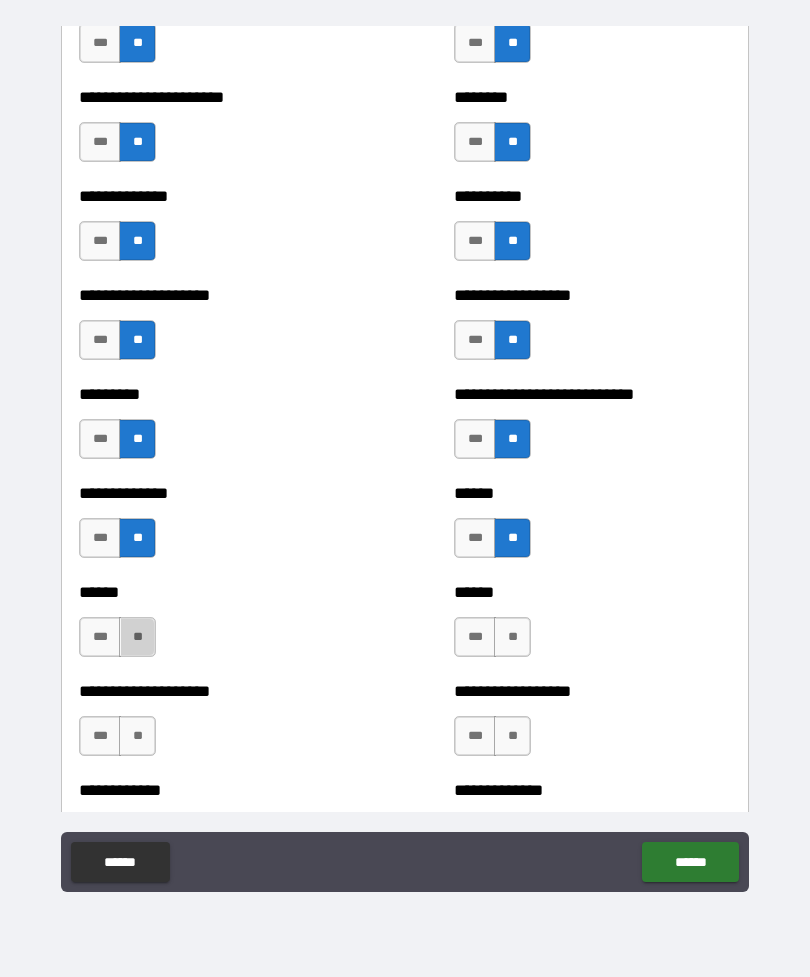 click on "**" at bounding box center (137, 637) 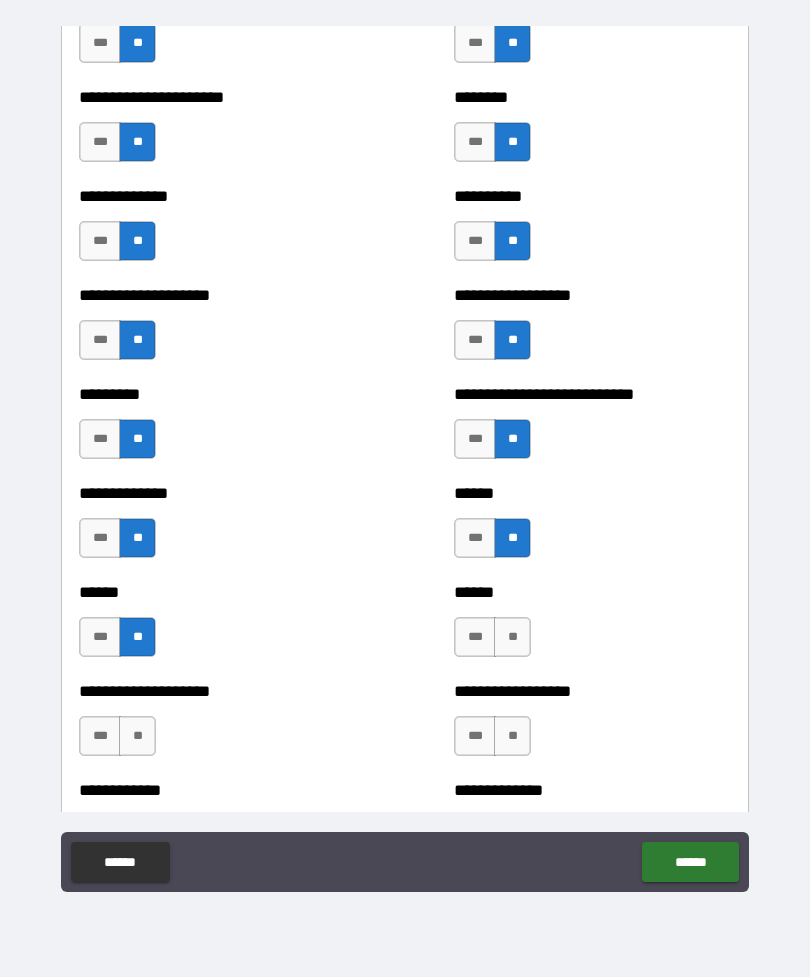 click on "**" at bounding box center [512, 637] 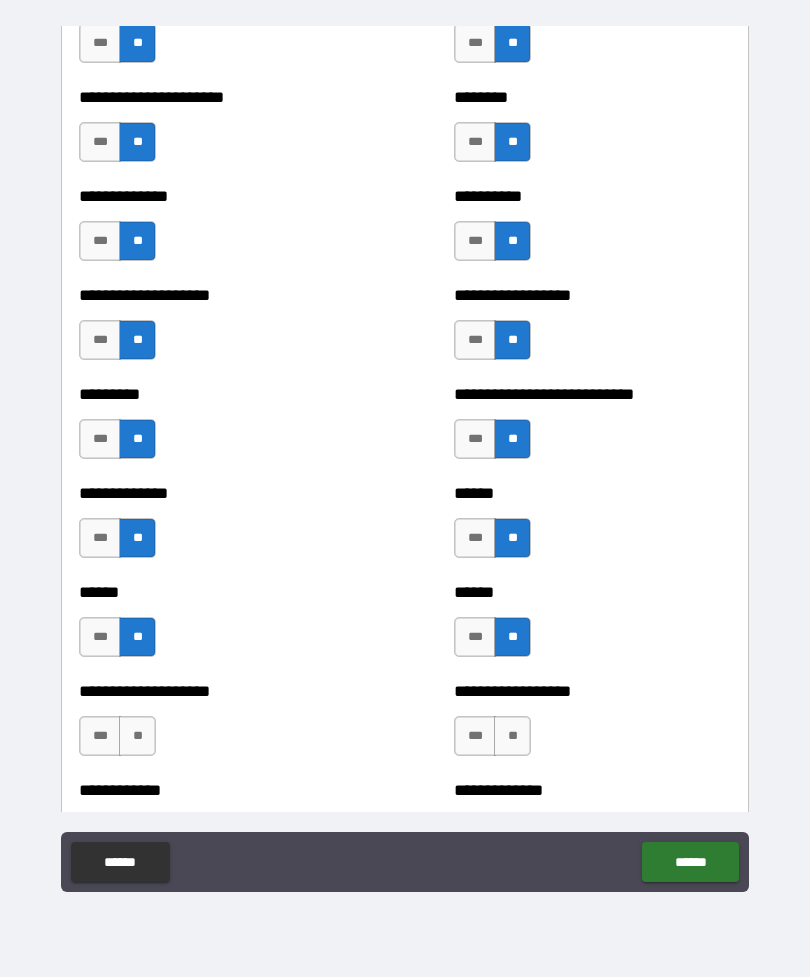 click on "**" at bounding box center [512, 736] 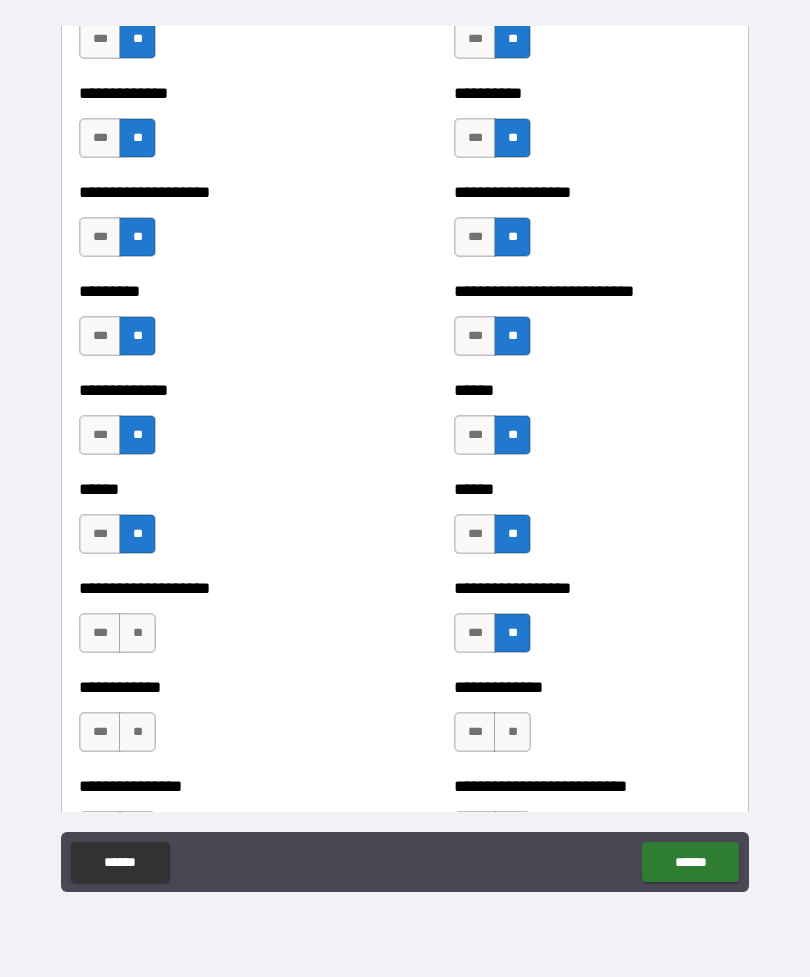 scroll, scrollTop: 3298, scrollLeft: 0, axis: vertical 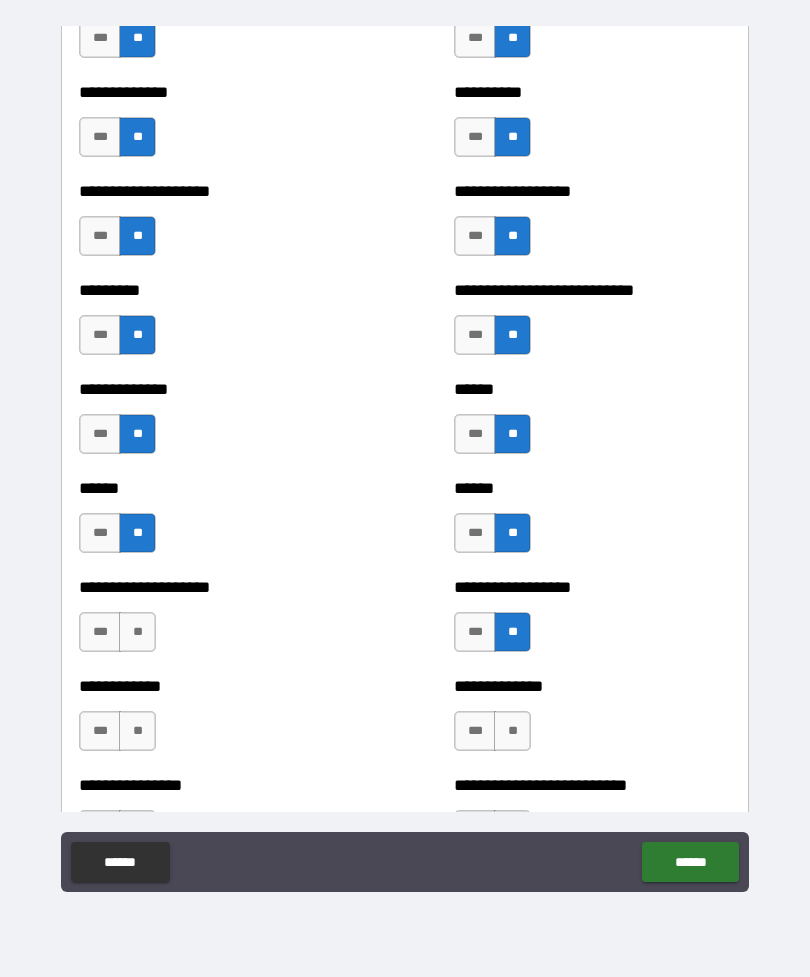 click on "**" at bounding box center (512, 731) 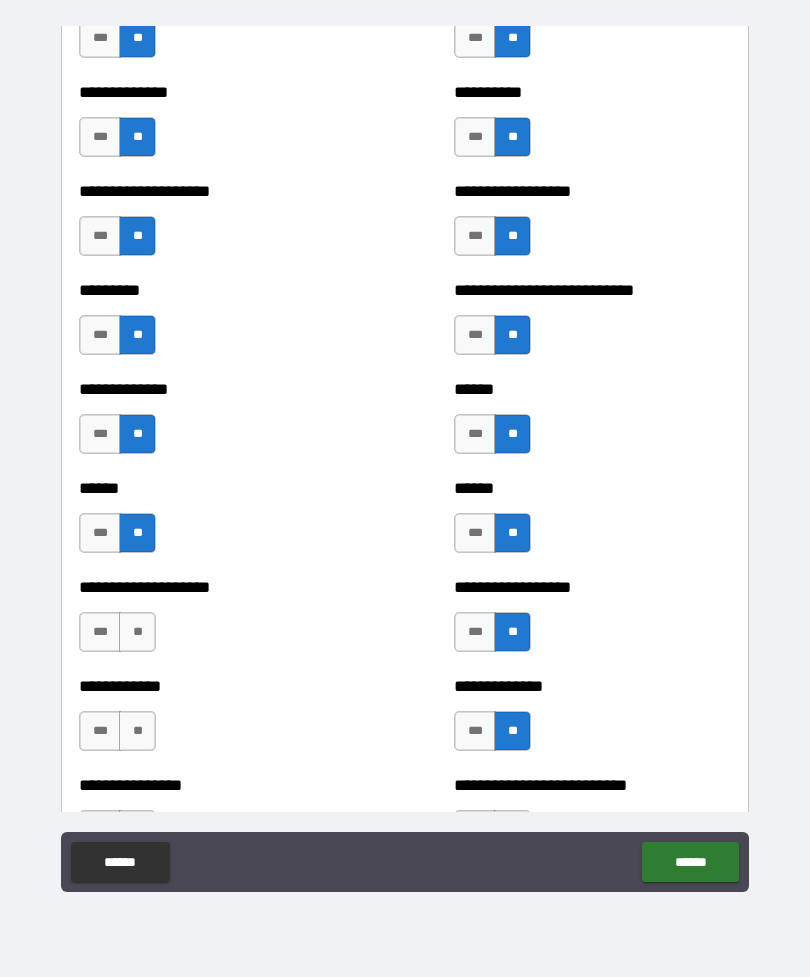 click on "**" at bounding box center [137, 731] 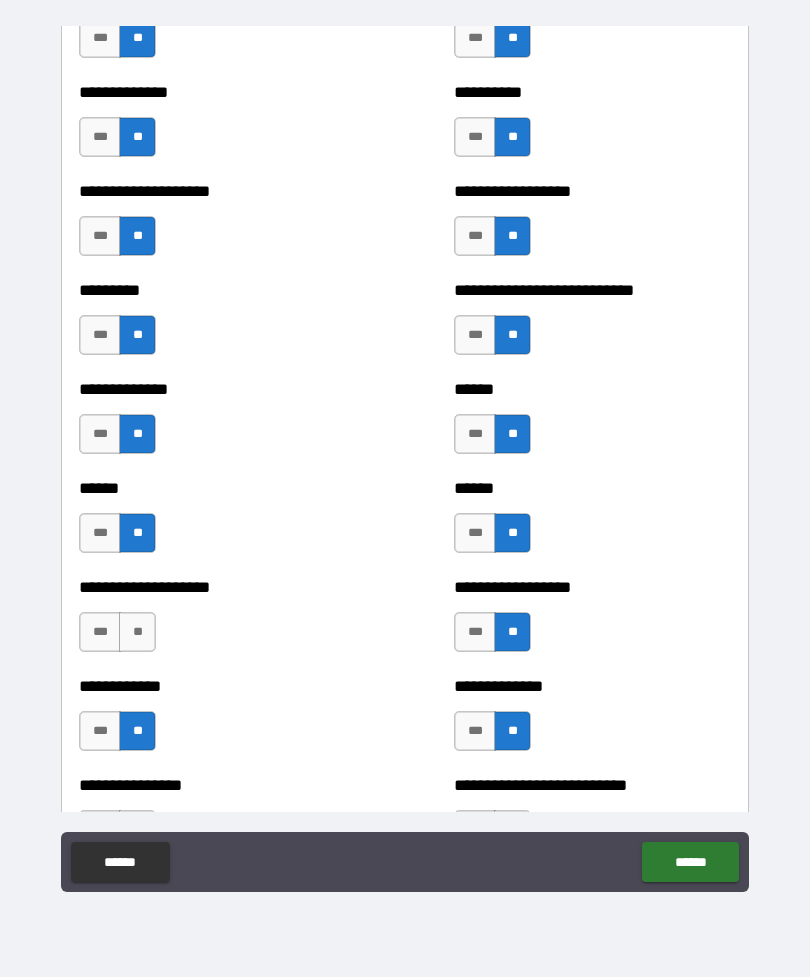 click on "**********" at bounding box center (217, 622) 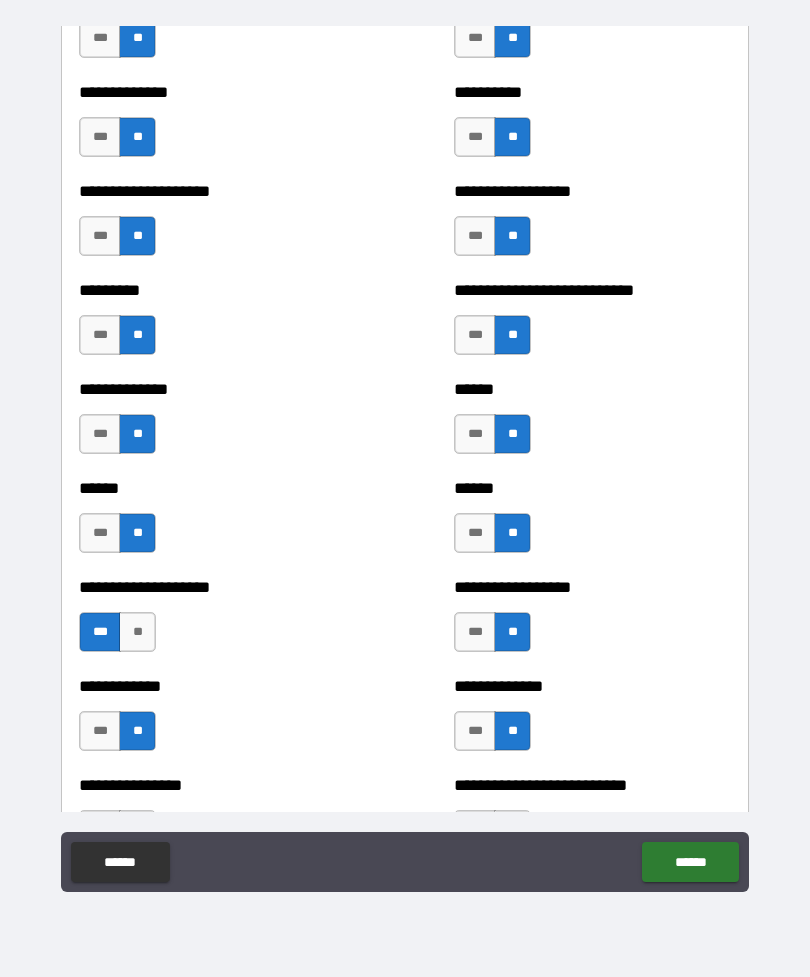 click on "**" at bounding box center [137, 632] 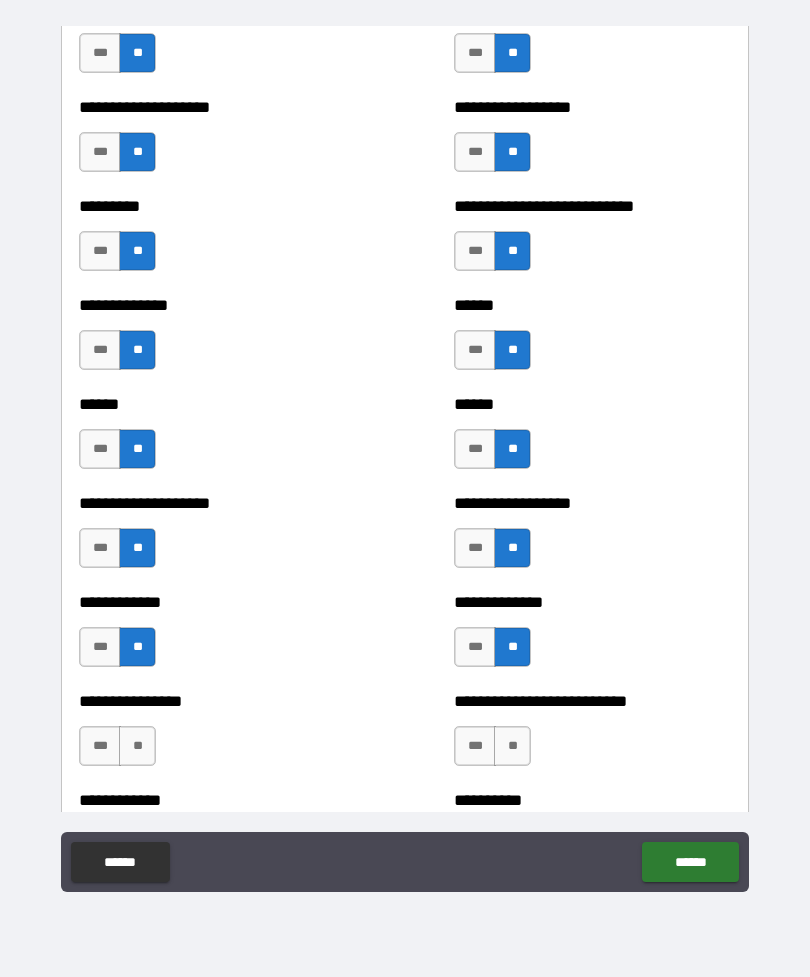 scroll, scrollTop: 3401, scrollLeft: 0, axis: vertical 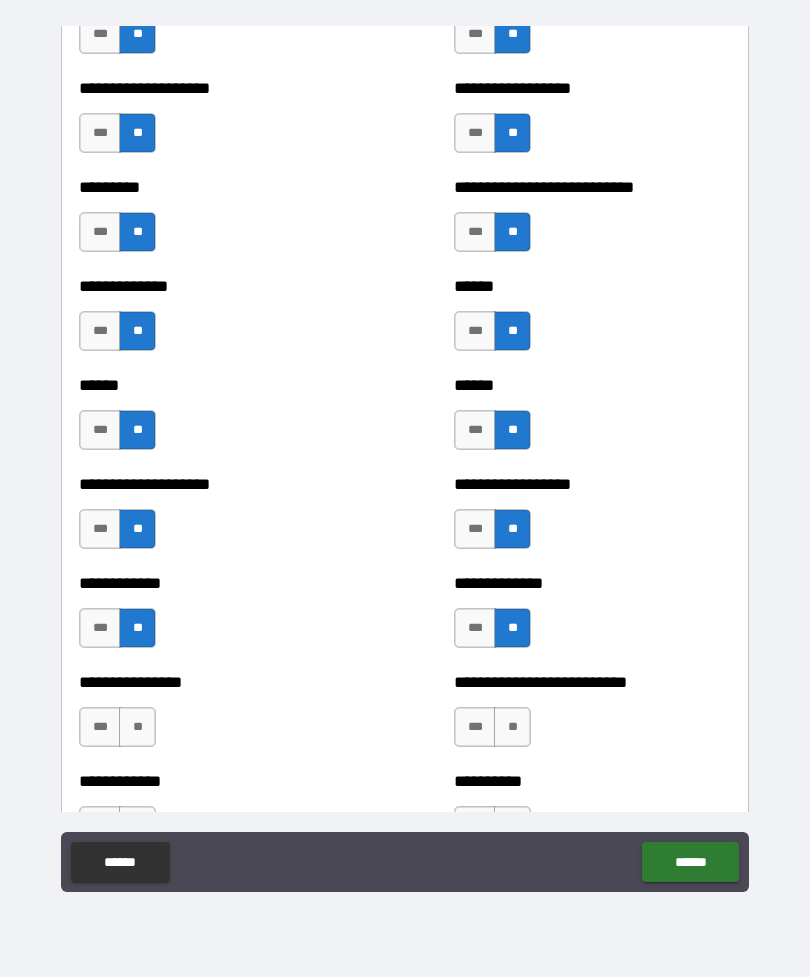 click on "**" at bounding box center (512, 727) 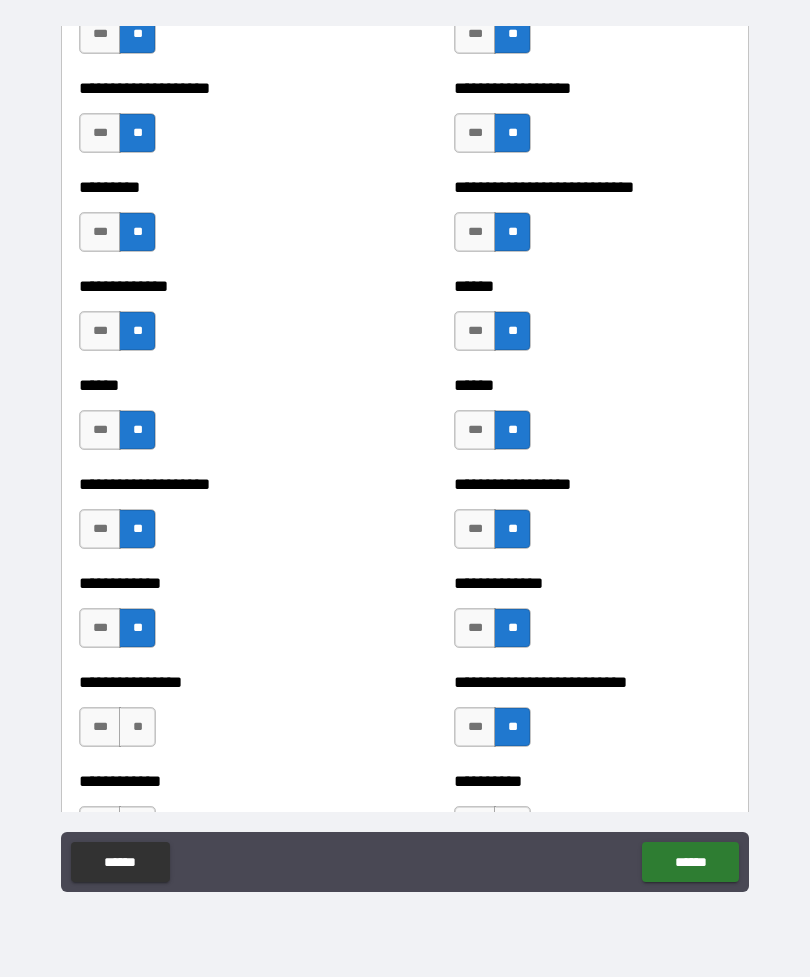 click on "**" at bounding box center [137, 727] 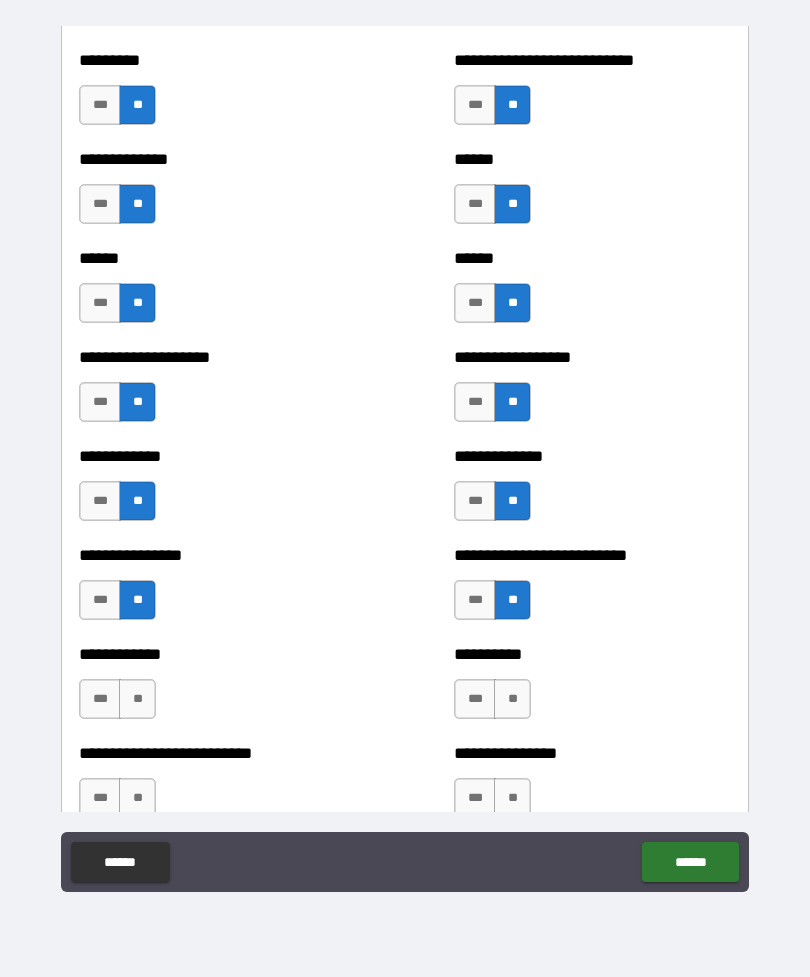 scroll, scrollTop: 3529, scrollLeft: 0, axis: vertical 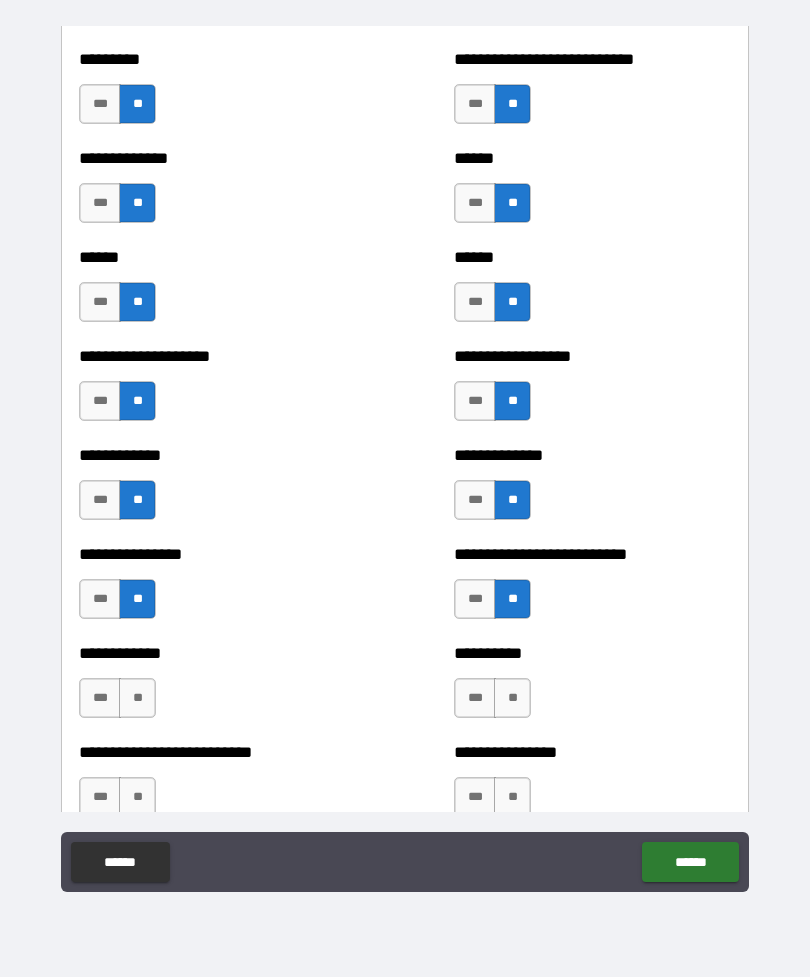 click on "**" at bounding box center [512, 698] 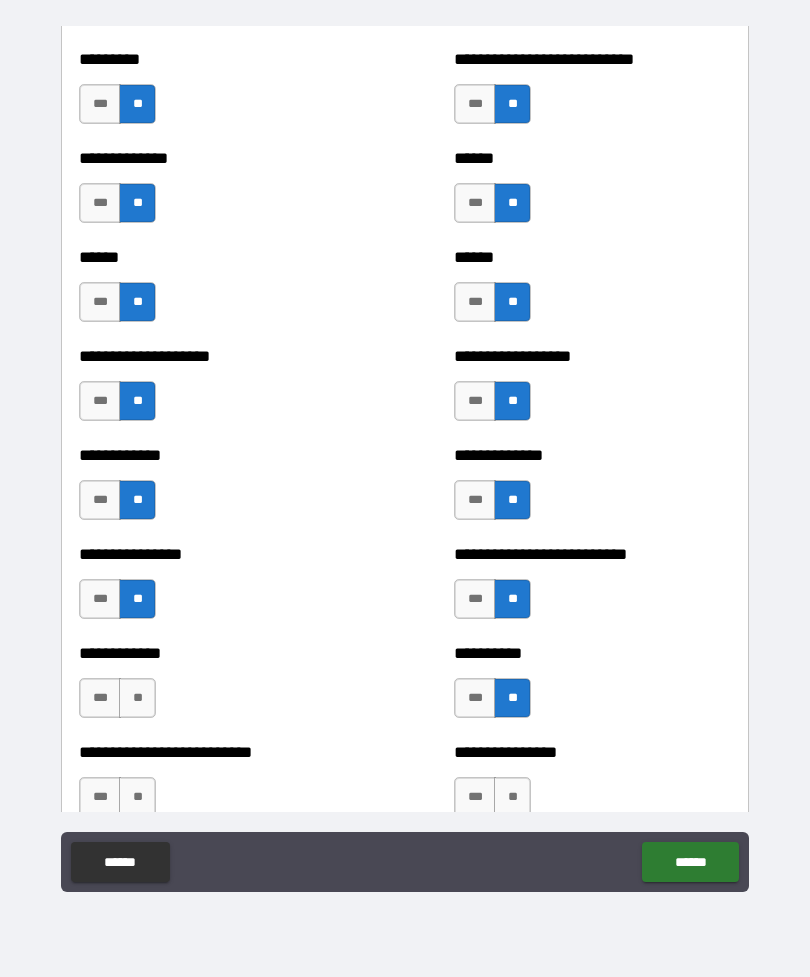 click on "**" at bounding box center (137, 698) 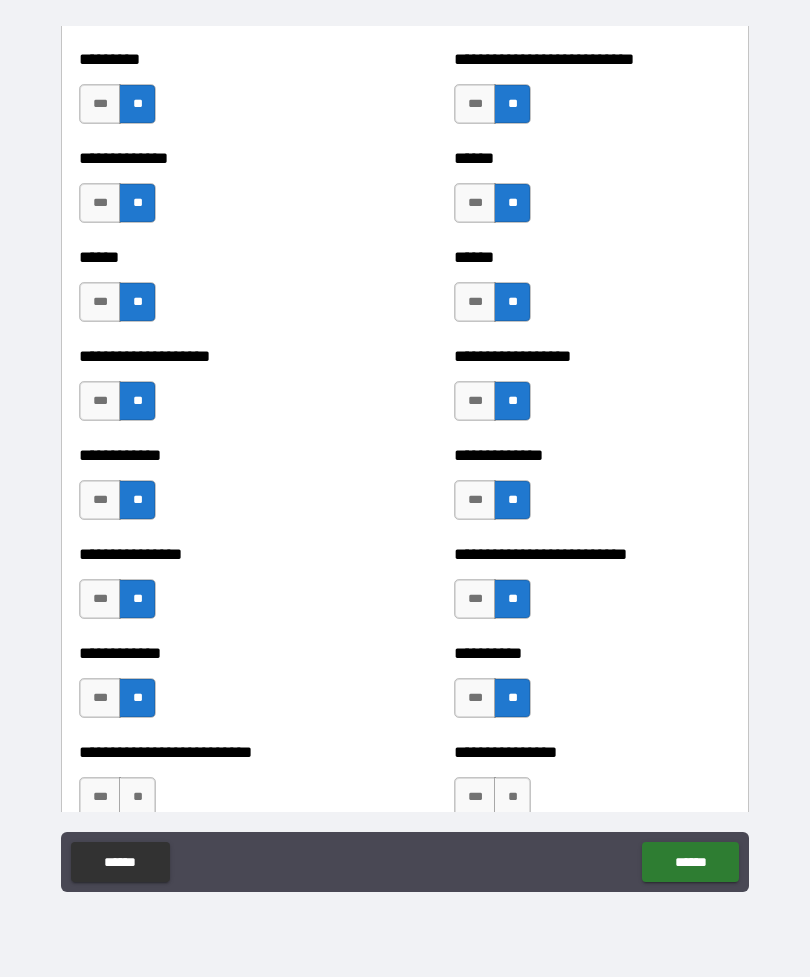 click on "**" at bounding box center [137, 797] 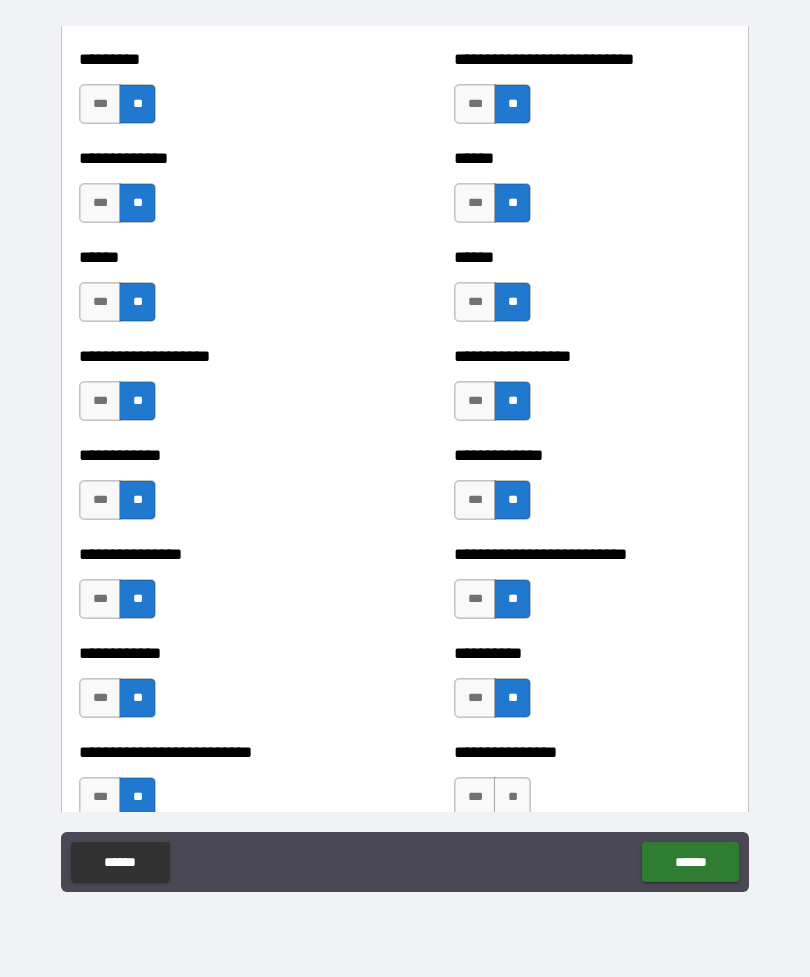 click on "**" at bounding box center [512, 797] 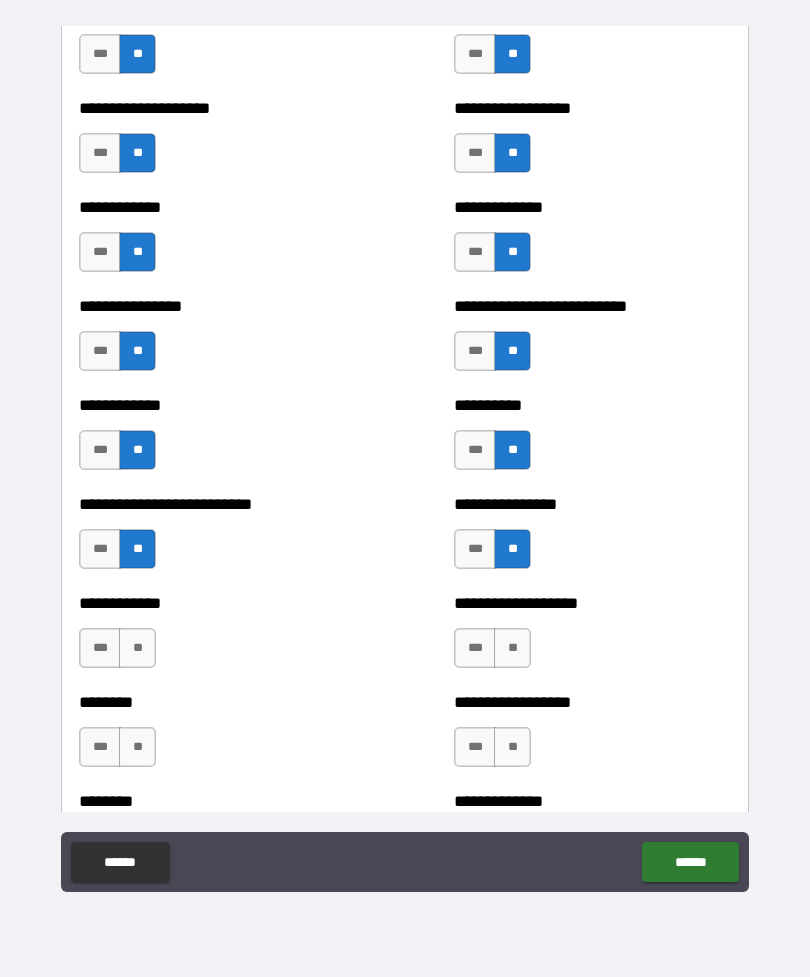 scroll, scrollTop: 3780, scrollLeft: 0, axis: vertical 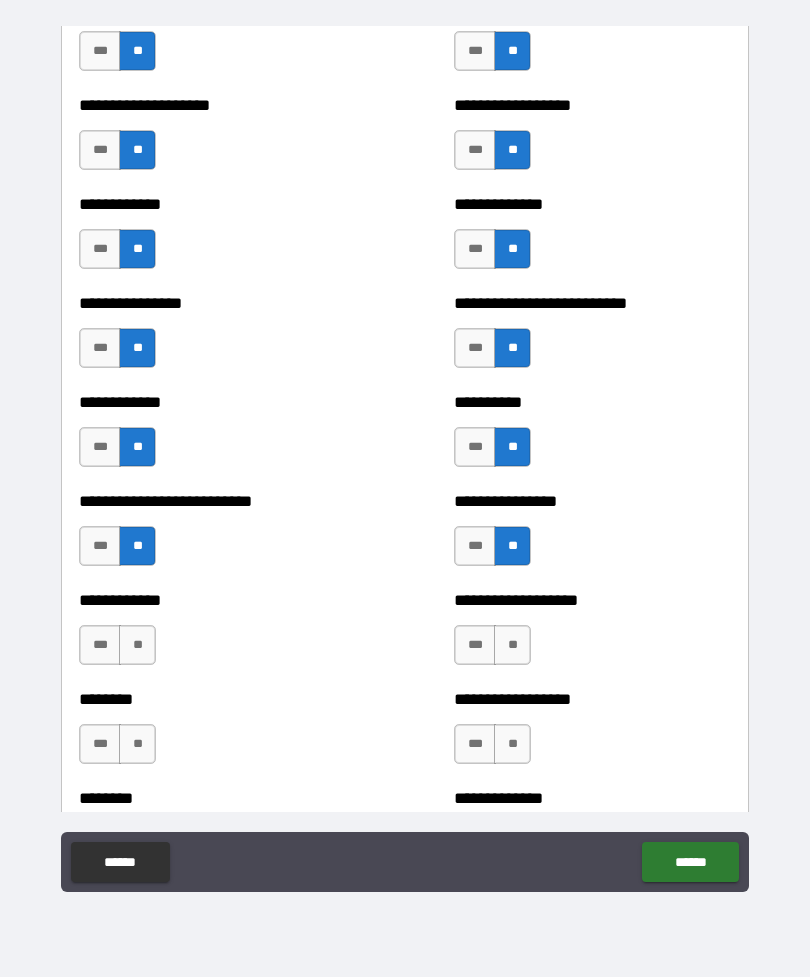 click on "**" at bounding box center [512, 645] 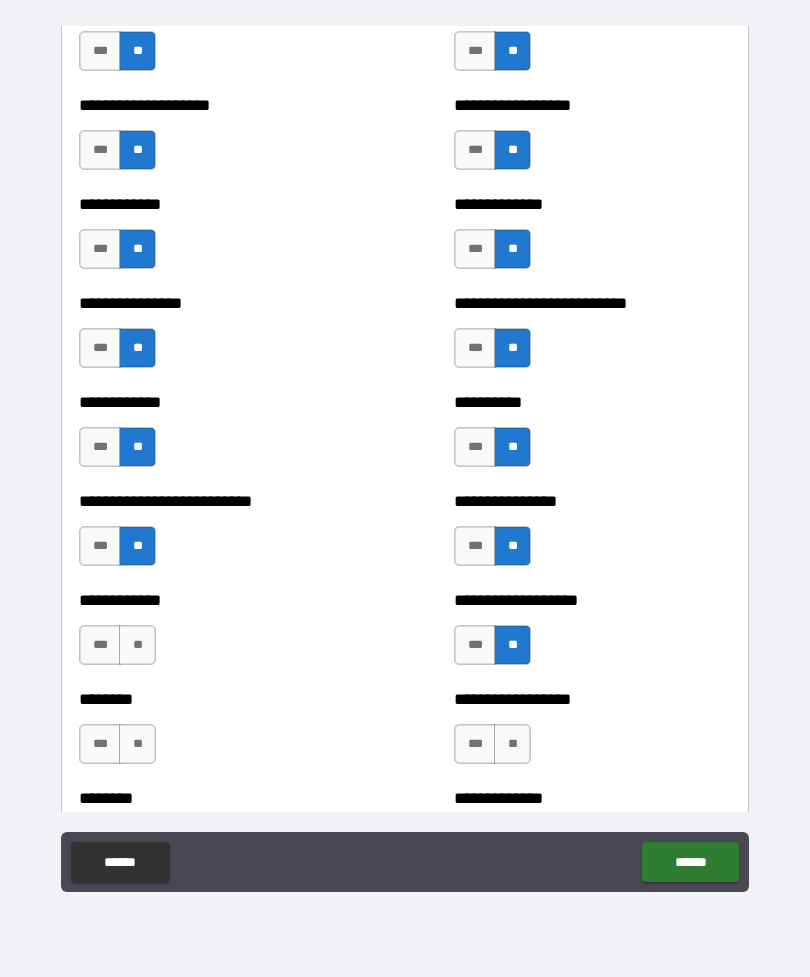 click on "**" at bounding box center (137, 645) 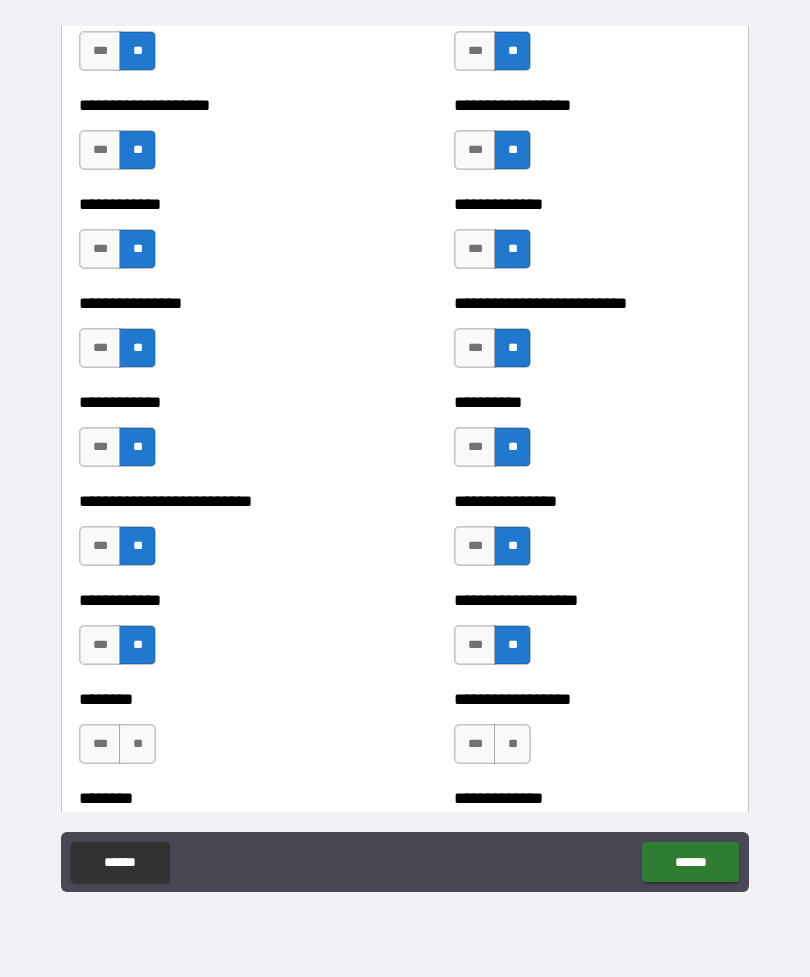 click on "**" at bounding box center [137, 744] 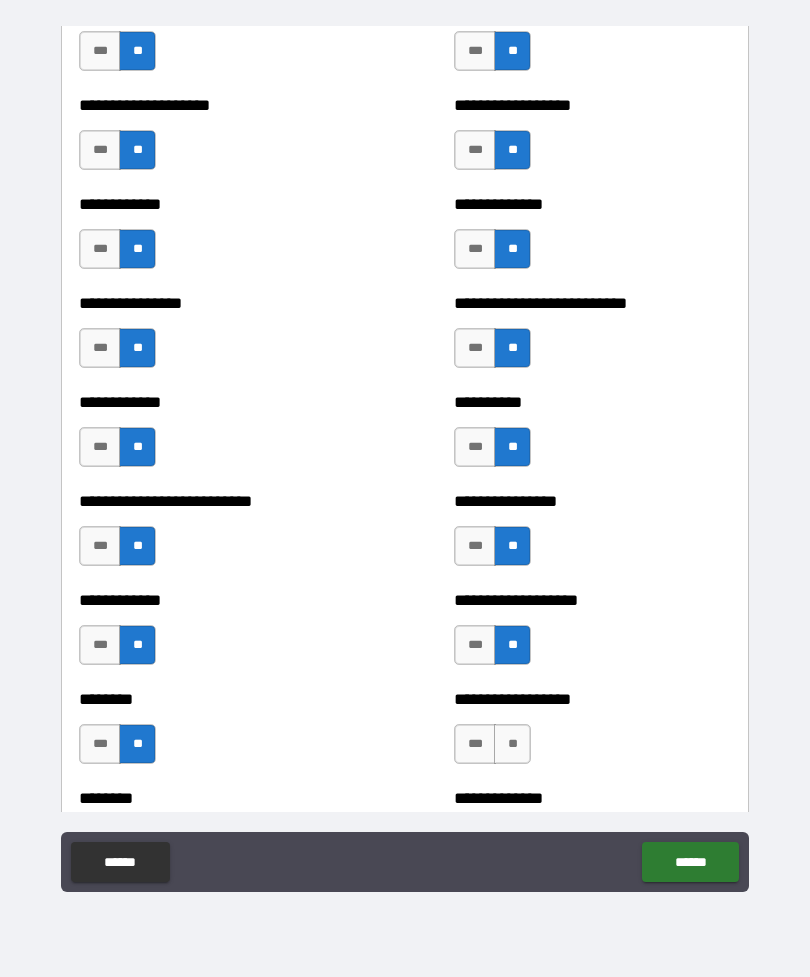 click on "**" at bounding box center [512, 744] 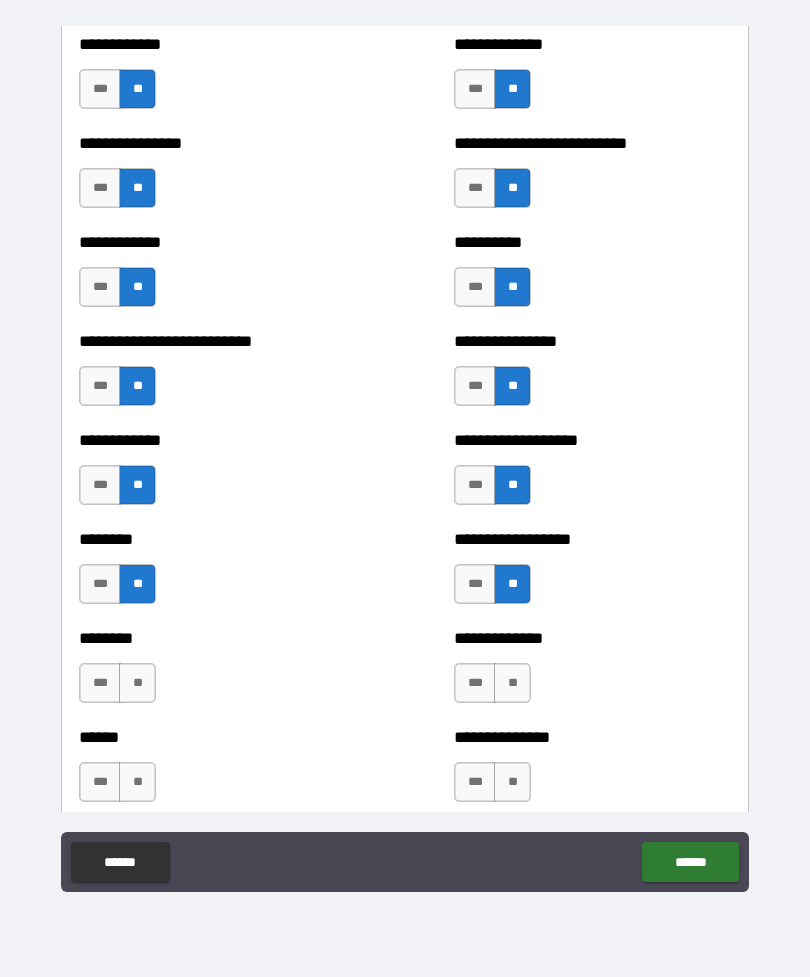 scroll, scrollTop: 3943, scrollLeft: 0, axis: vertical 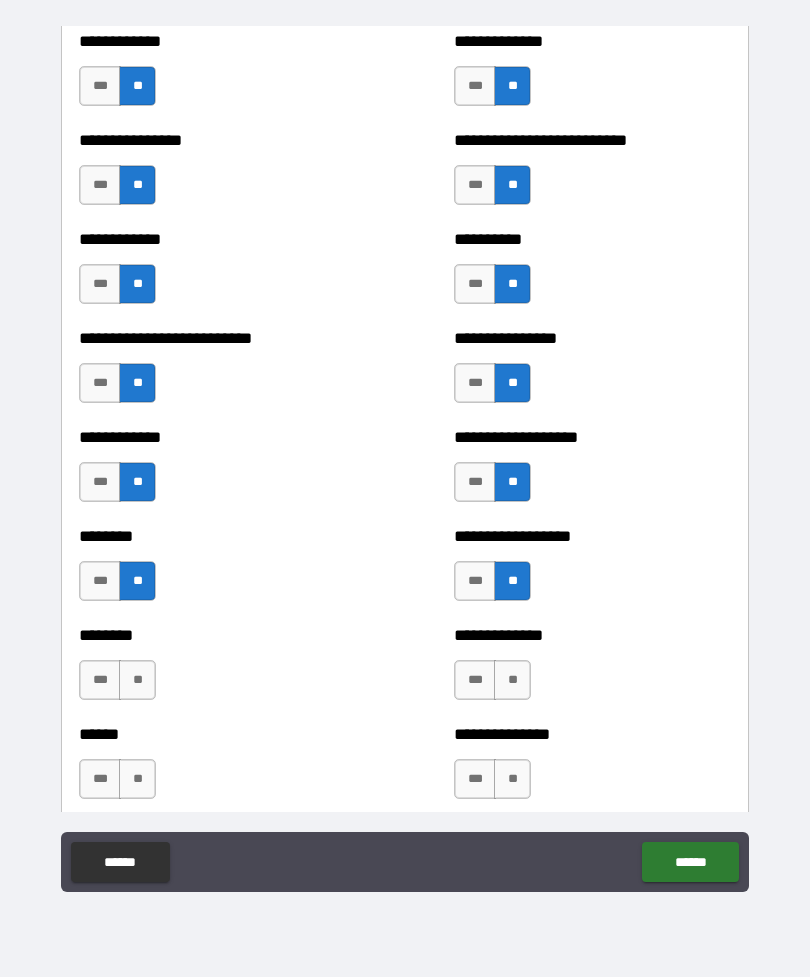 click on "**" at bounding box center (512, 680) 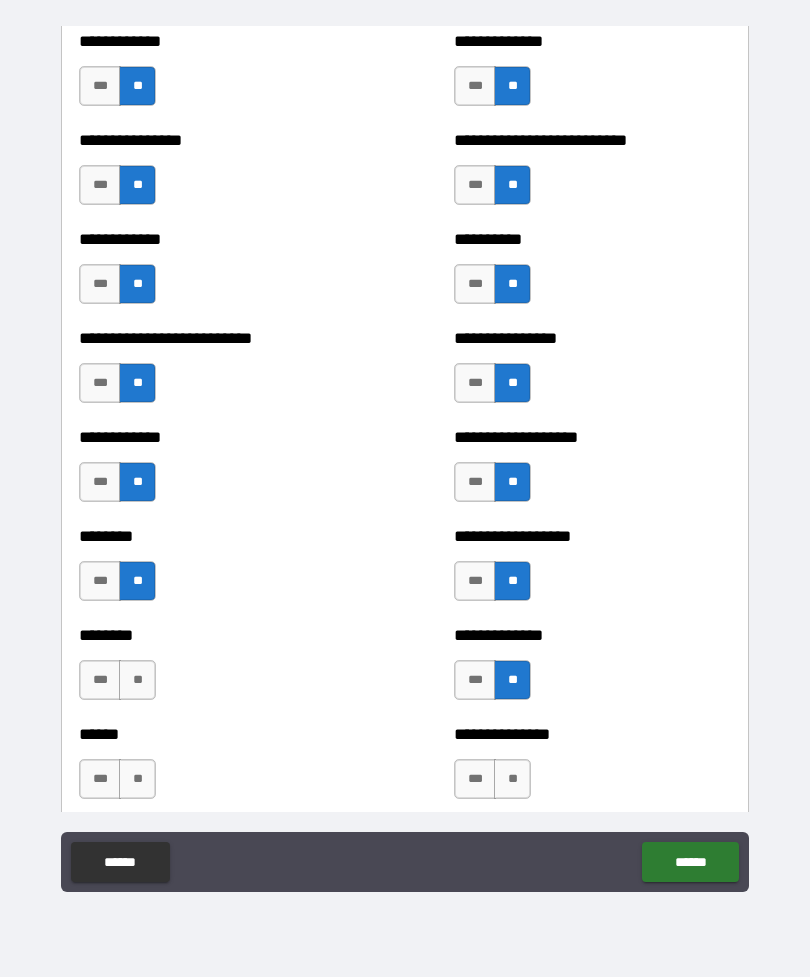 click on "**" at bounding box center (137, 680) 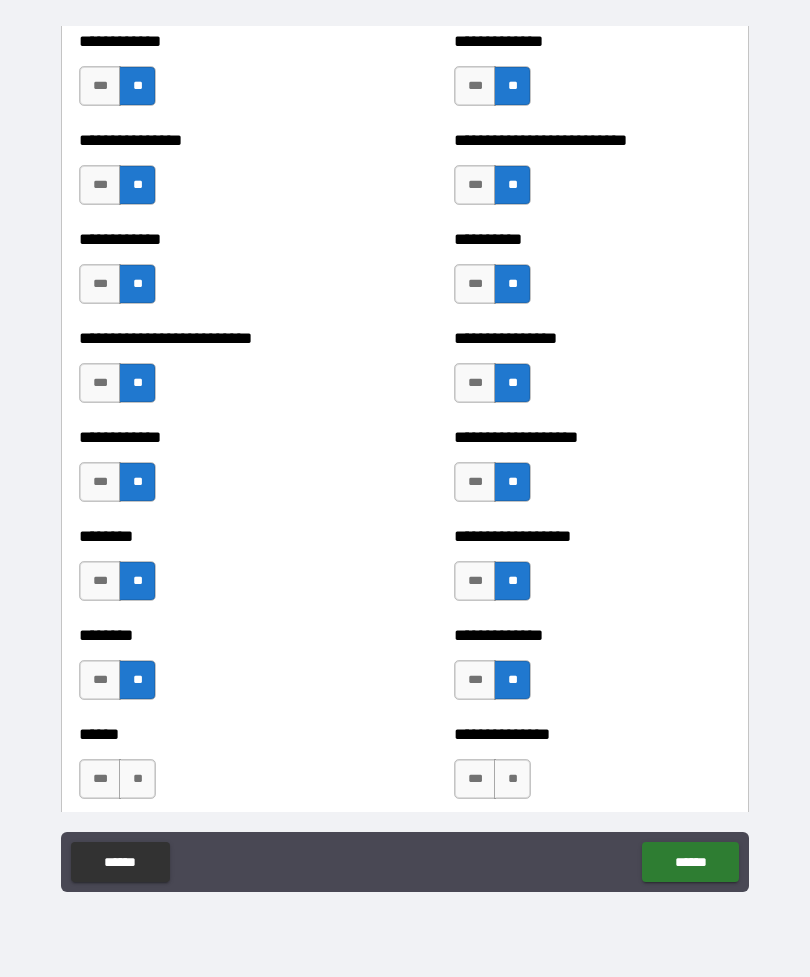 click on "**" at bounding box center (137, 779) 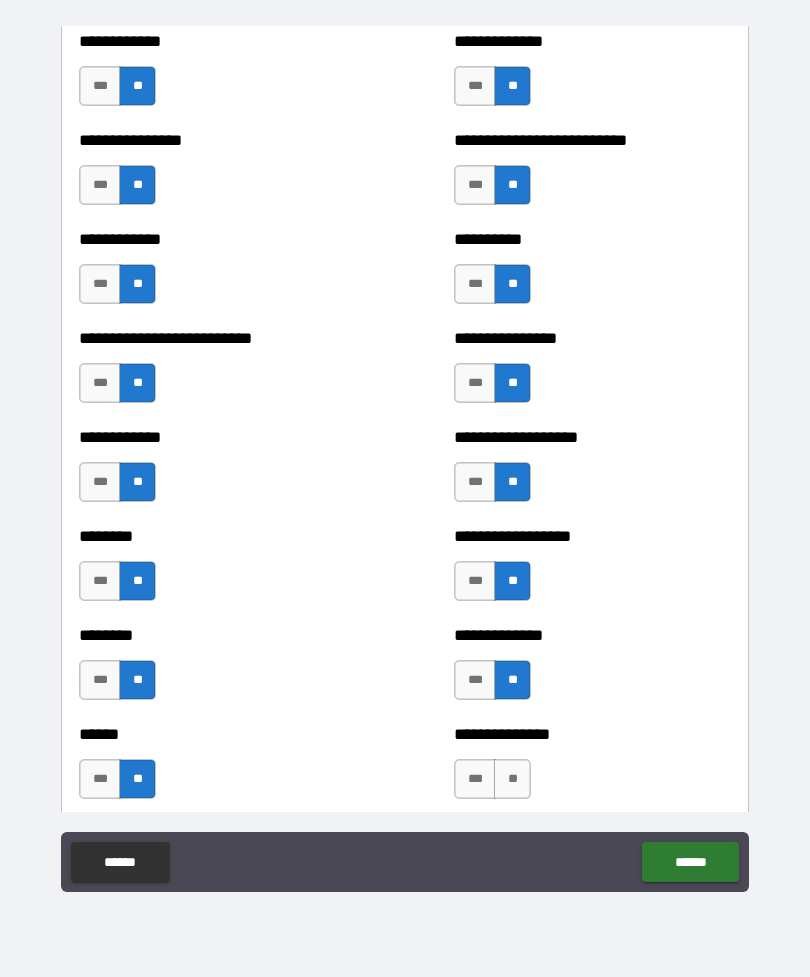 click on "**" at bounding box center [512, 779] 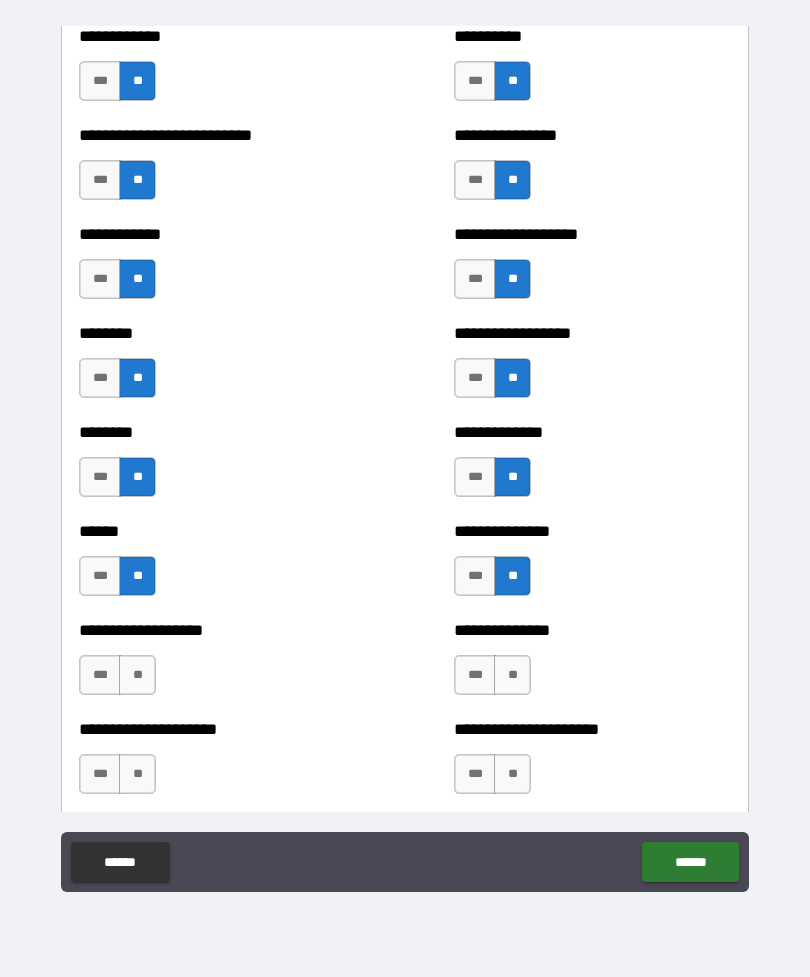 scroll, scrollTop: 4148, scrollLeft: 0, axis: vertical 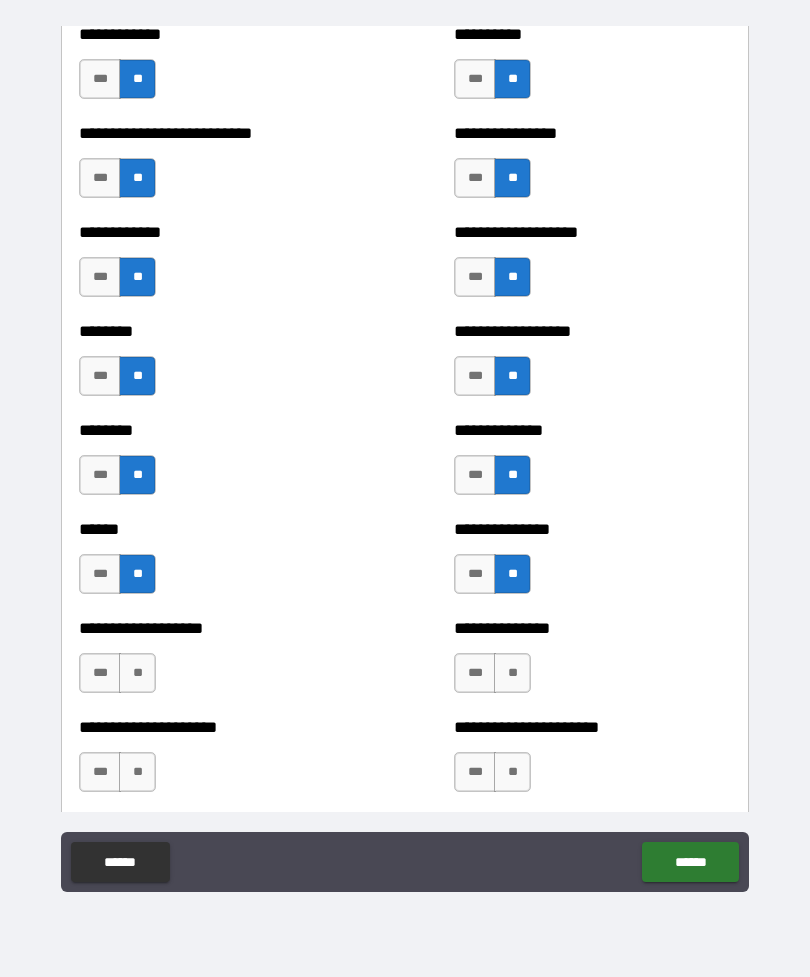 click on "**" at bounding box center [512, 673] 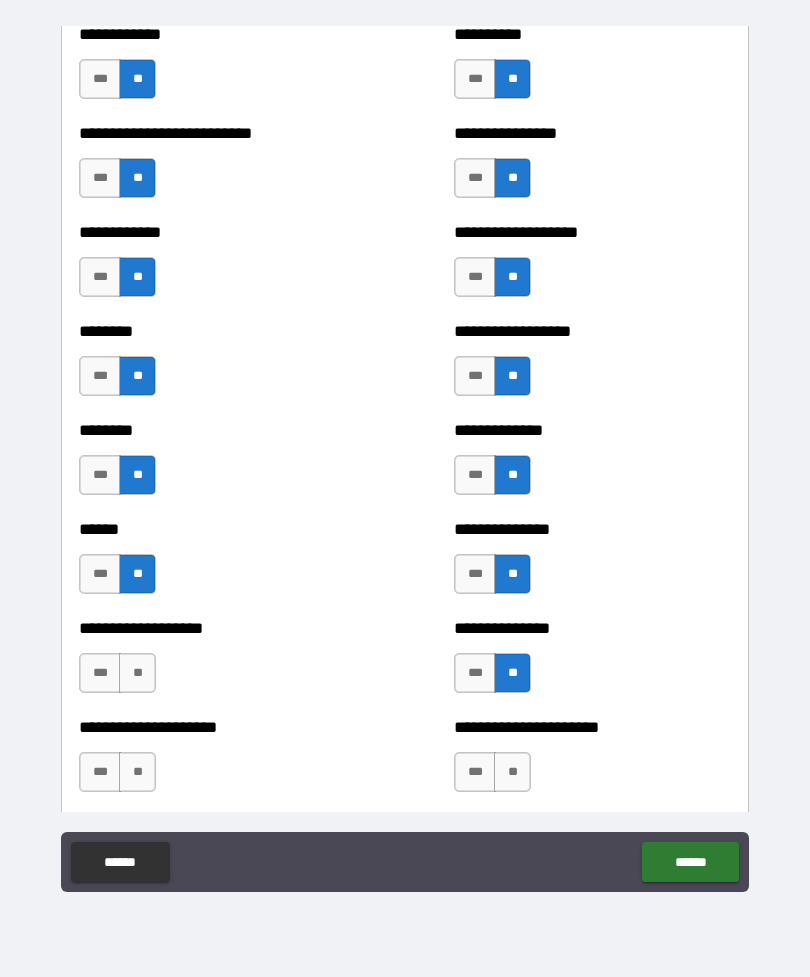 click on "**" at bounding box center [137, 673] 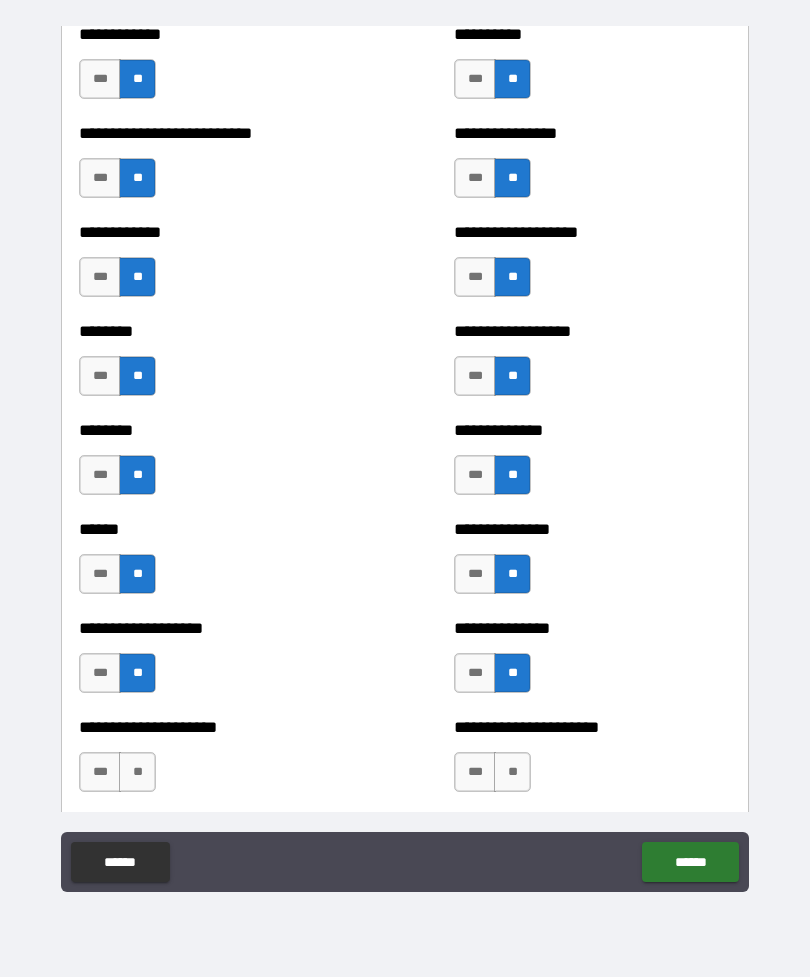 click on "**" at bounding box center [137, 772] 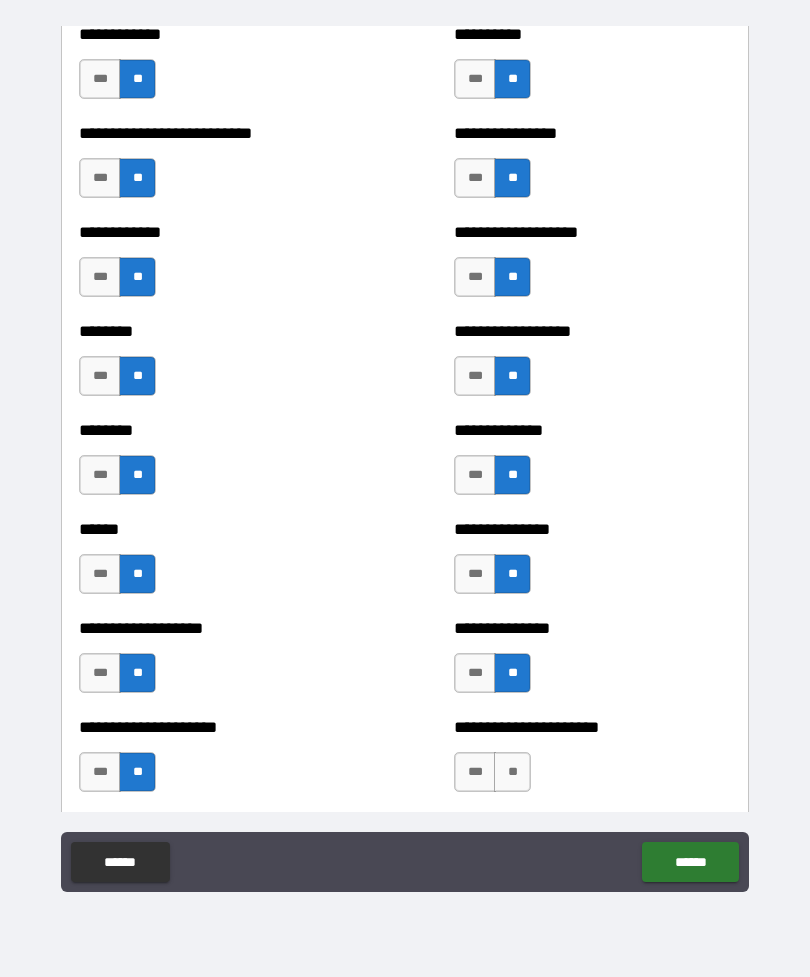click on "**" at bounding box center [512, 772] 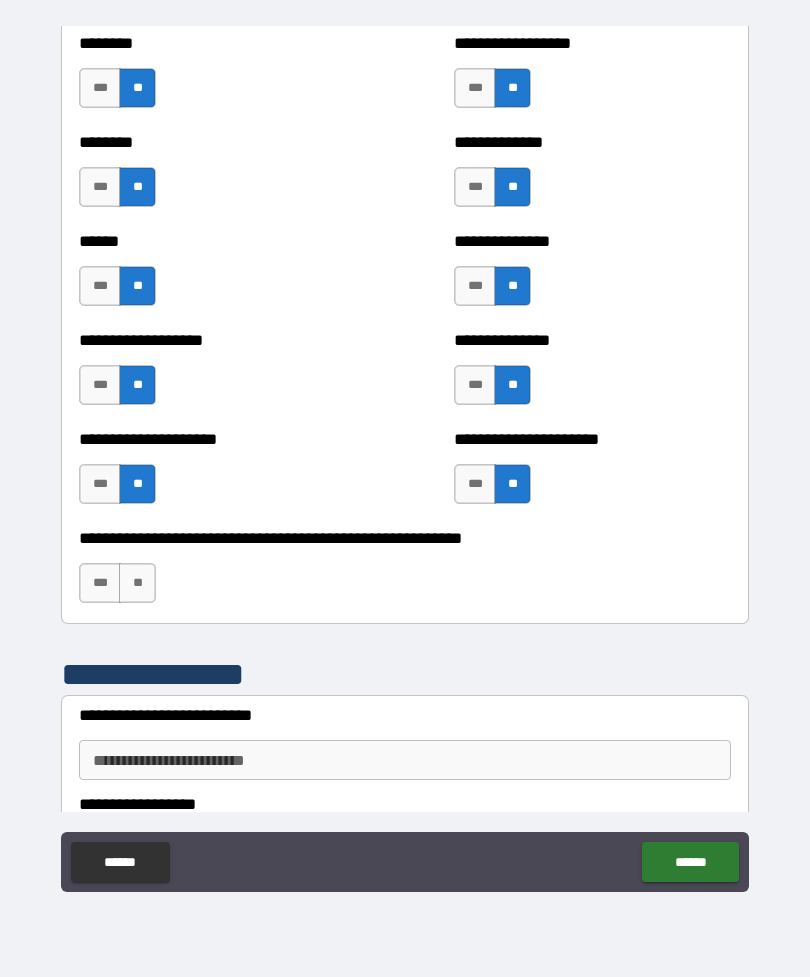 scroll, scrollTop: 4437, scrollLeft: 0, axis: vertical 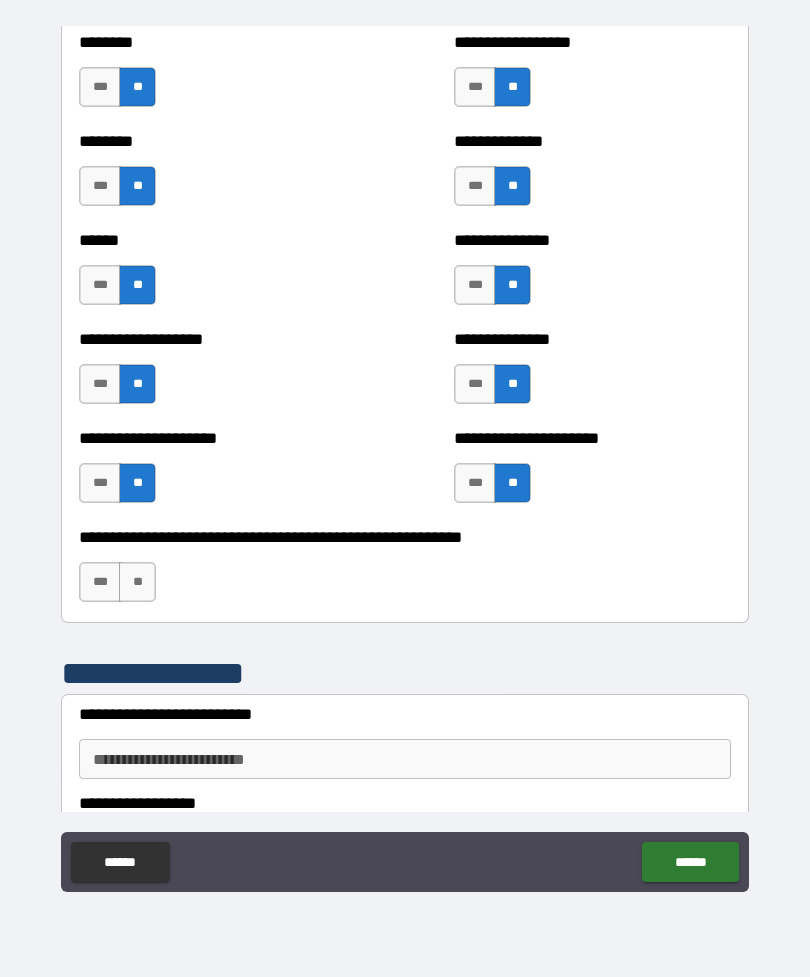 click on "**" at bounding box center (137, 582) 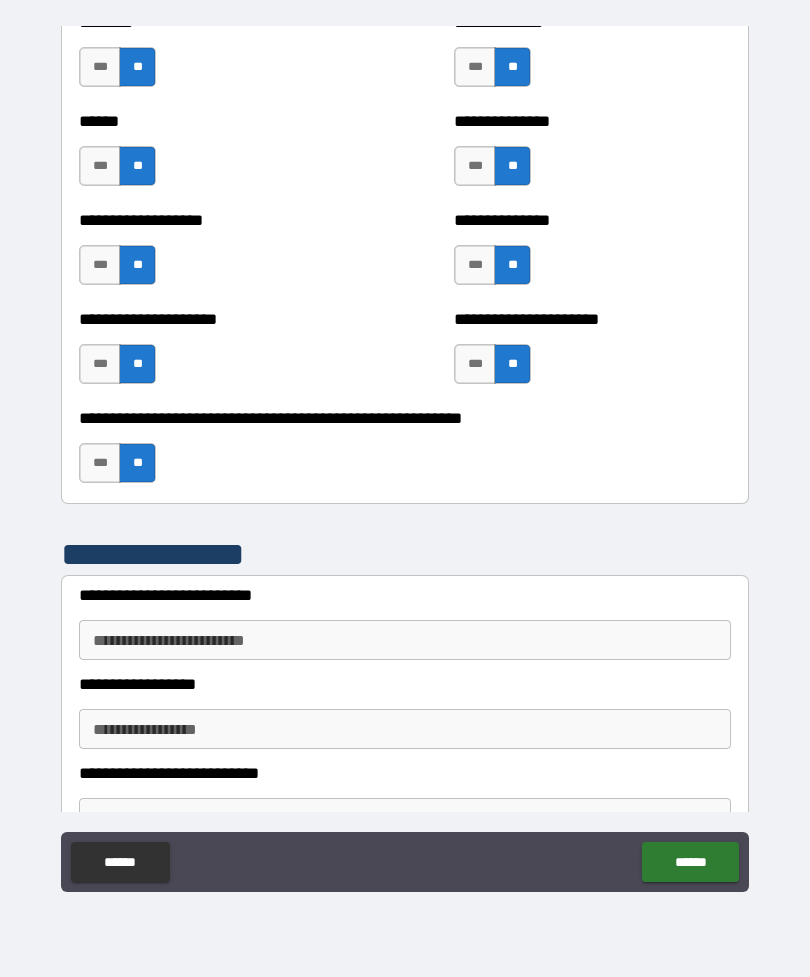 scroll, scrollTop: 4599, scrollLeft: 0, axis: vertical 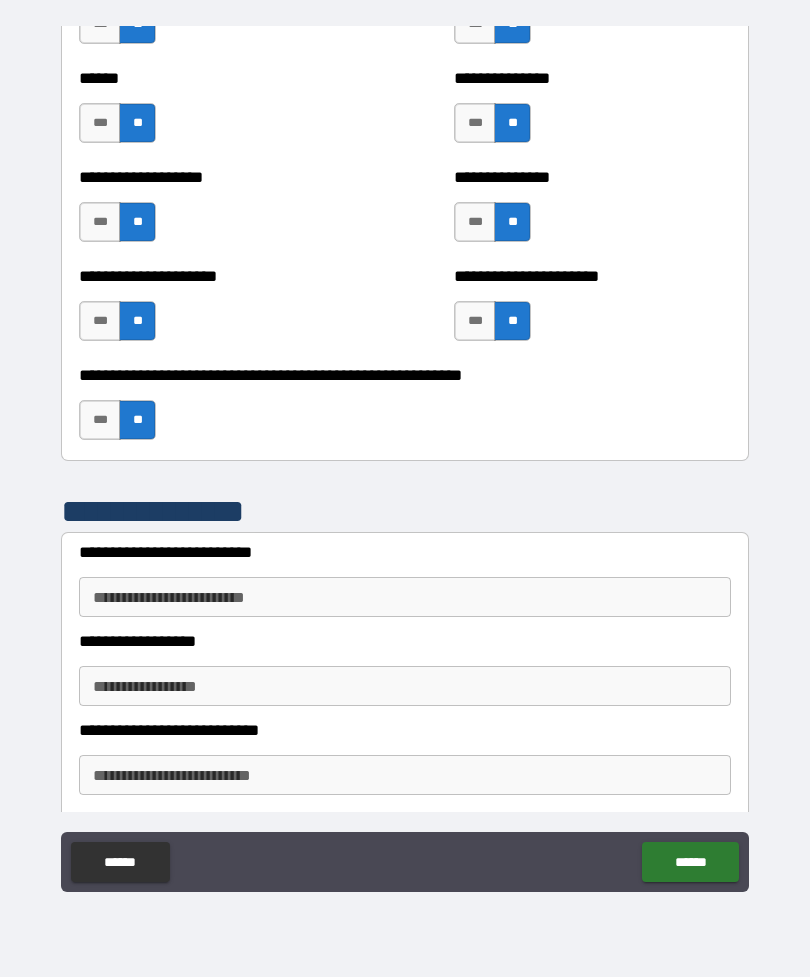 click on "**********" at bounding box center (405, 597) 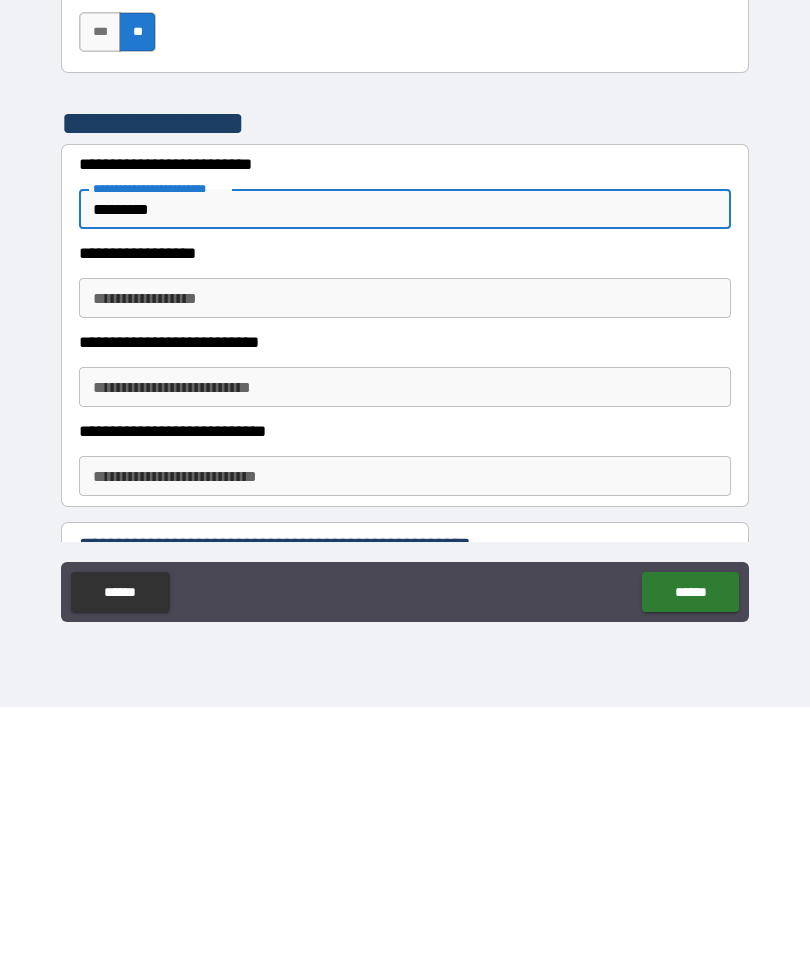 scroll, scrollTop: 4714, scrollLeft: 0, axis: vertical 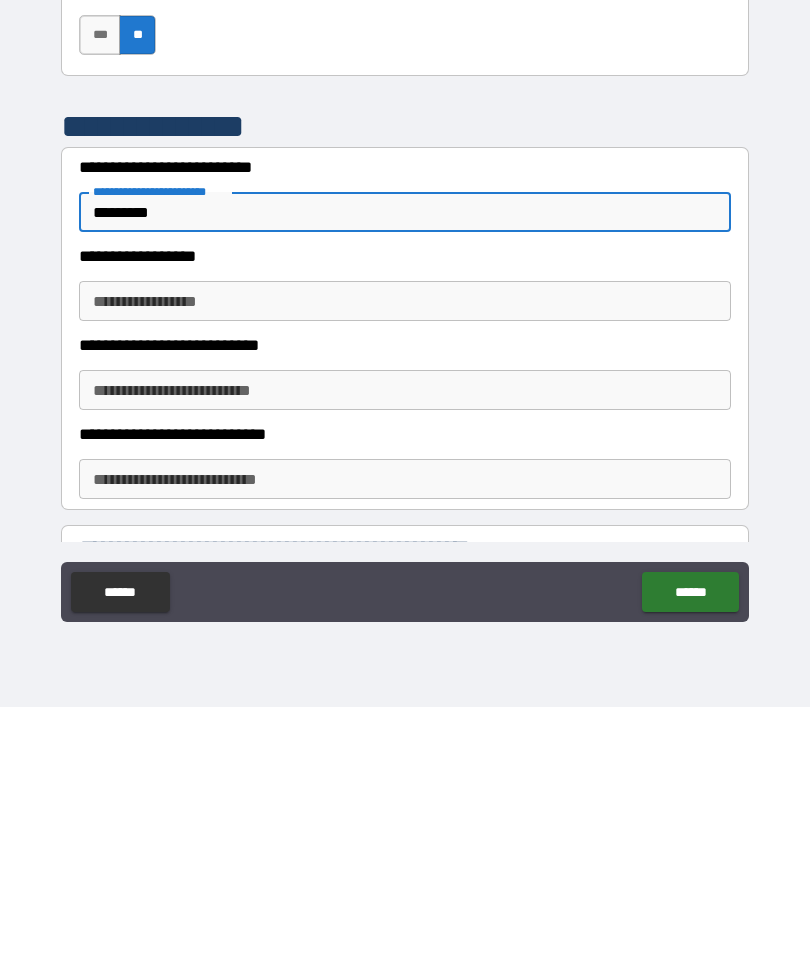 type on "********" 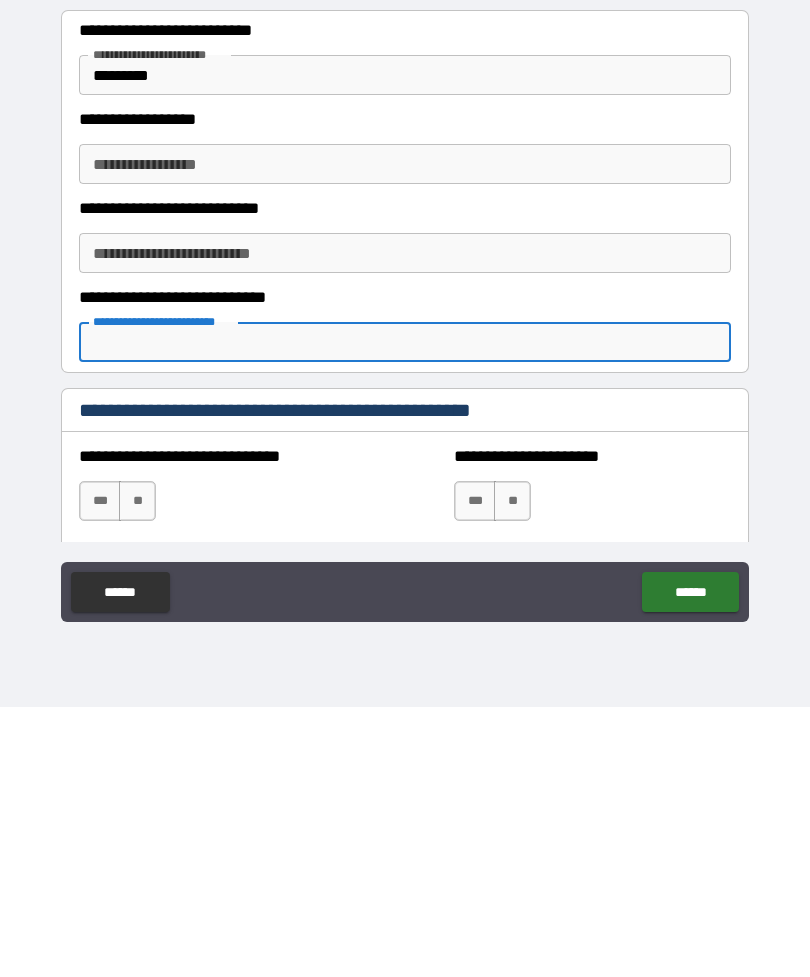 scroll, scrollTop: 4852, scrollLeft: 0, axis: vertical 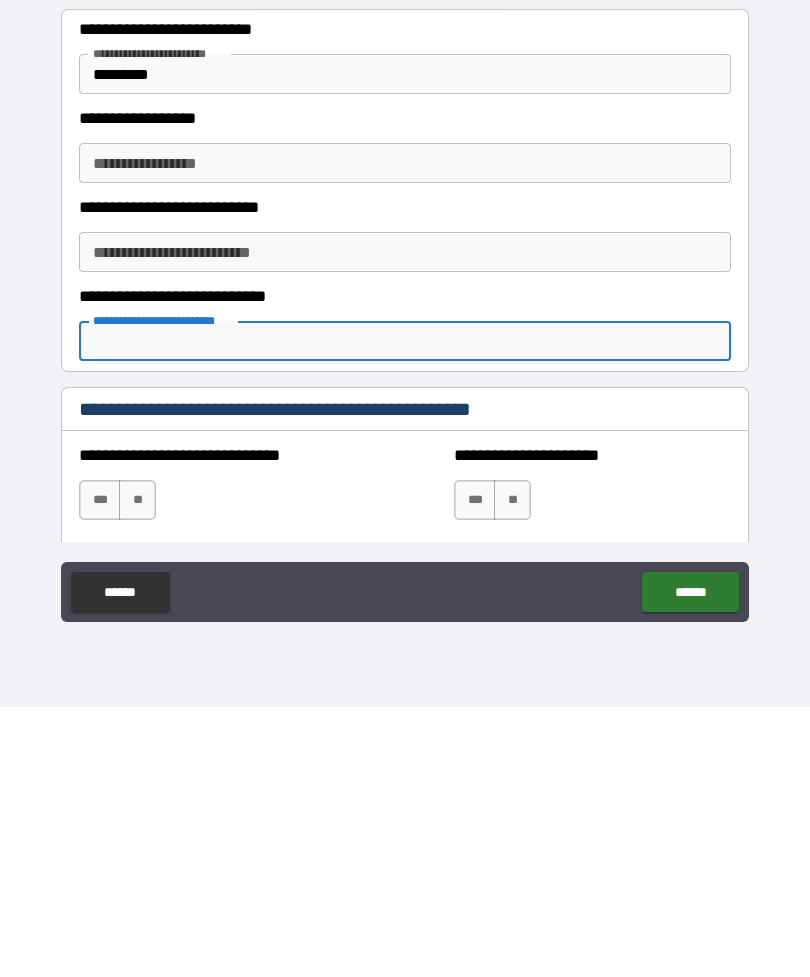 click on "**" at bounding box center [137, 770] 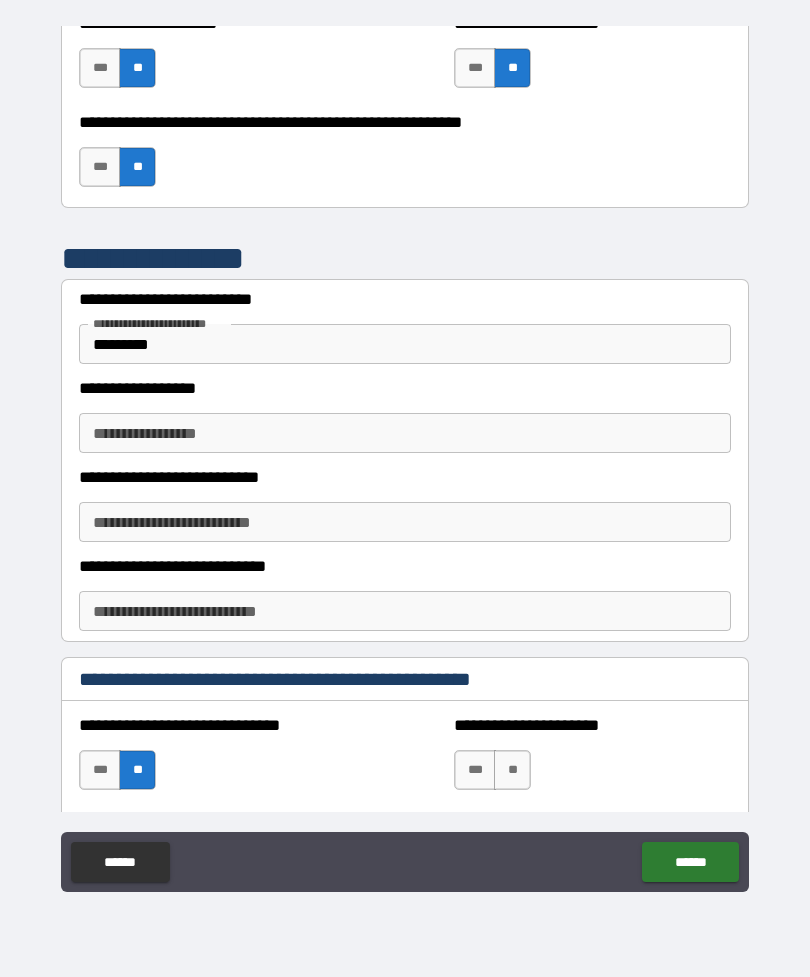 click on "**" at bounding box center [512, 770] 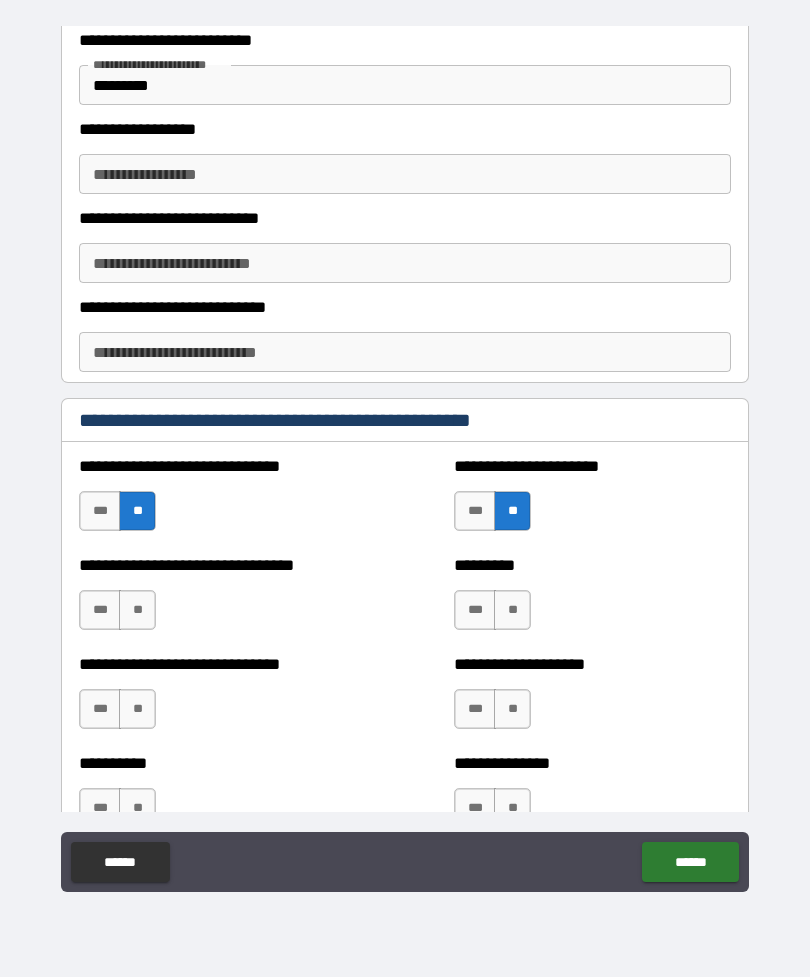 scroll, scrollTop: 5147, scrollLeft: 0, axis: vertical 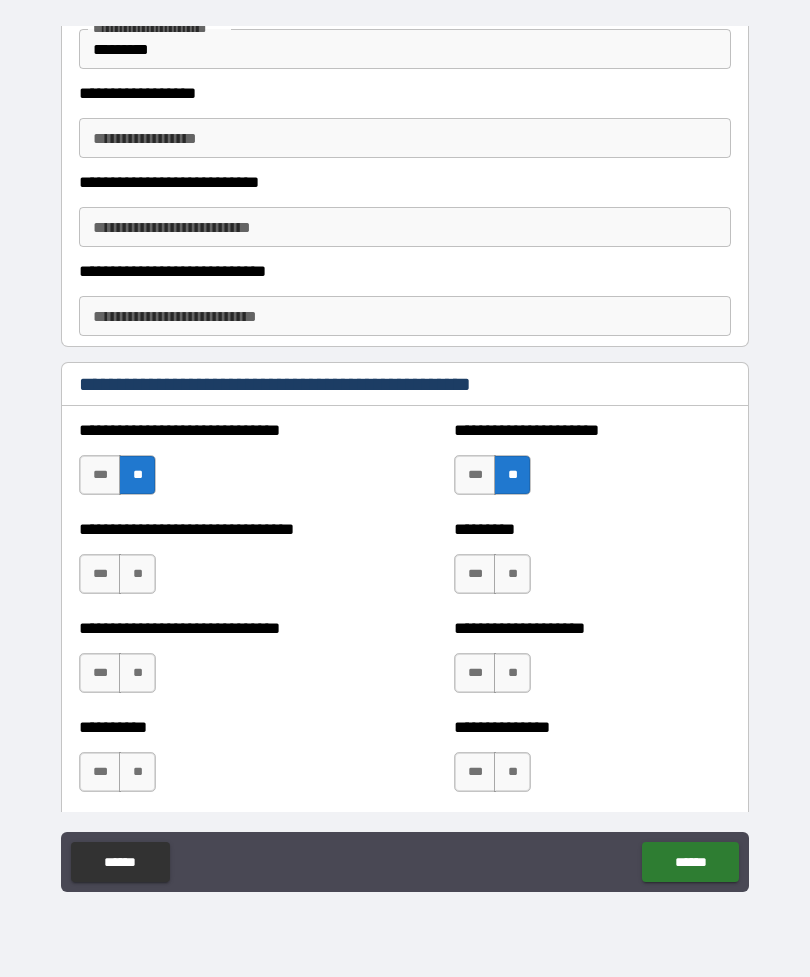 click on "**" at bounding box center [137, 574] 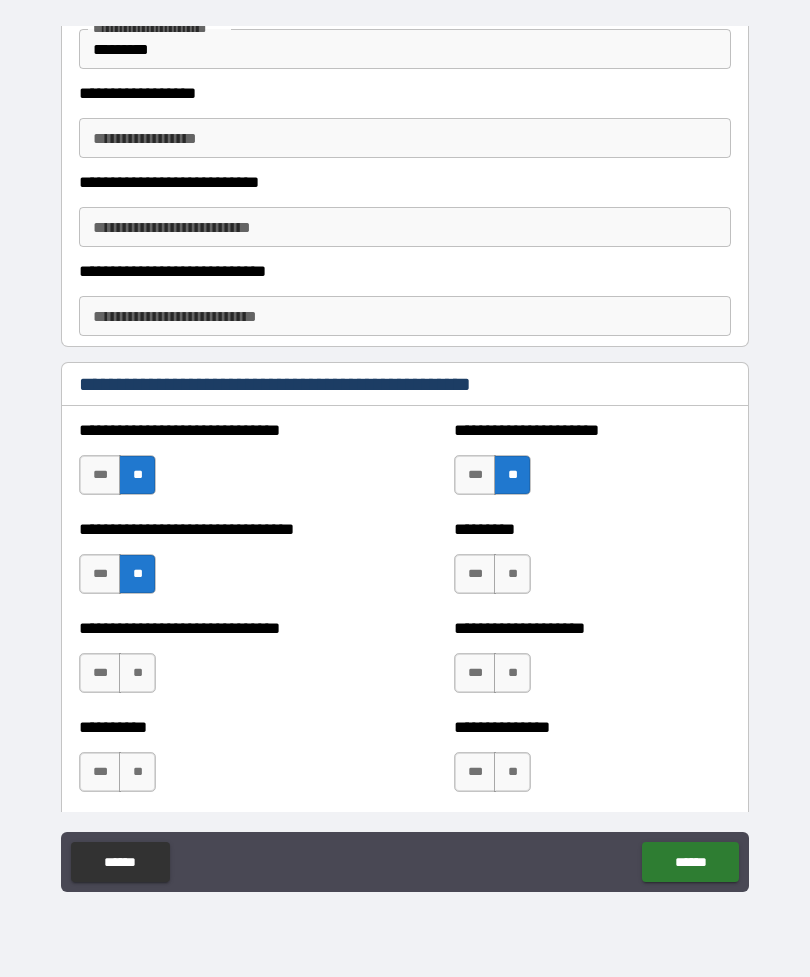 click on "**" at bounding box center (512, 574) 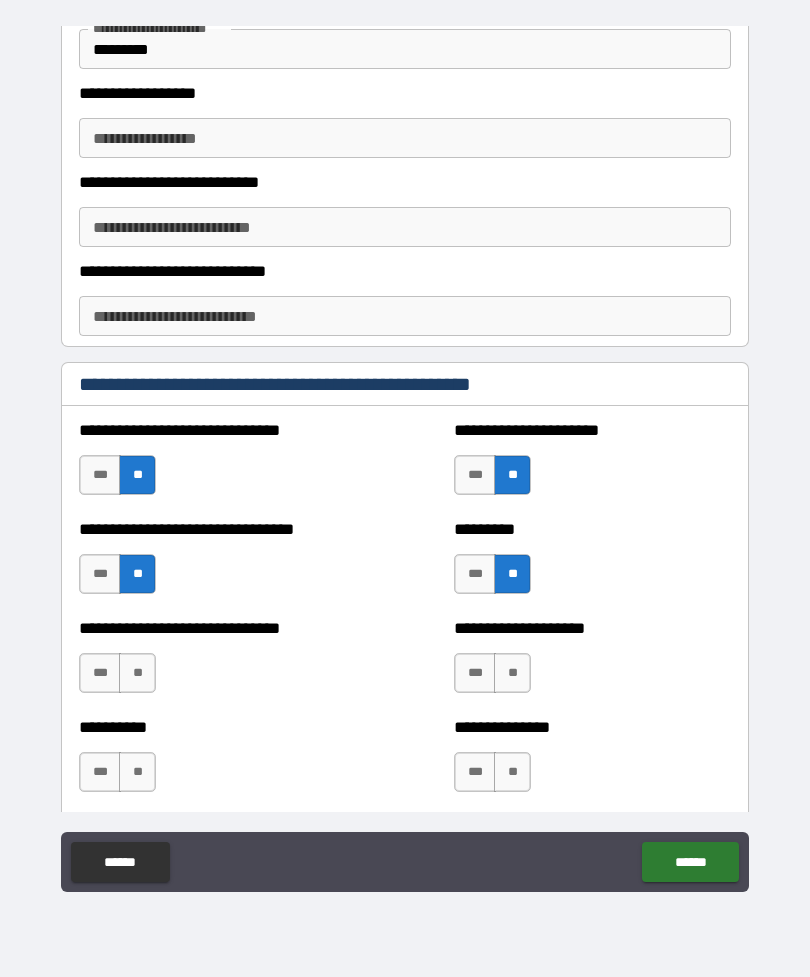 click on "**" at bounding box center [137, 673] 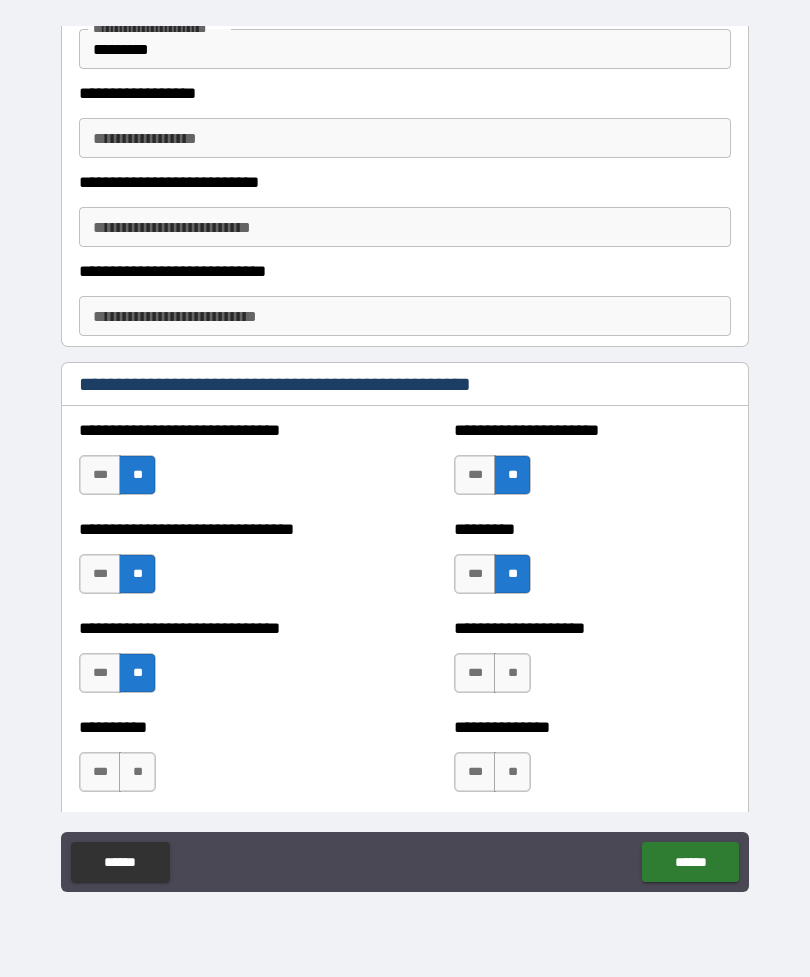 click on "**" at bounding box center [512, 673] 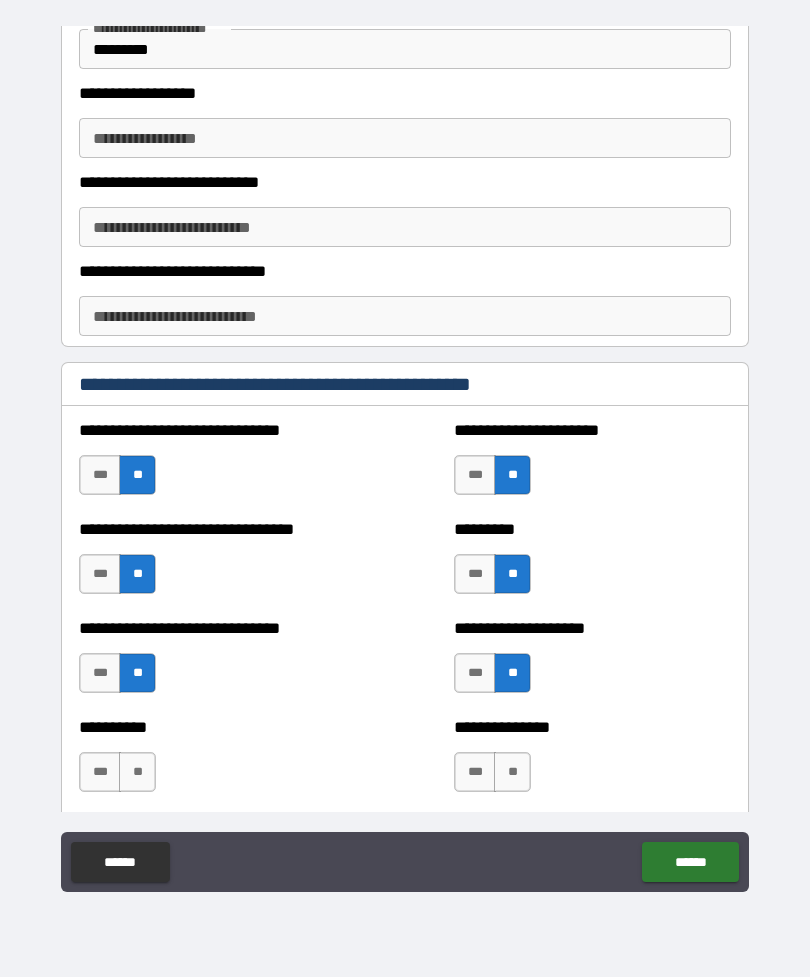 click on "**" at bounding box center [137, 772] 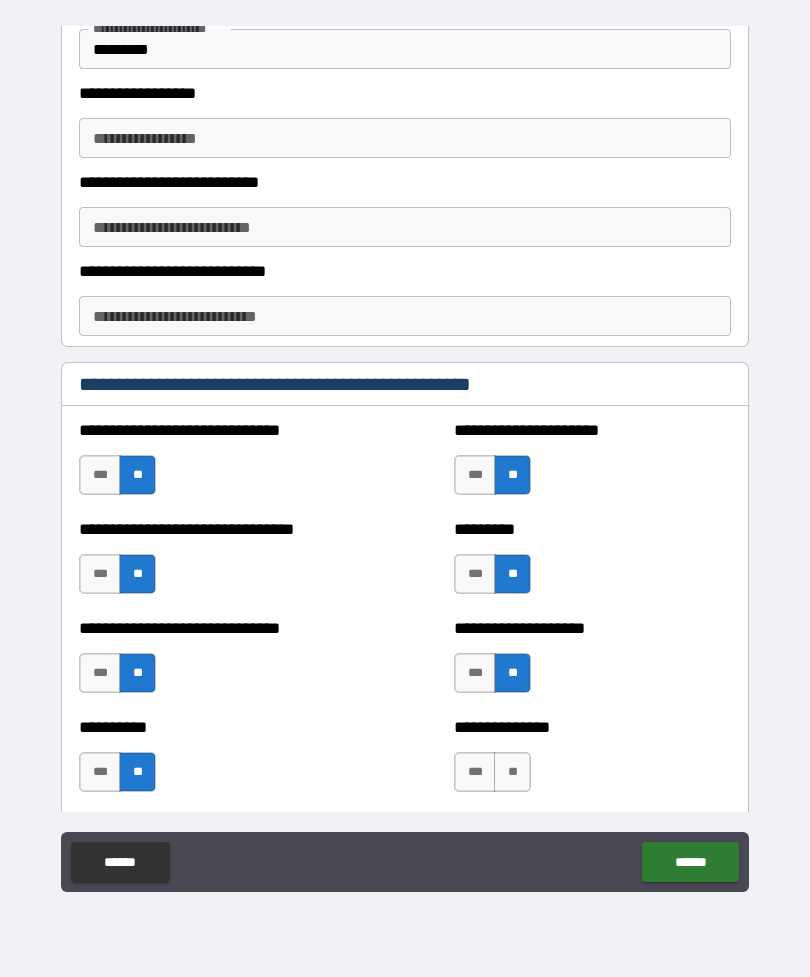 click on "**" at bounding box center (512, 772) 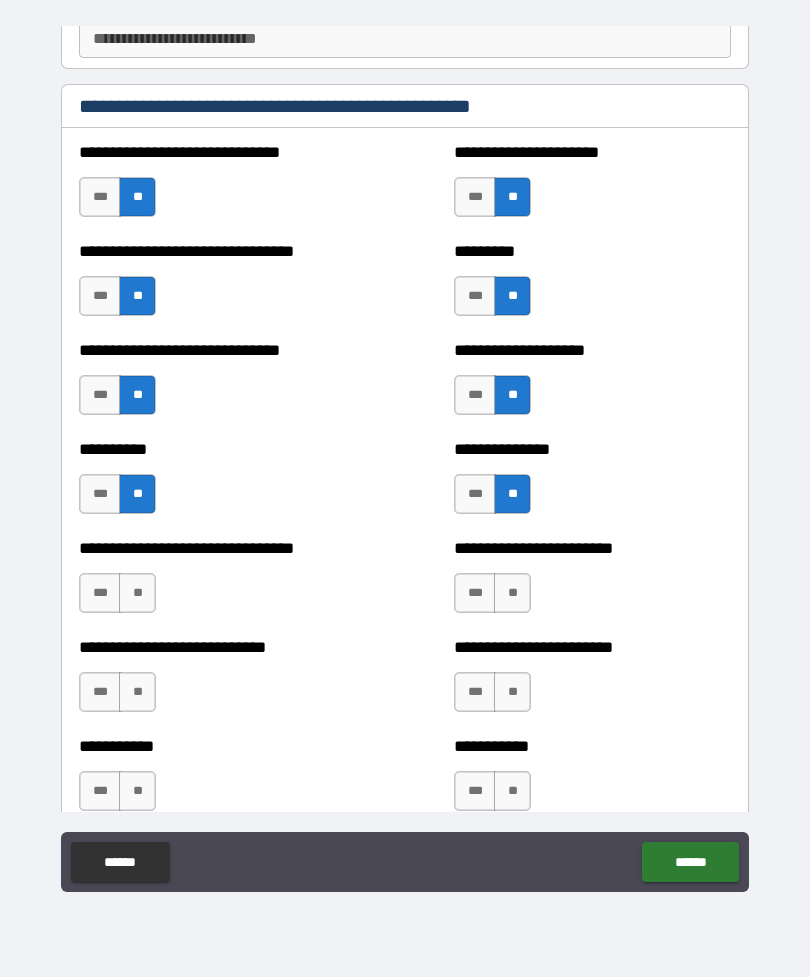 scroll, scrollTop: 5434, scrollLeft: 0, axis: vertical 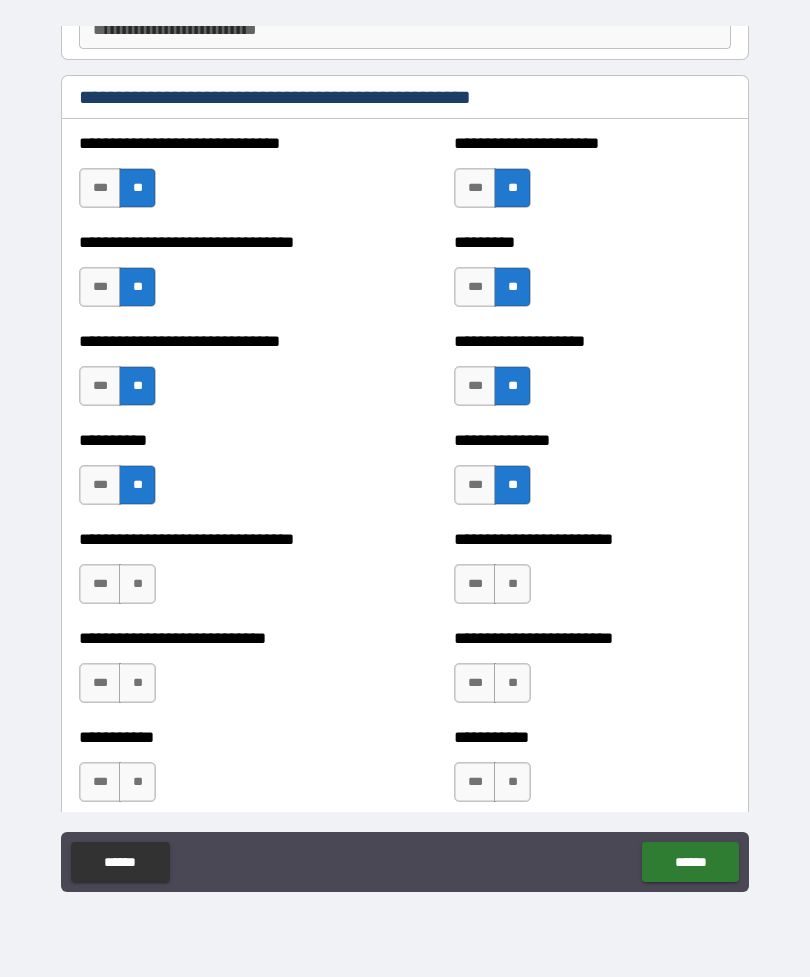 click on "**" at bounding box center [137, 584] 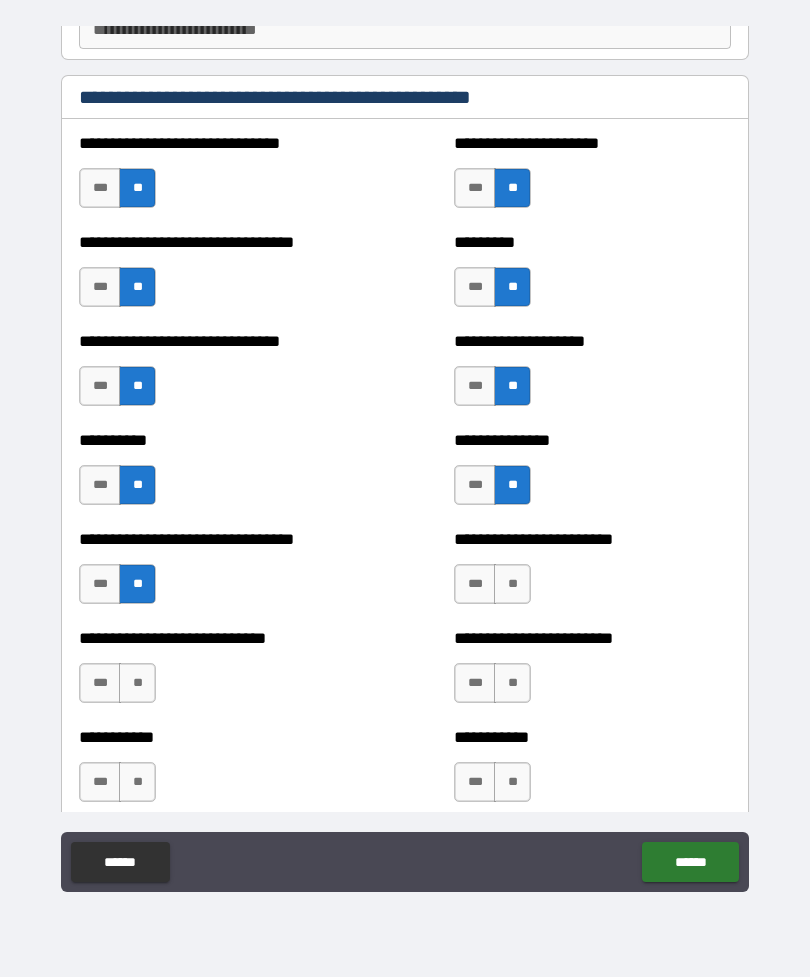 click on "***" at bounding box center [100, 584] 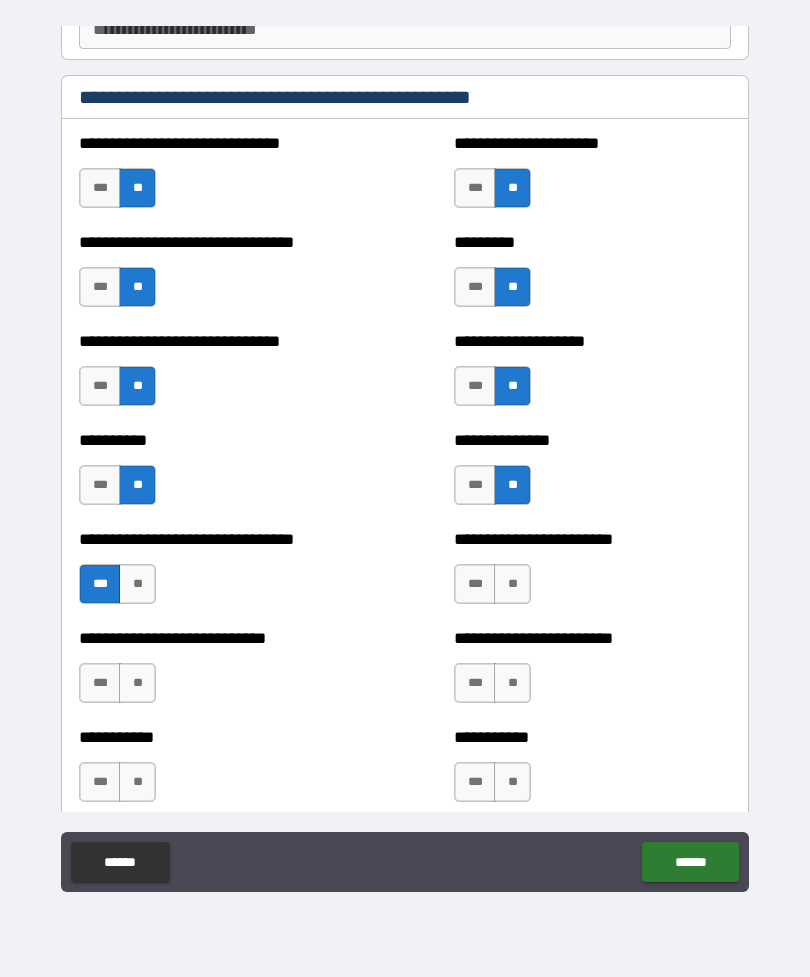 click on "**" at bounding box center (512, 584) 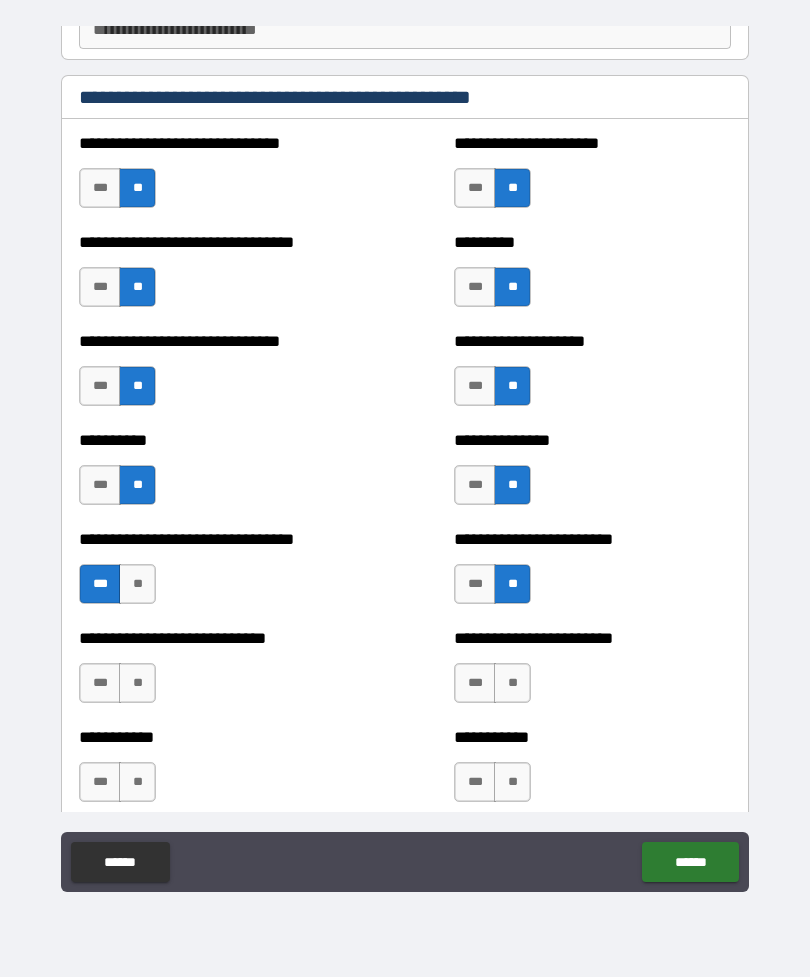 click on "**" at bounding box center (137, 683) 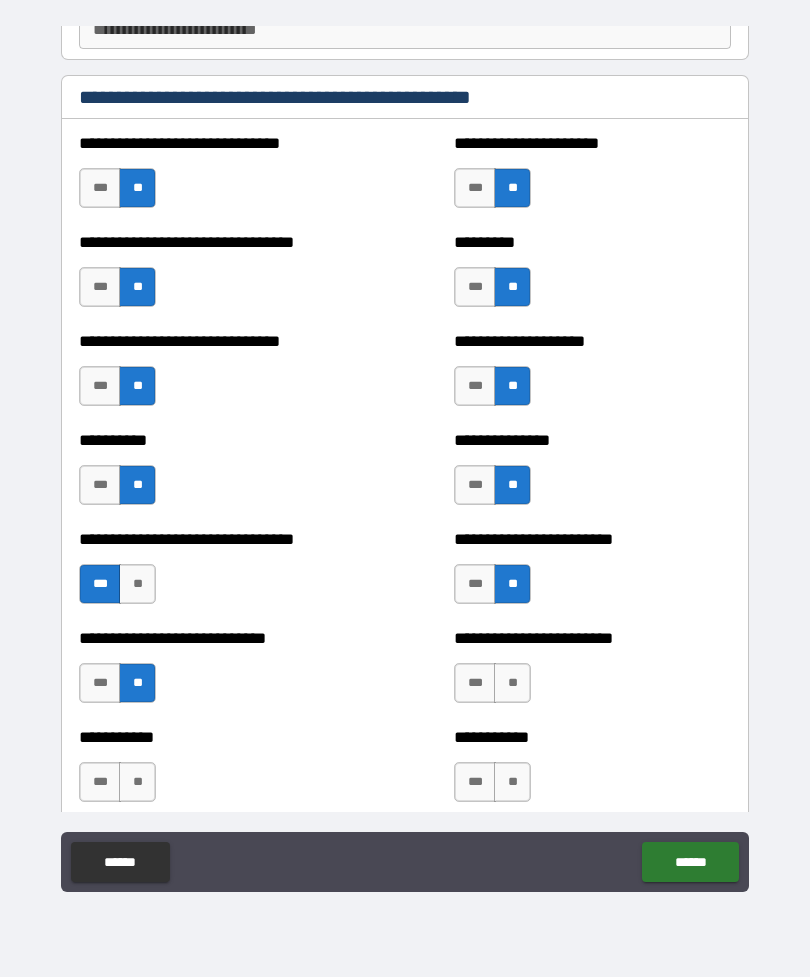 click on "**" at bounding box center [512, 683] 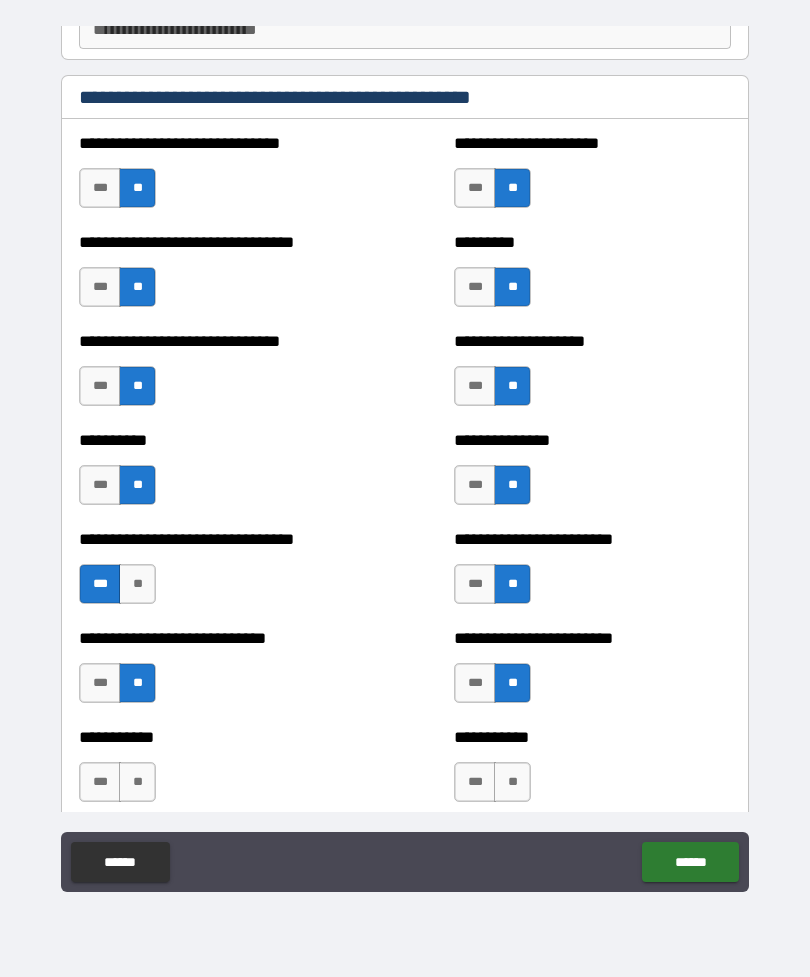 click on "**" at bounding box center (137, 782) 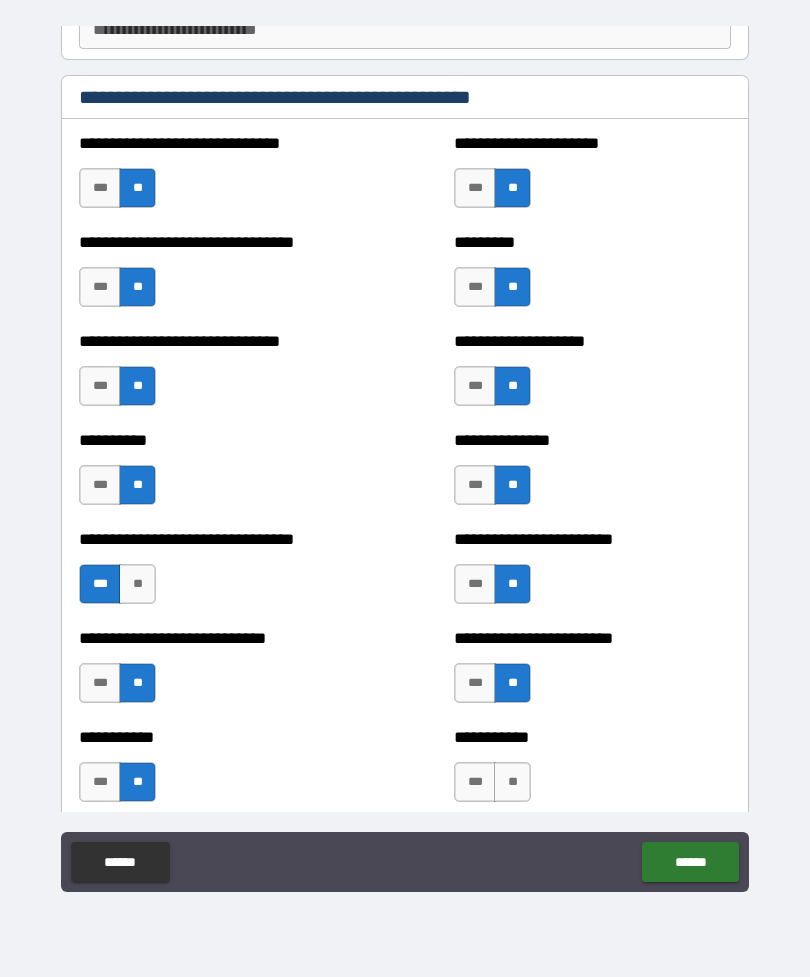 click on "**" at bounding box center [512, 782] 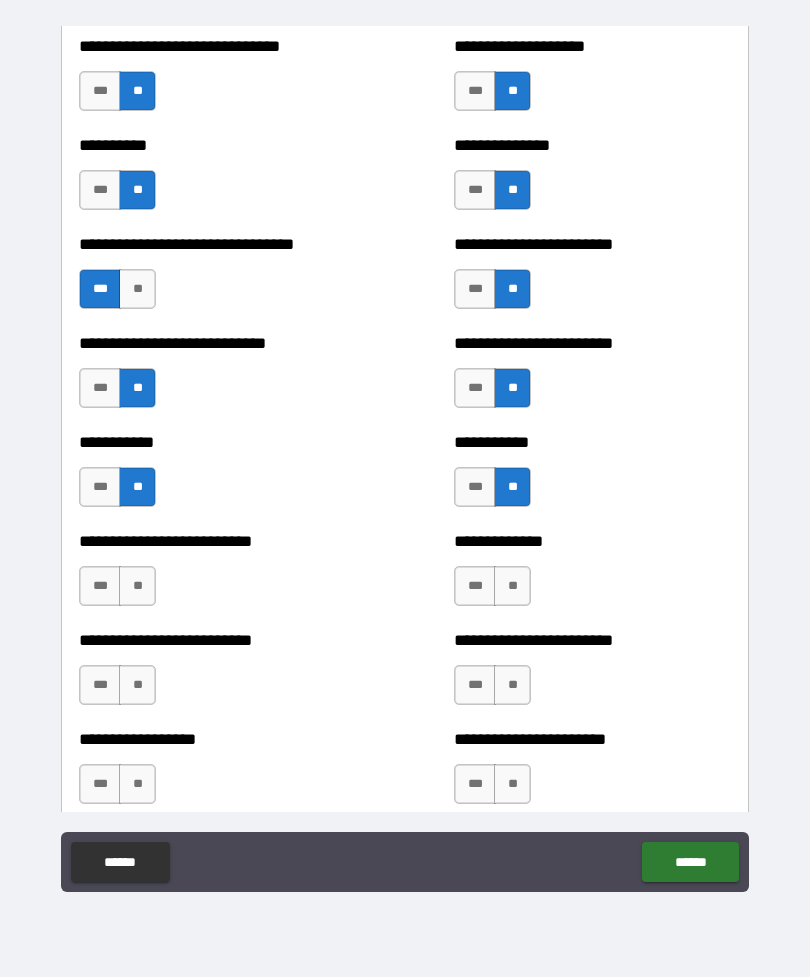 scroll, scrollTop: 5750, scrollLeft: 0, axis: vertical 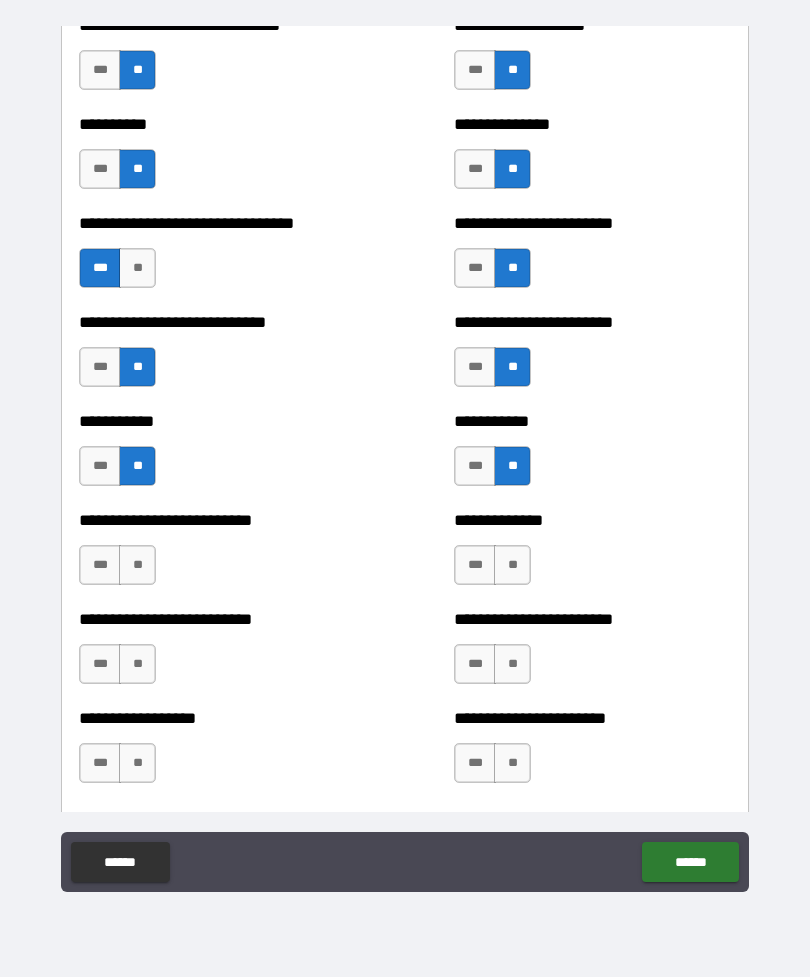 click on "**" at bounding box center (512, 565) 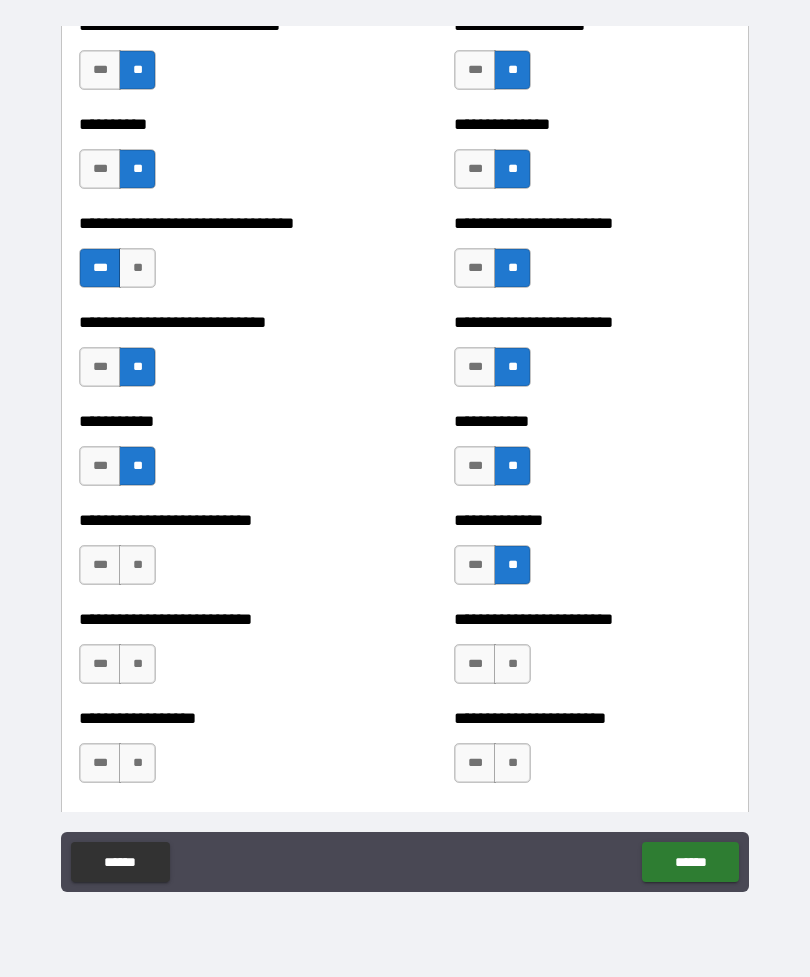 click on "**" at bounding box center [137, 565] 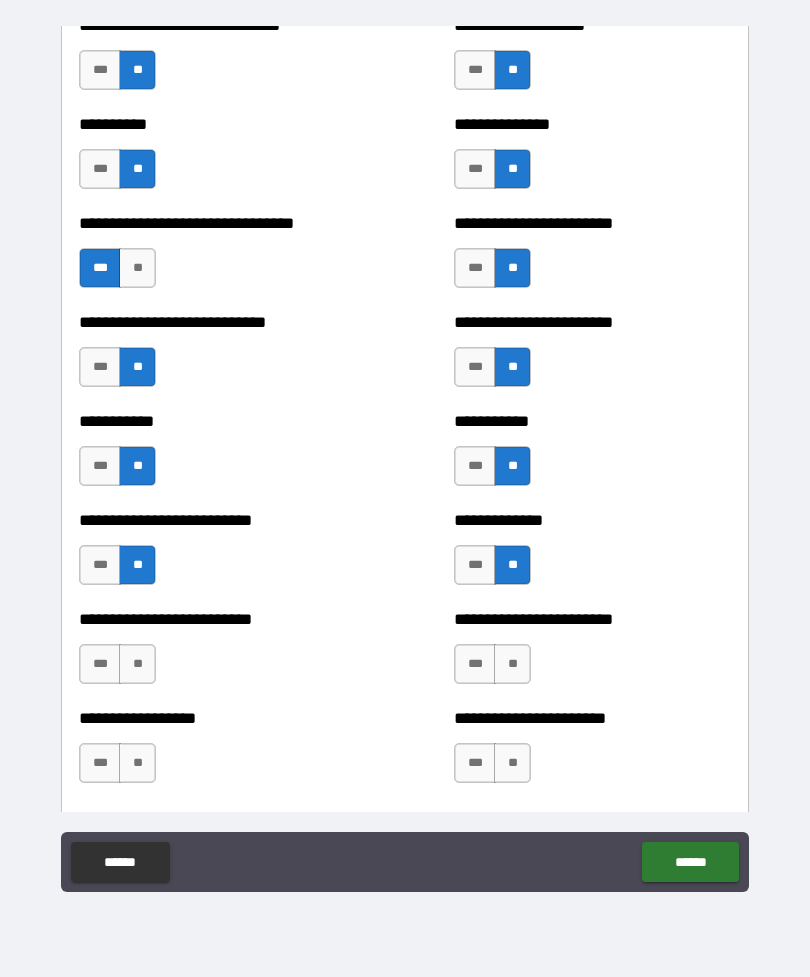 click on "**" at bounding box center [137, 664] 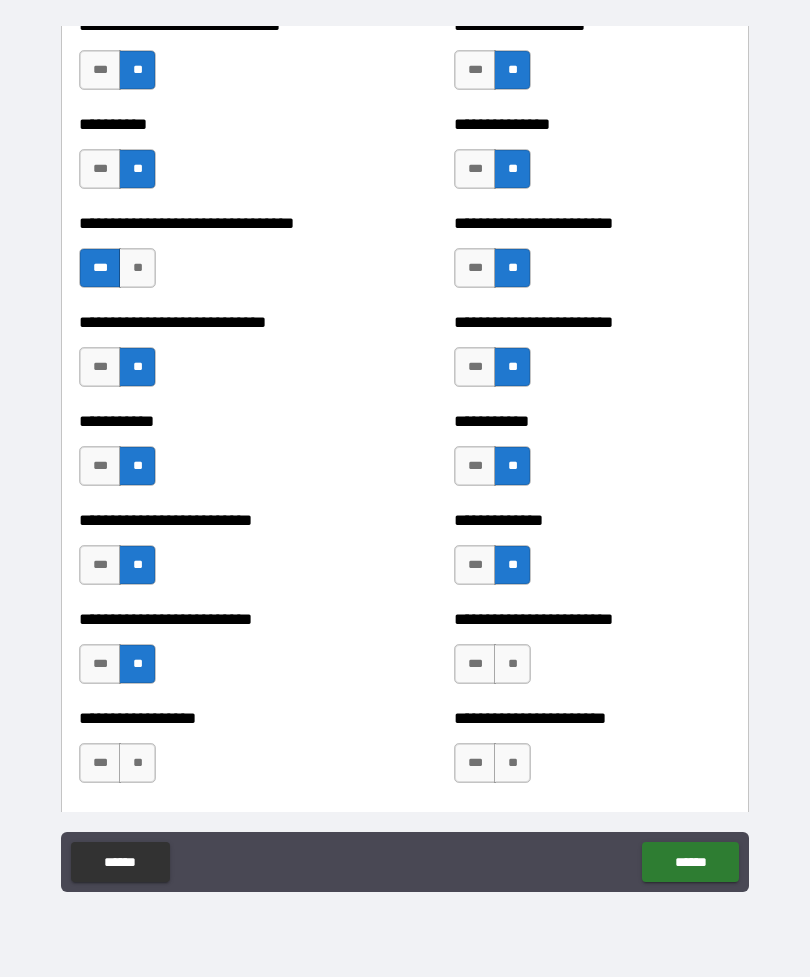 click on "**" at bounding box center [512, 664] 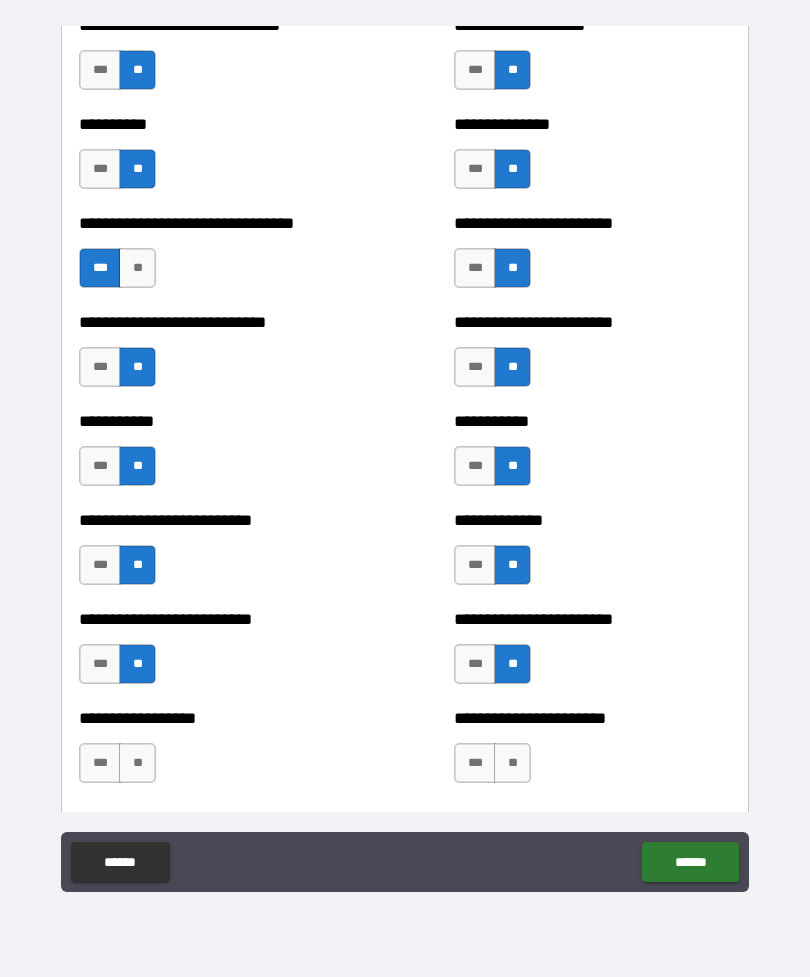 click on "**" at bounding box center [137, 763] 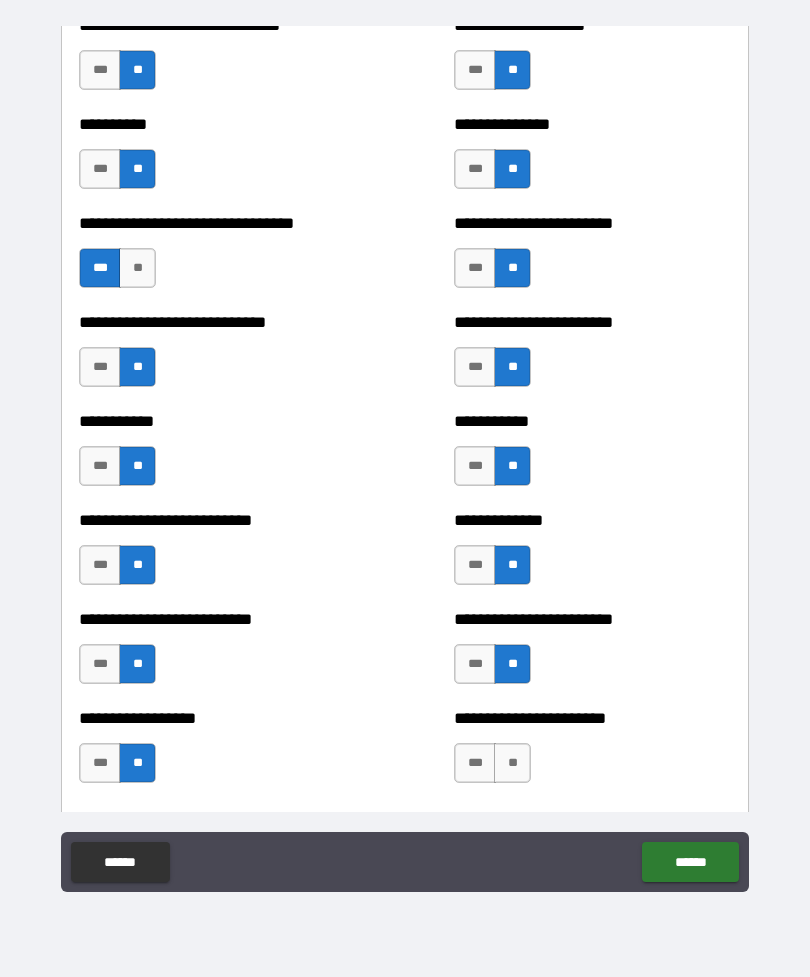 click on "**" at bounding box center [512, 763] 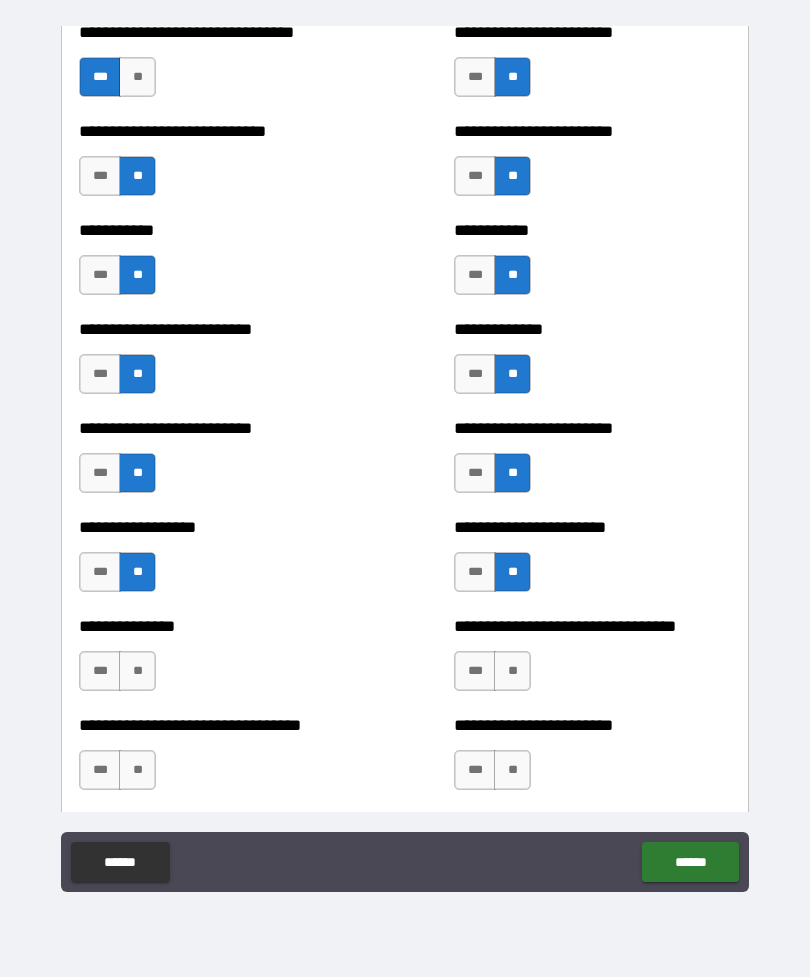 scroll, scrollTop: 5942, scrollLeft: 0, axis: vertical 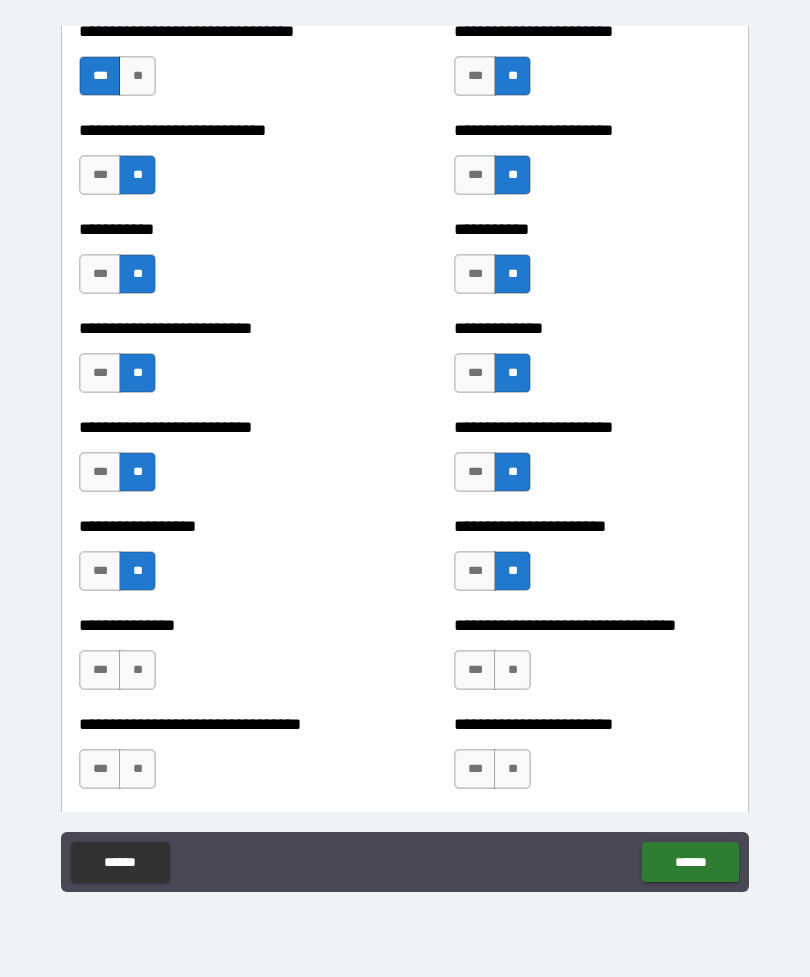 click on "**" at bounding box center (512, 670) 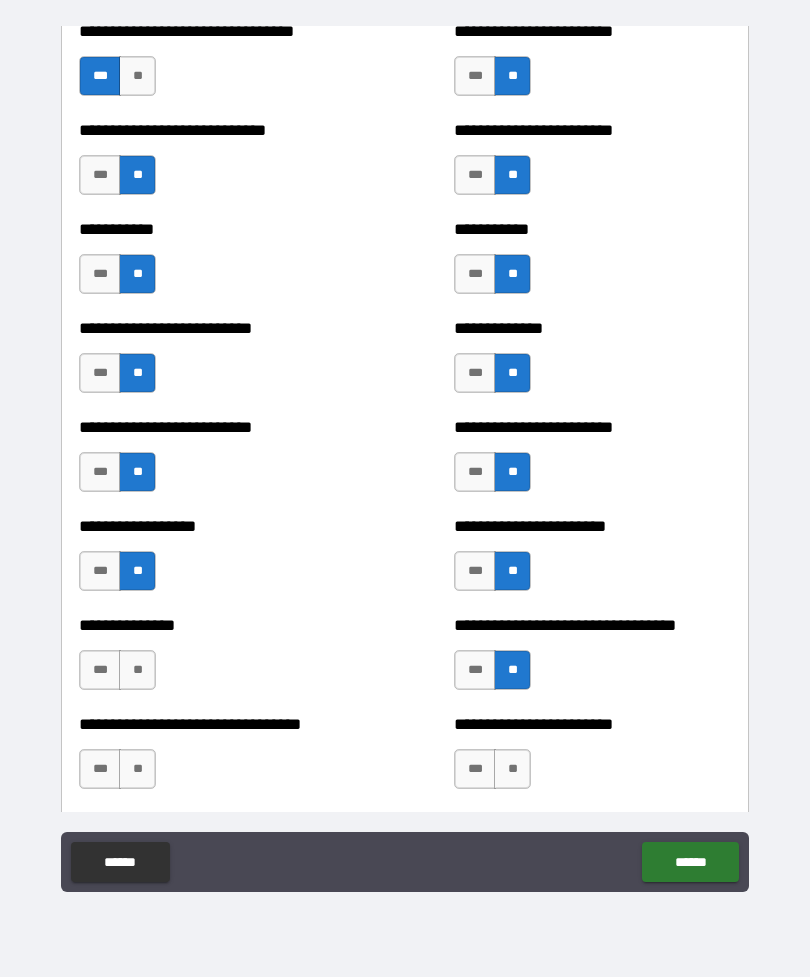 click on "**" at bounding box center [137, 670] 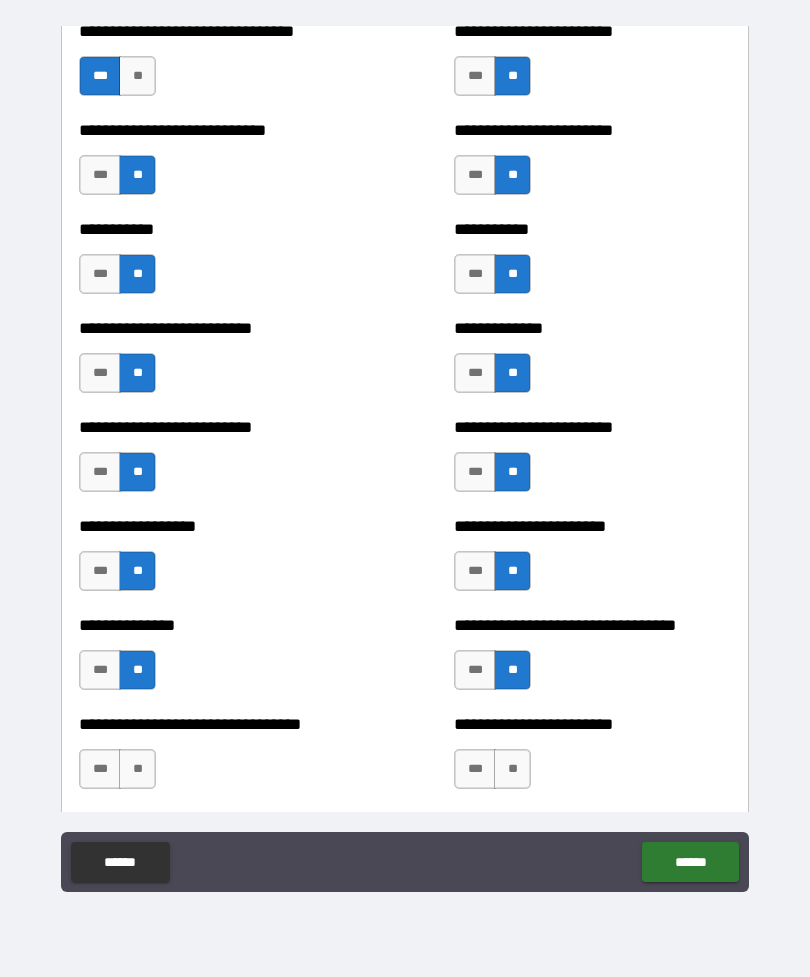 click on "**" at bounding box center (137, 769) 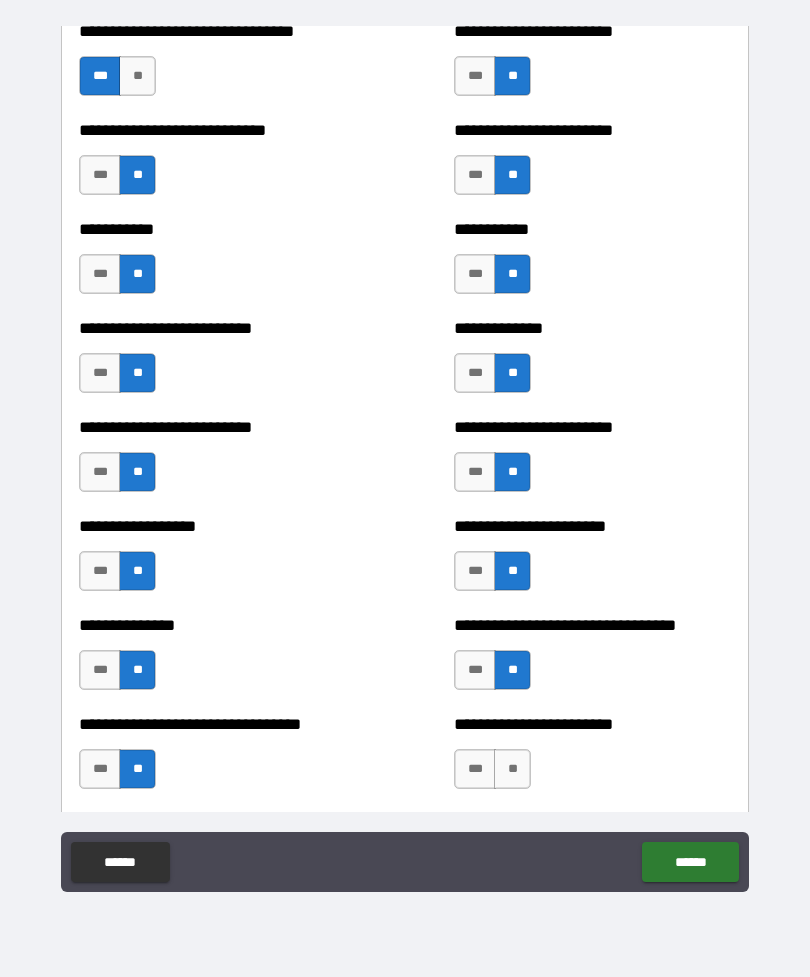 click on "**" at bounding box center [512, 769] 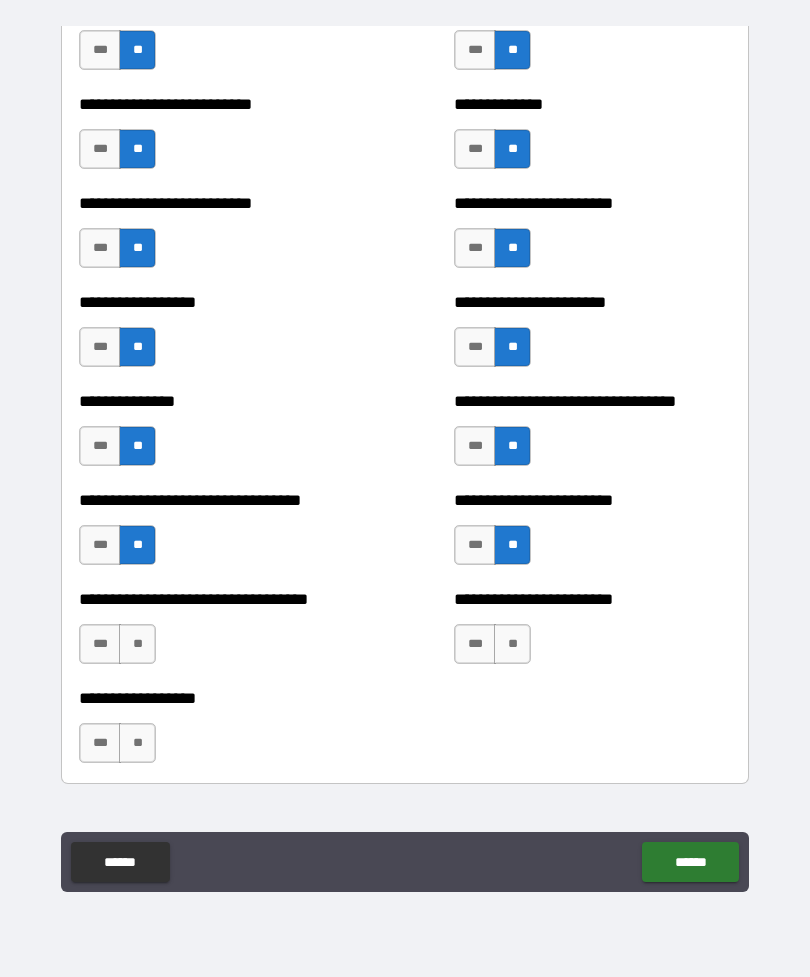 scroll, scrollTop: 6166, scrollLeft: 0, axis: vertical 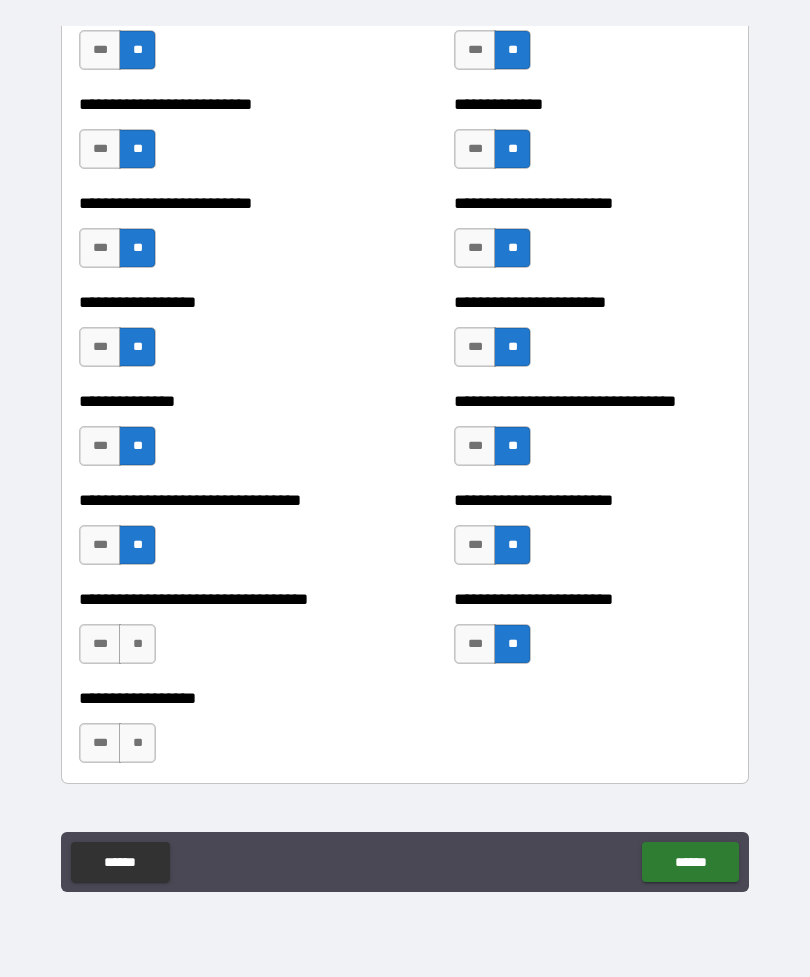 click on "**" at bounding box center [137, 644] 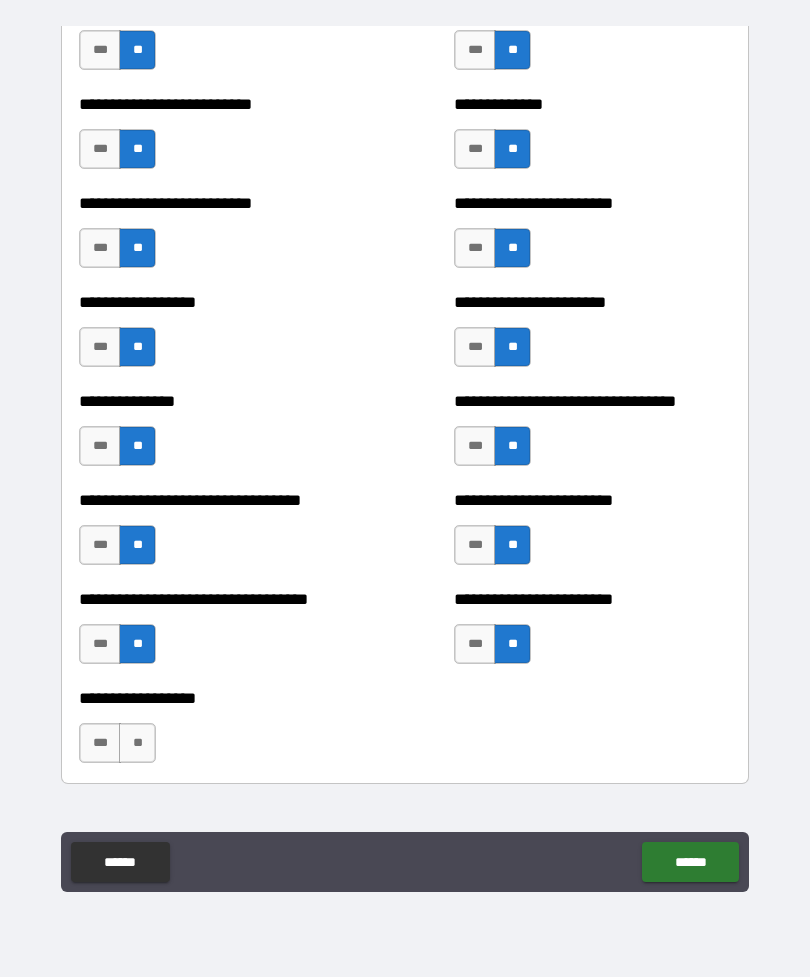 click on "**" at bounding box center (137, 743) 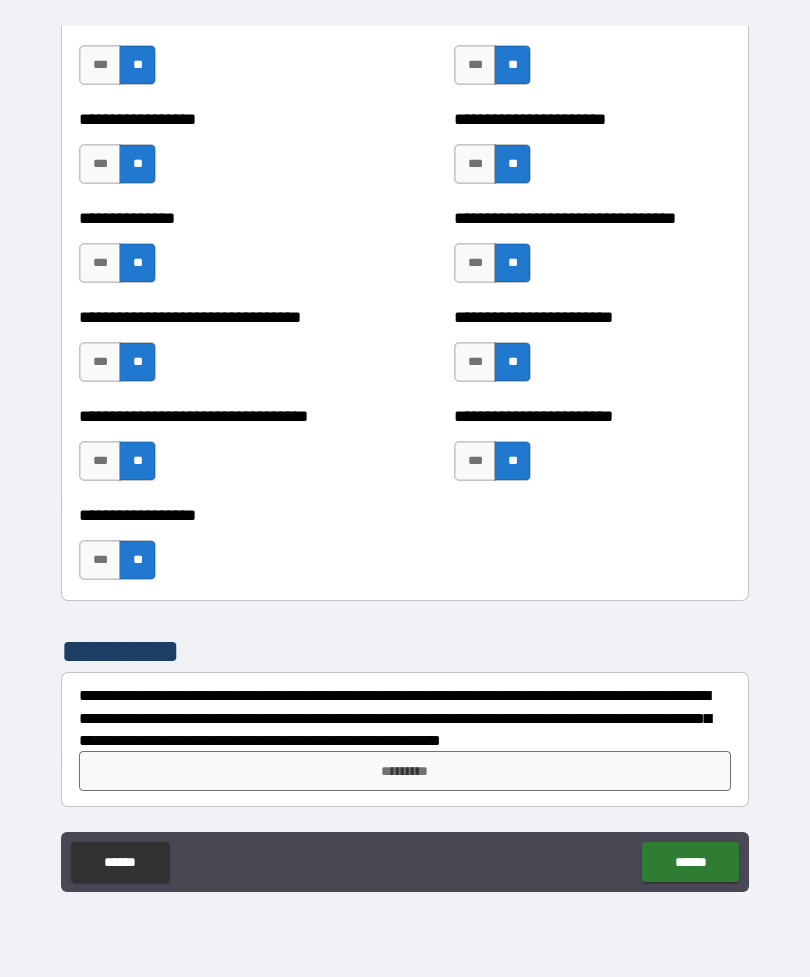 scroll, scrollTop: 6349, scrollLeft: 0, axis: vertical 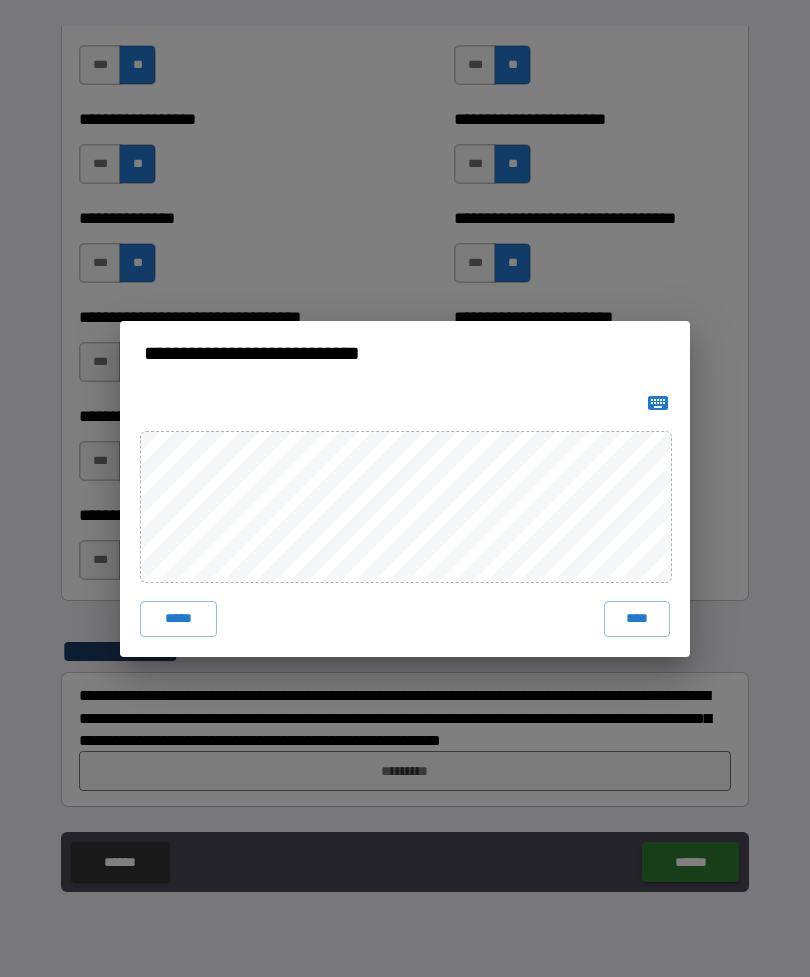 click on "****" at bounding box center [637, 619] 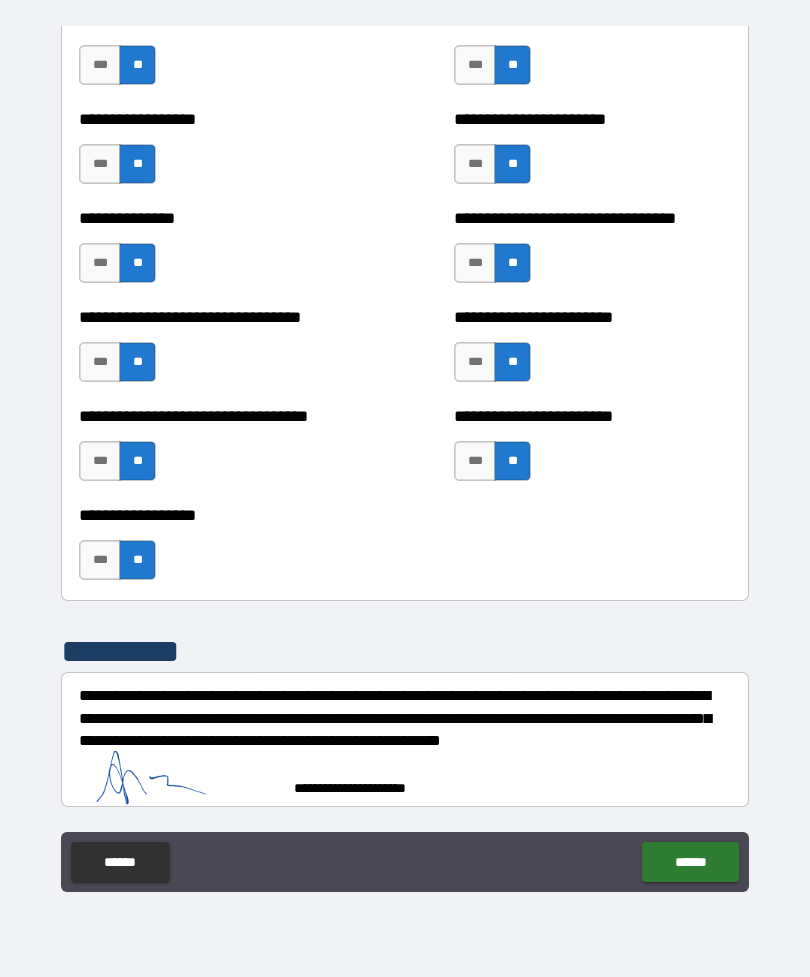 scroll, scrollTop: 6339, scrollLeft: 0, axis: vertical 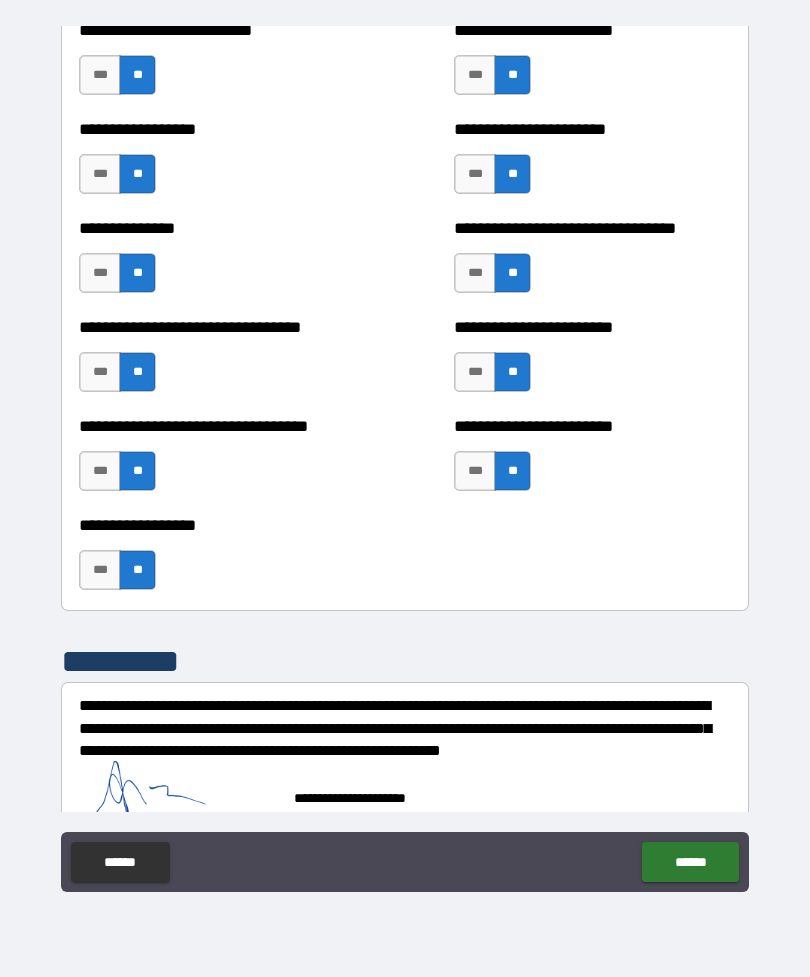 click on "******" at bounding box center (690, 862) 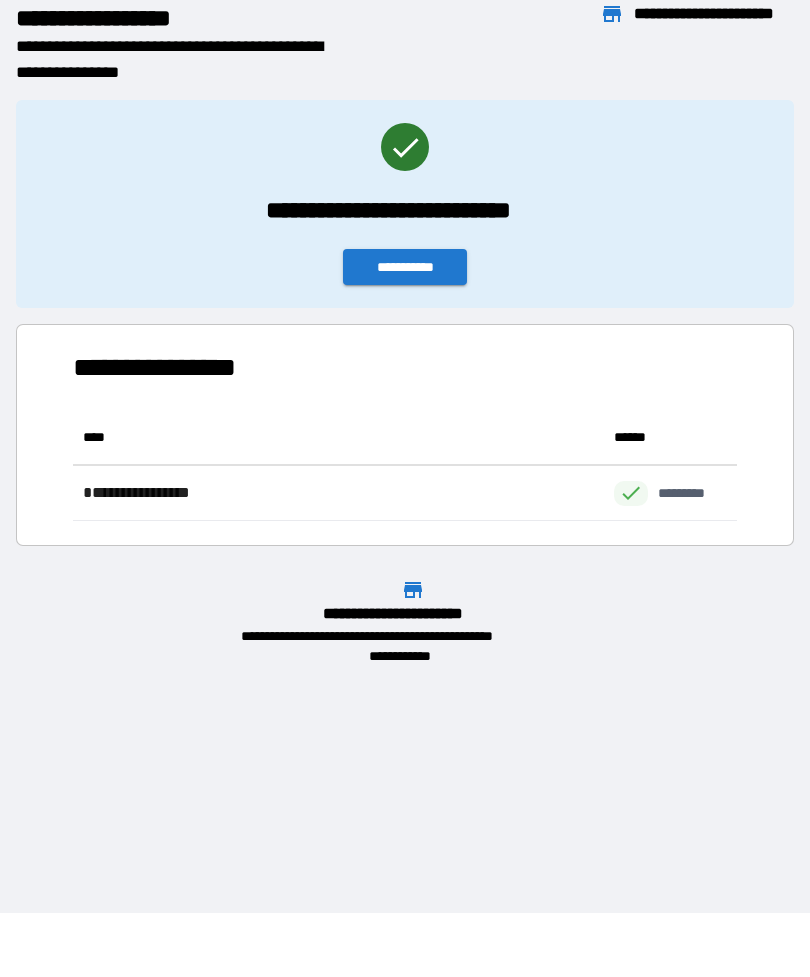 scroll, scrollTop: 1, scrollLeft: 1, axis: both 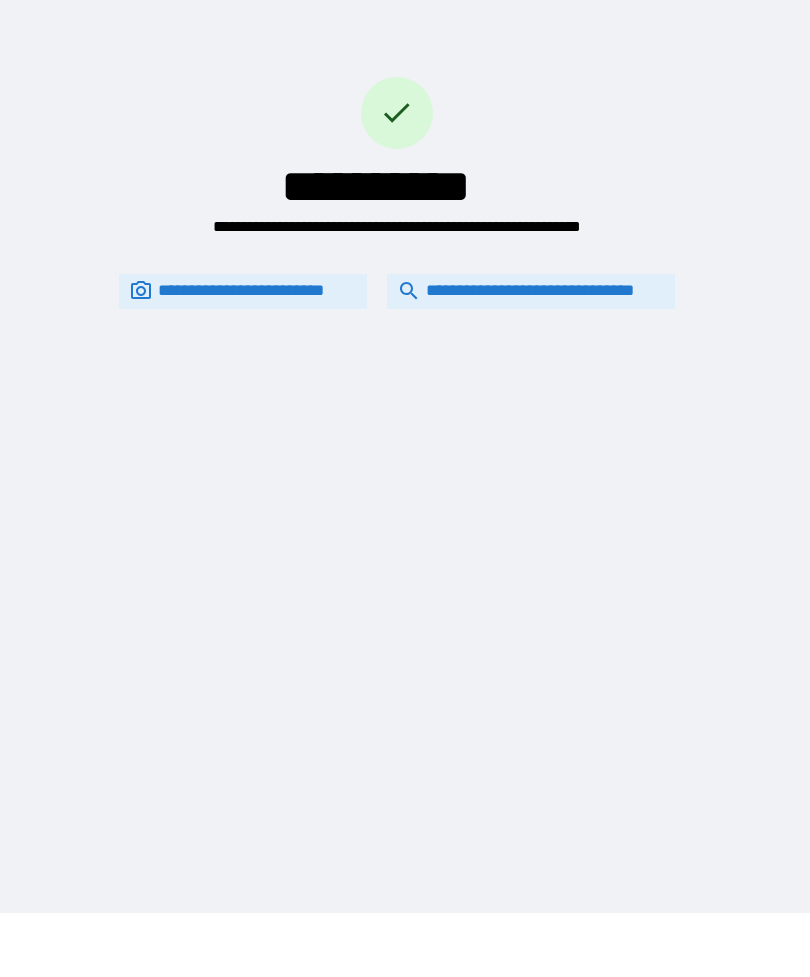 click on "**********" at bounding box center (531, 291) 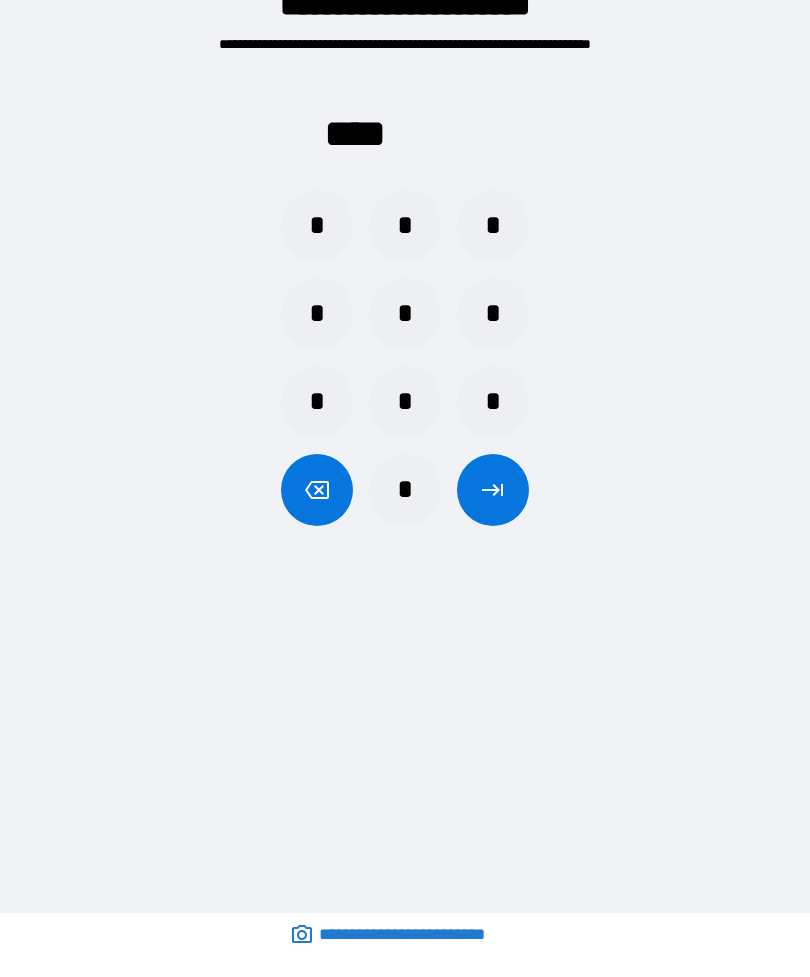 click on "*" at bounding box center (317, 226) 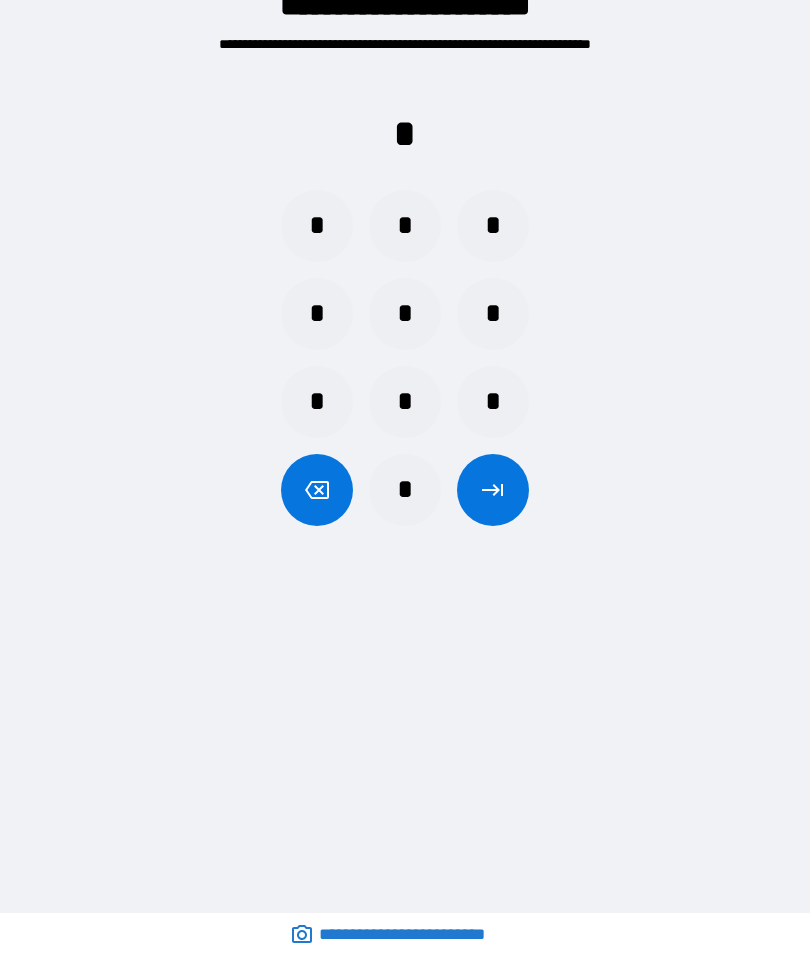 click on "*" at bounding box center [405, 490] 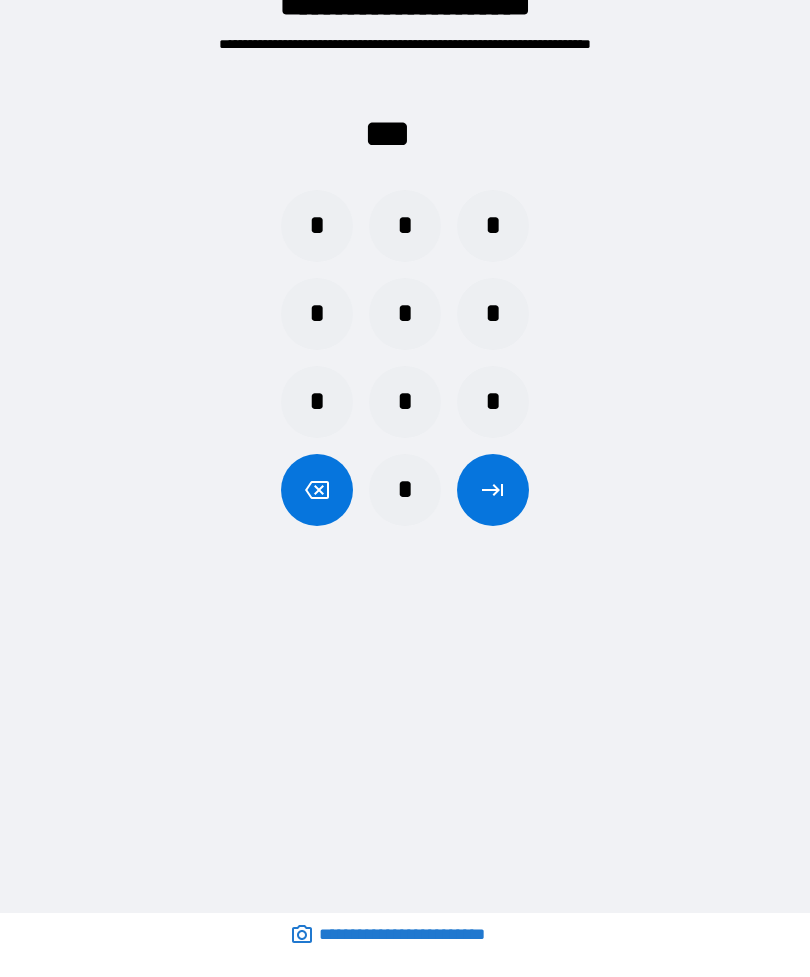 click on "*" at bounding box center (405, 314) 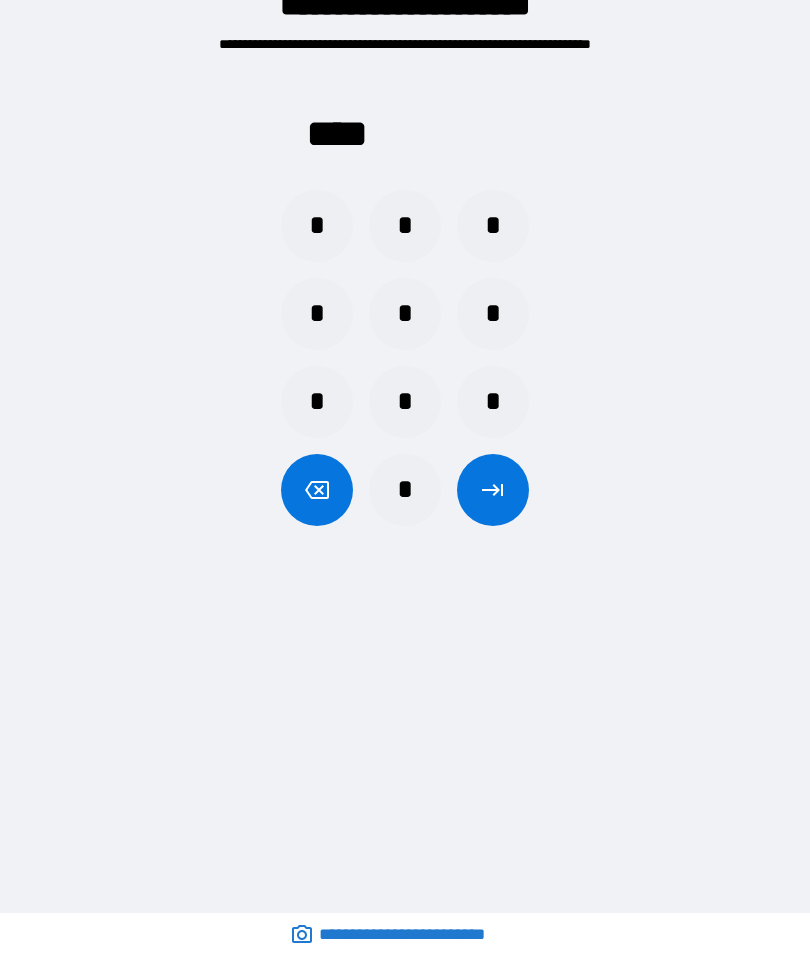 click at bounding box center [493, 490] 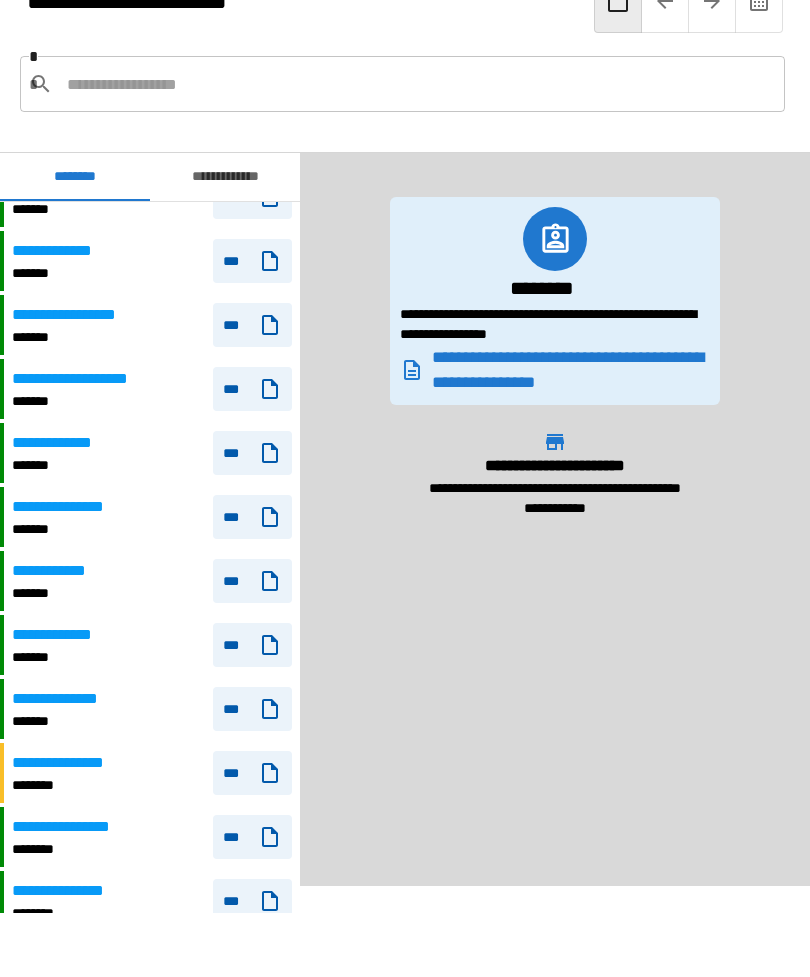 scroll, scrollTop: 33, scrollLeft: 0, axis: vertical 